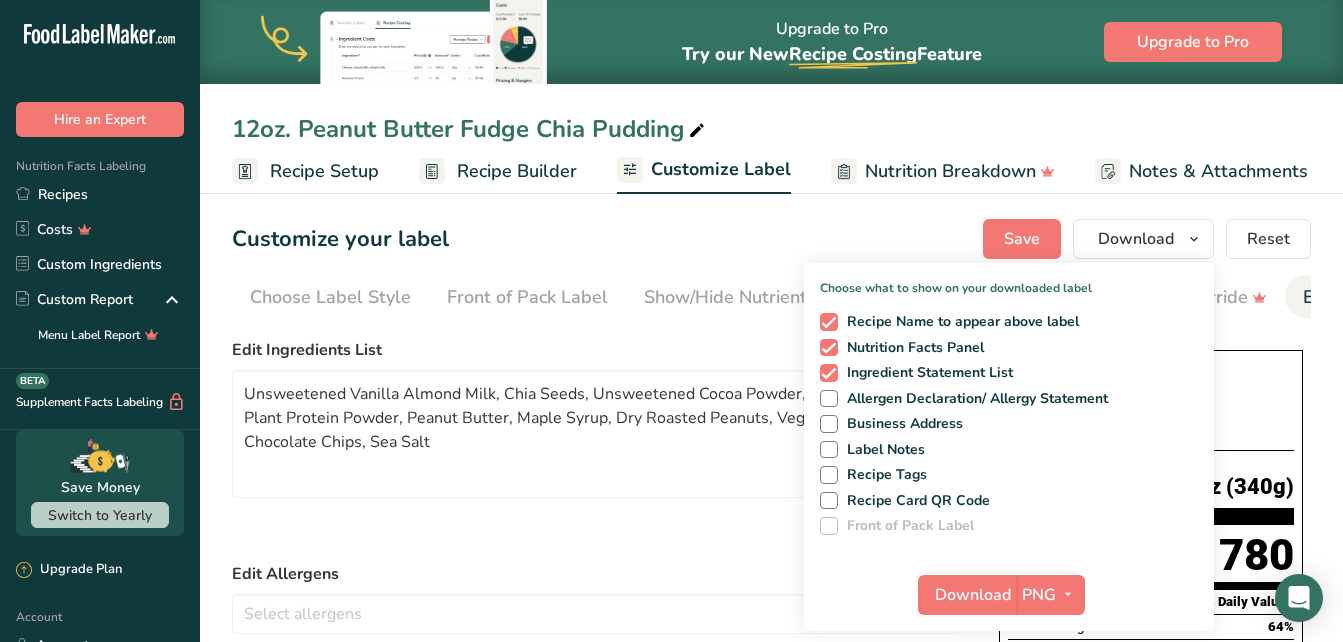 scroll, scrollTop: 0, scrollLeft: 0, axis: both 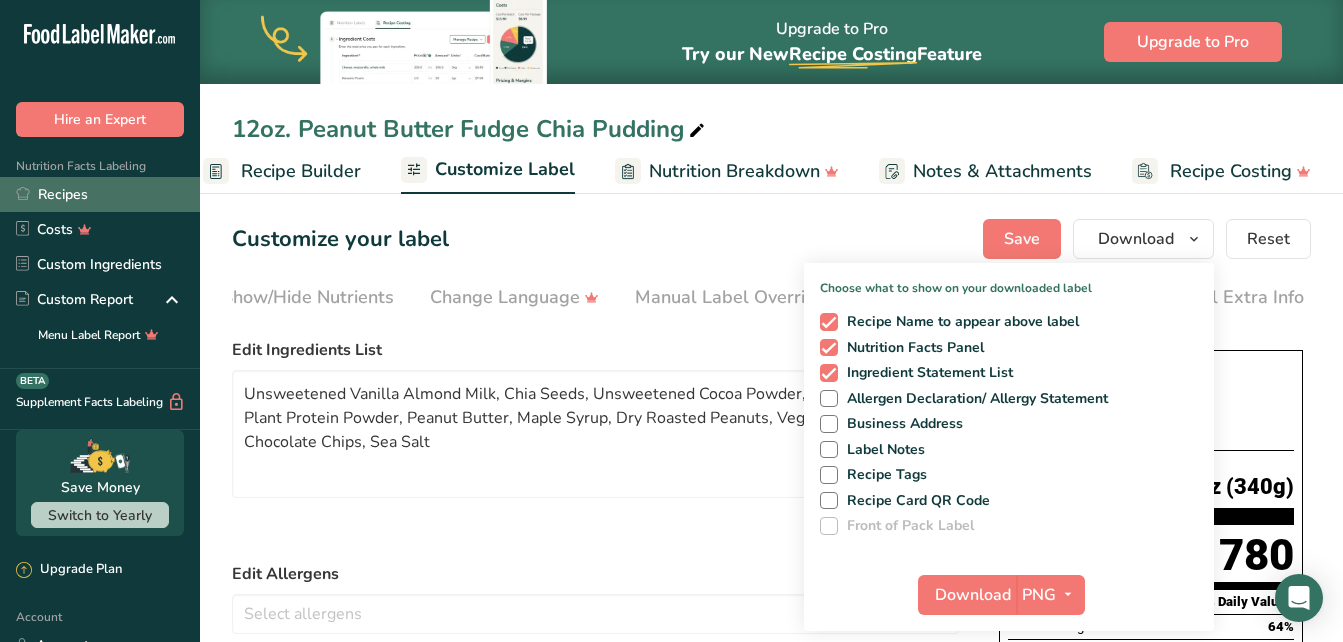 click on "Recipes" at bounding box center [100, 194] 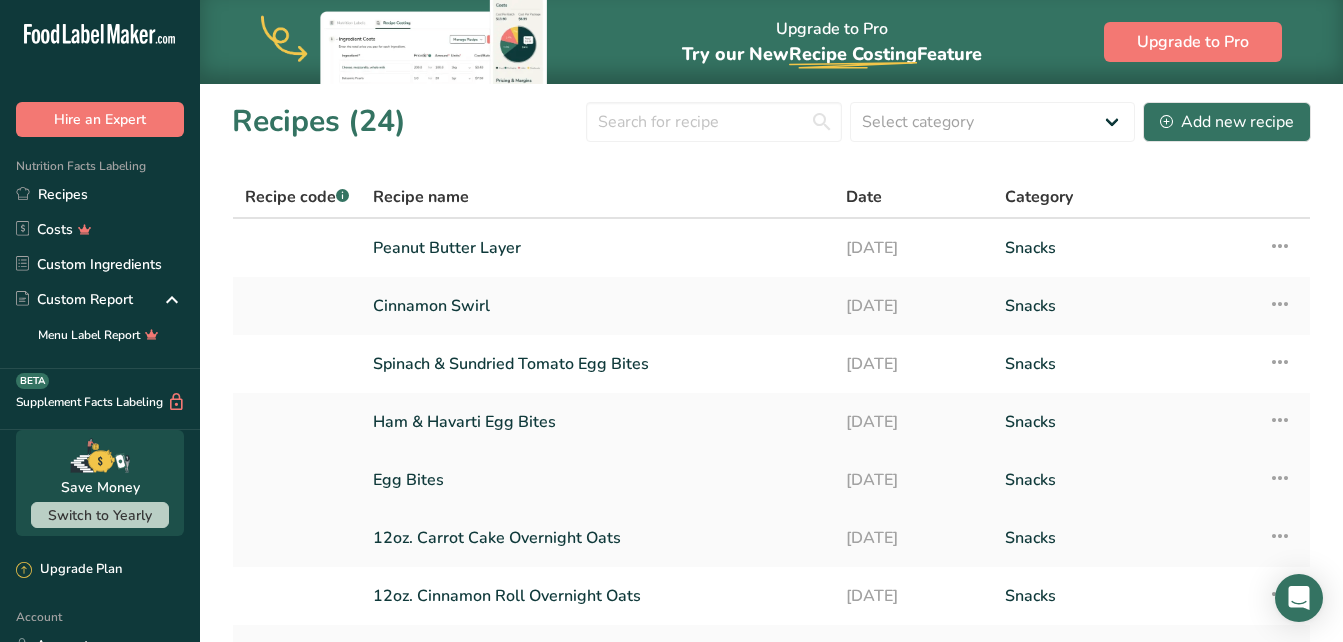 click on "Egg Bites" at bounding box center [597, 480] 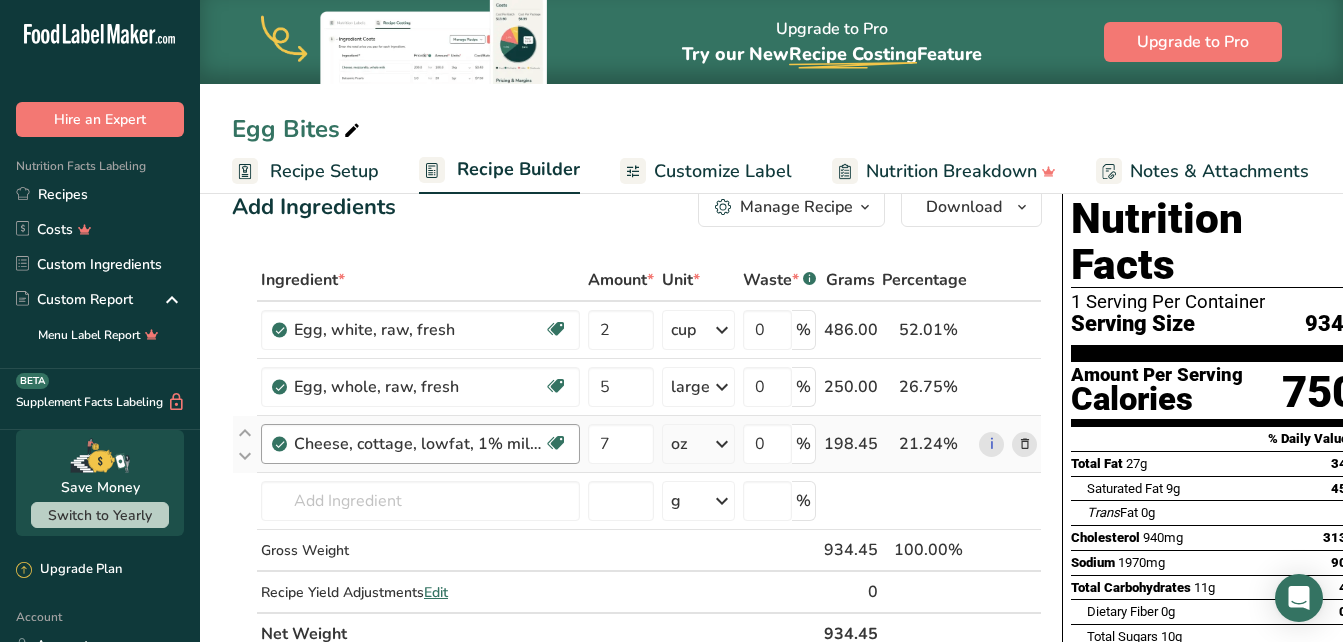scroll, scrollTop: 0, scrollLeft: 0, axis: both 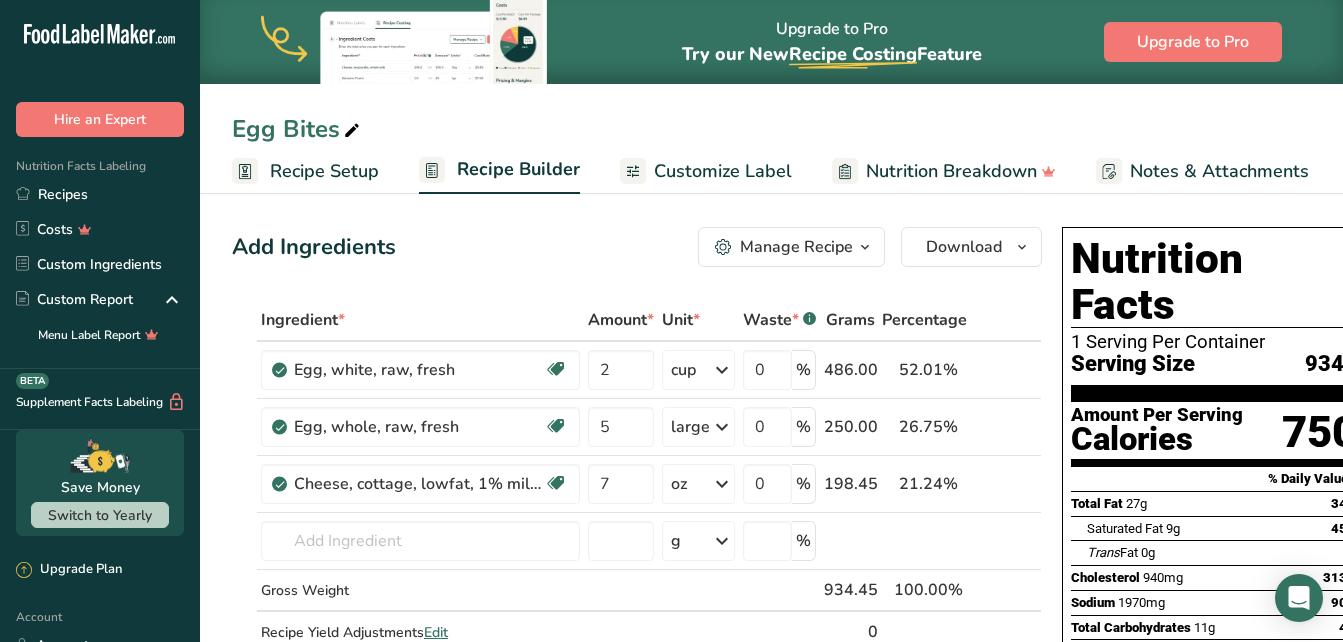 click on "Recipe Setup" at bounding box center [324, 171] 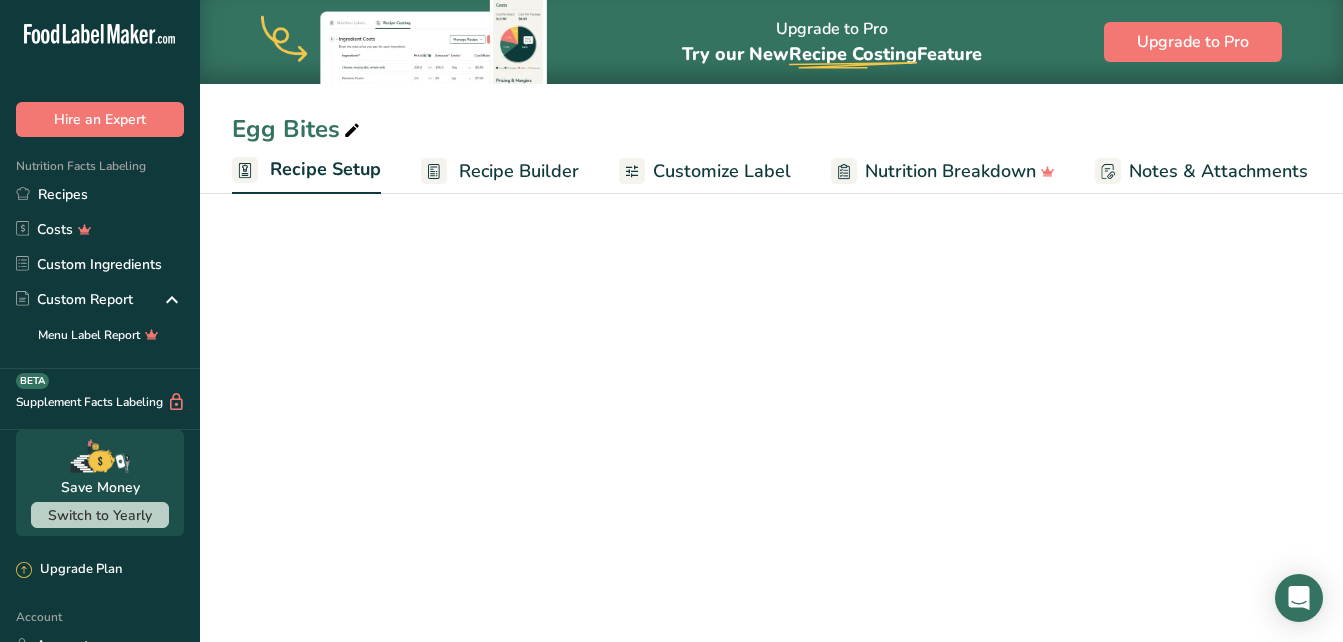 scroll, scrollTop: 0, scrollLeft: 7, axis: horizontal 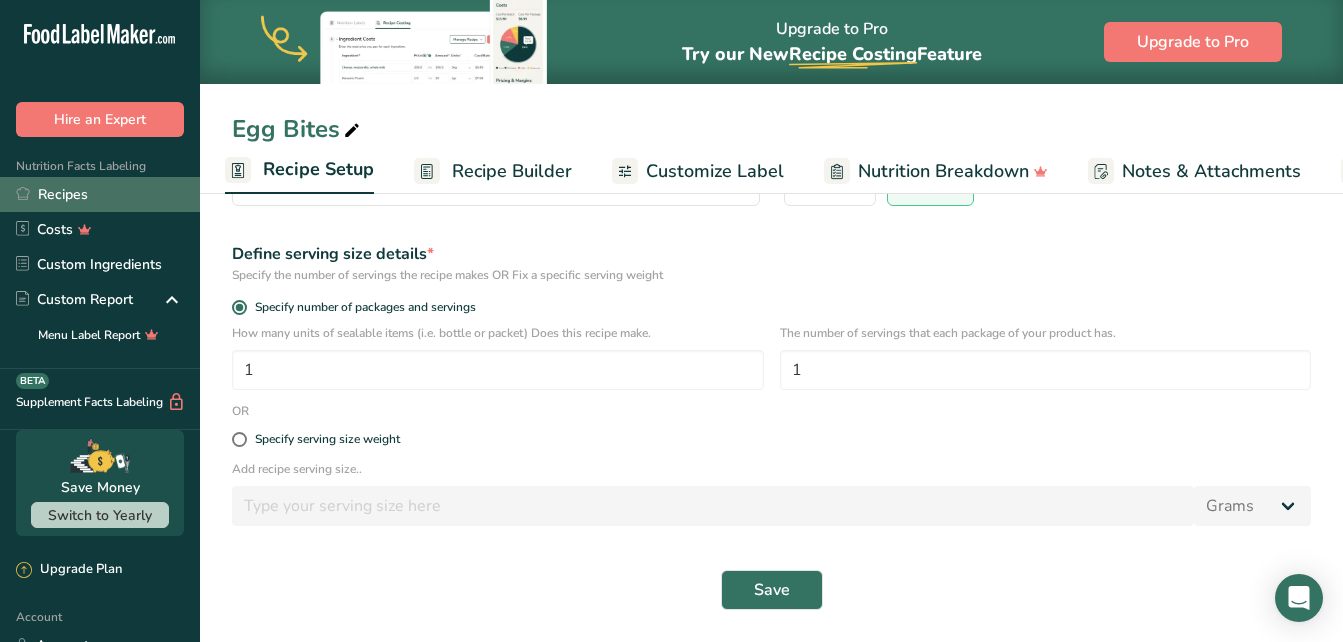 click on "Recipes" at bounding box center [100, 194] 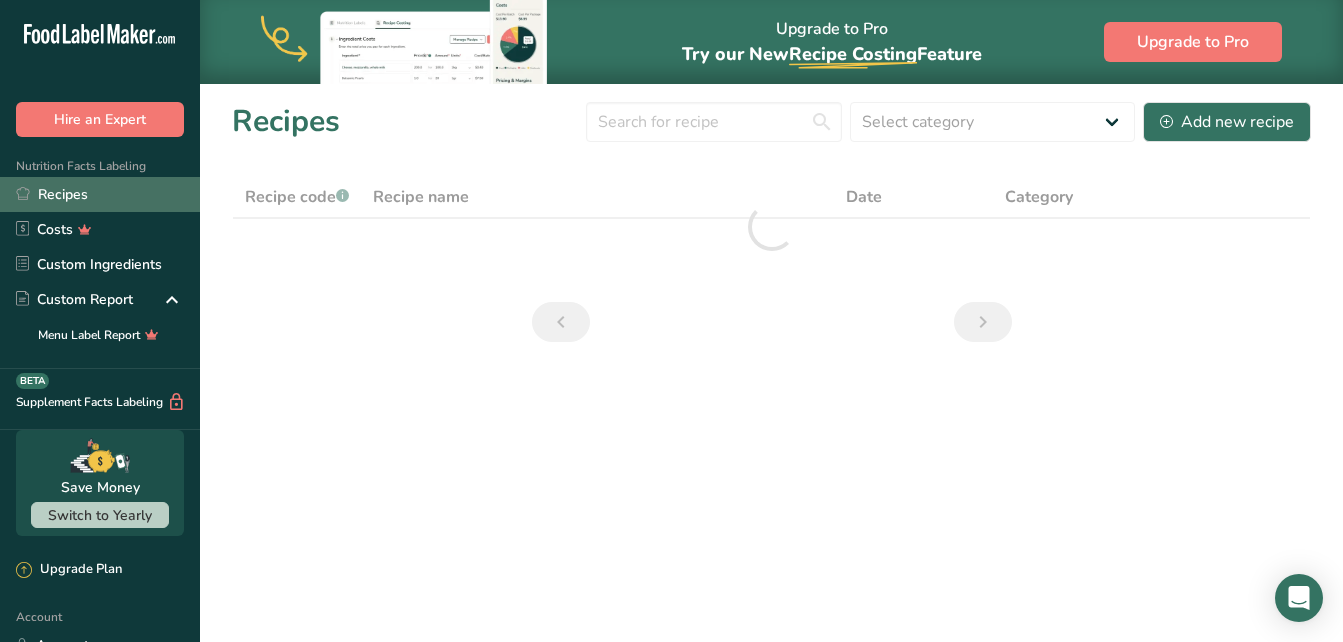 scroll, scrollTop: 0, scrollLeft: 0, axis: both 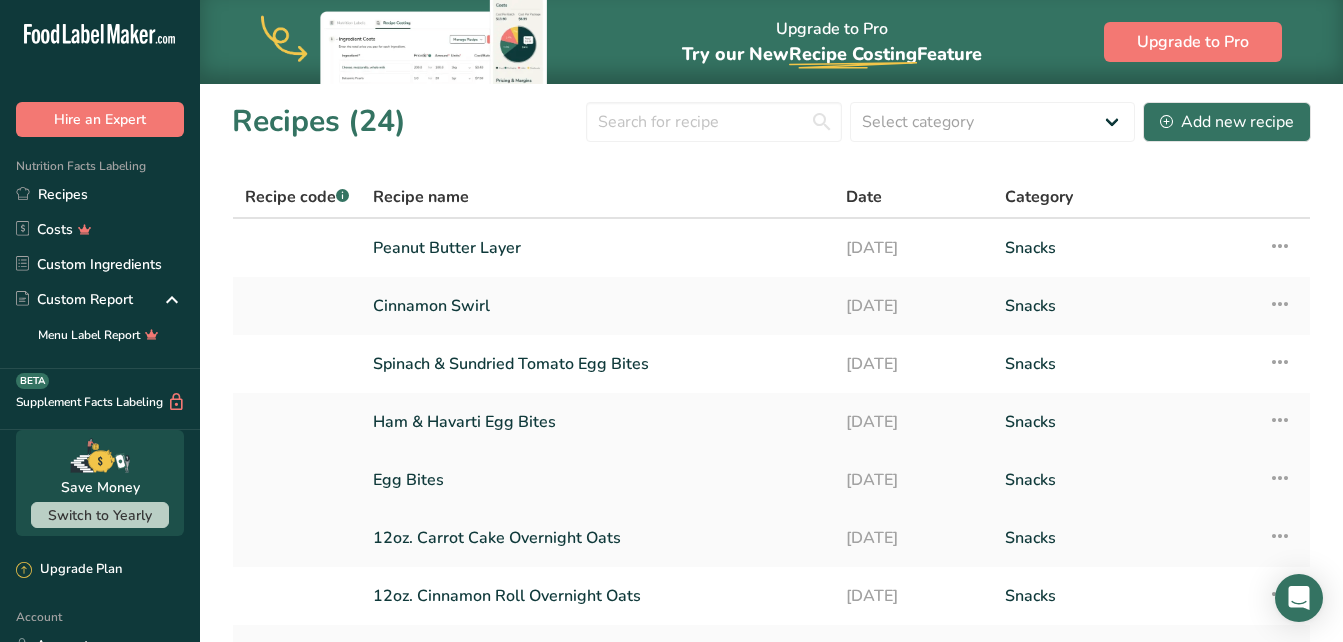click at bounding box center (1280, 478) 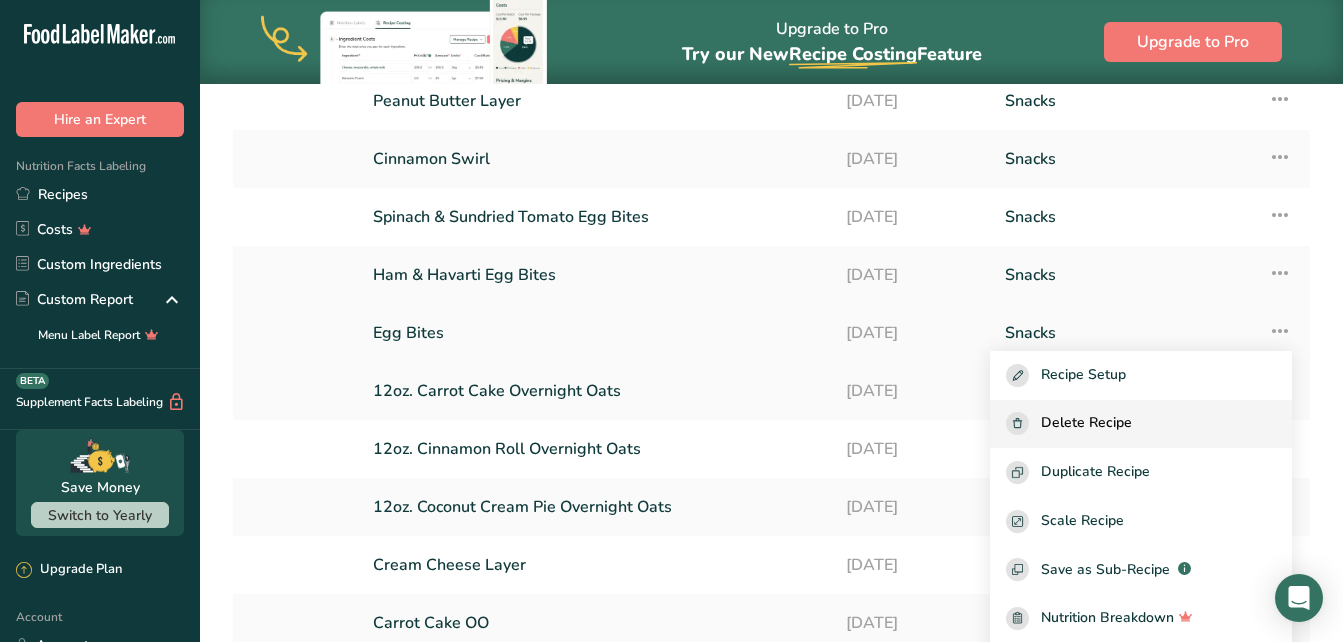 scroll, scrollTop: 160, scrollLeft: 0, axis: vertical 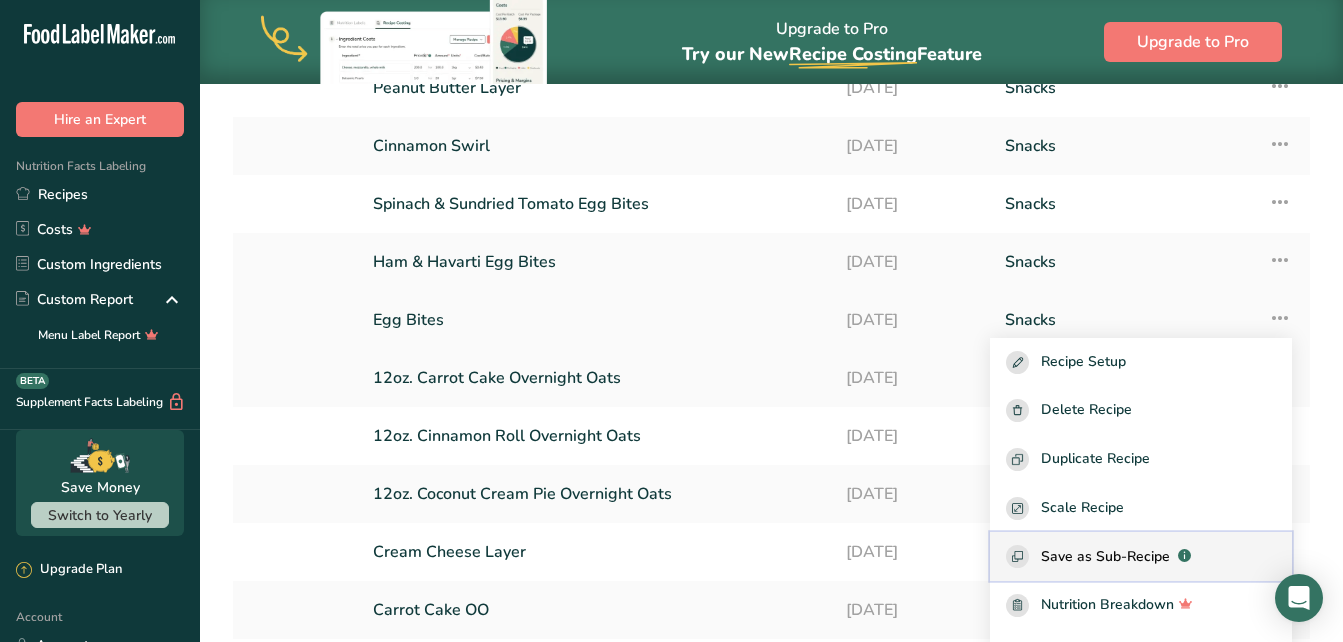 click on "Save as Sub-Recipe" at bounding box center (1105, 556) 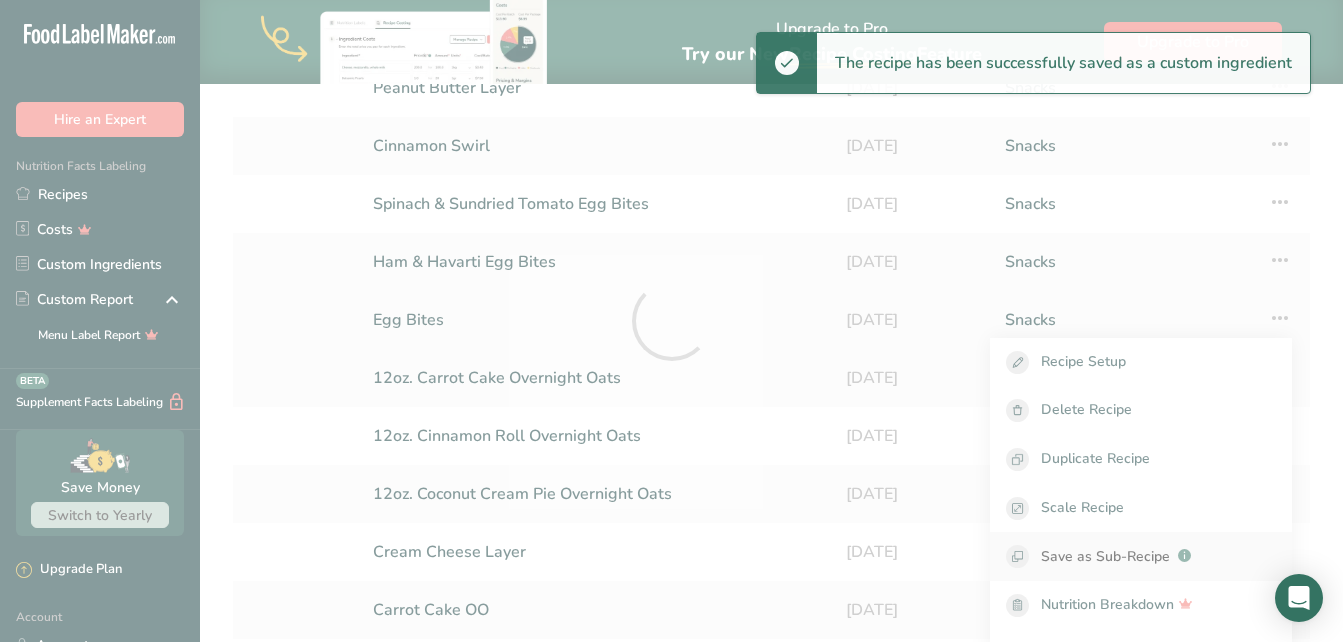 select on "30" 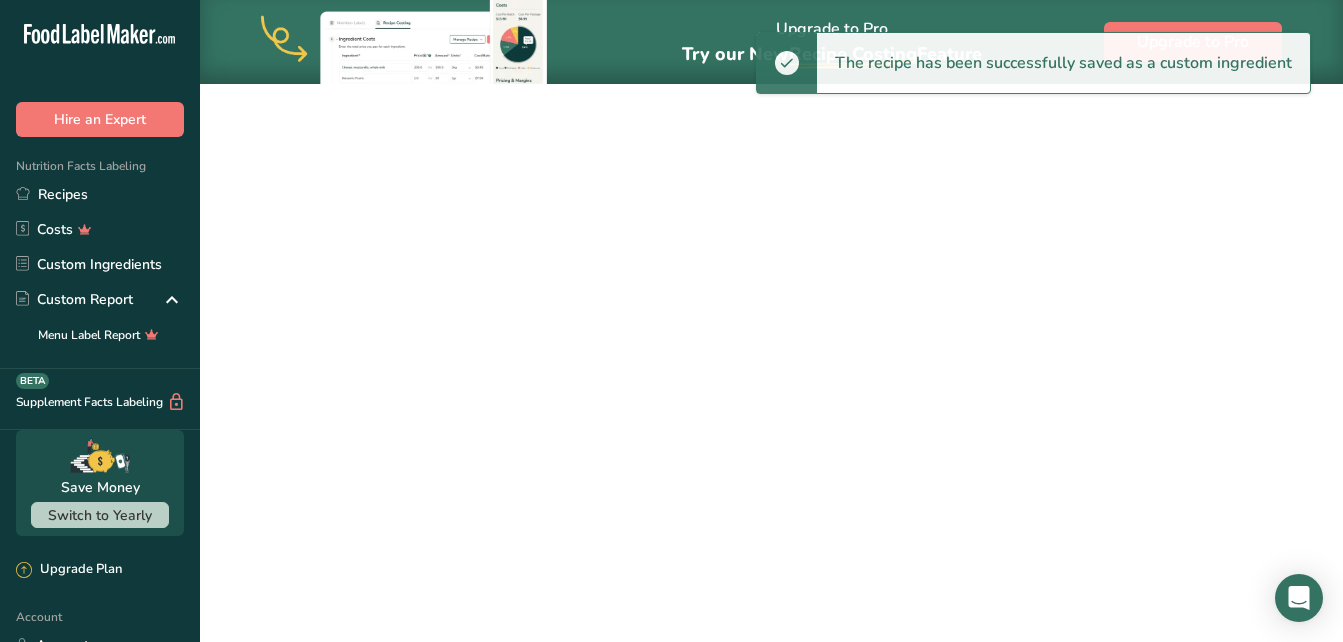 scroll, scrollTop: 0, scrollLeft: 0, axis: both 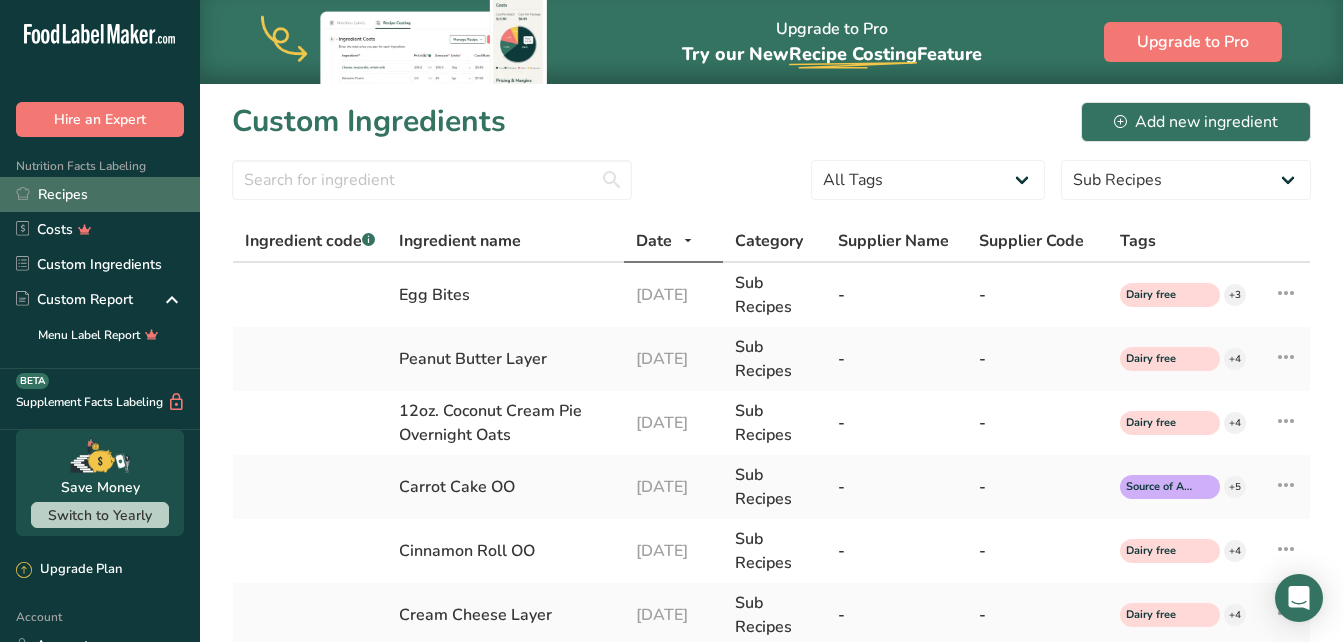 click on "Recipes" at bounding box center [100, 194] 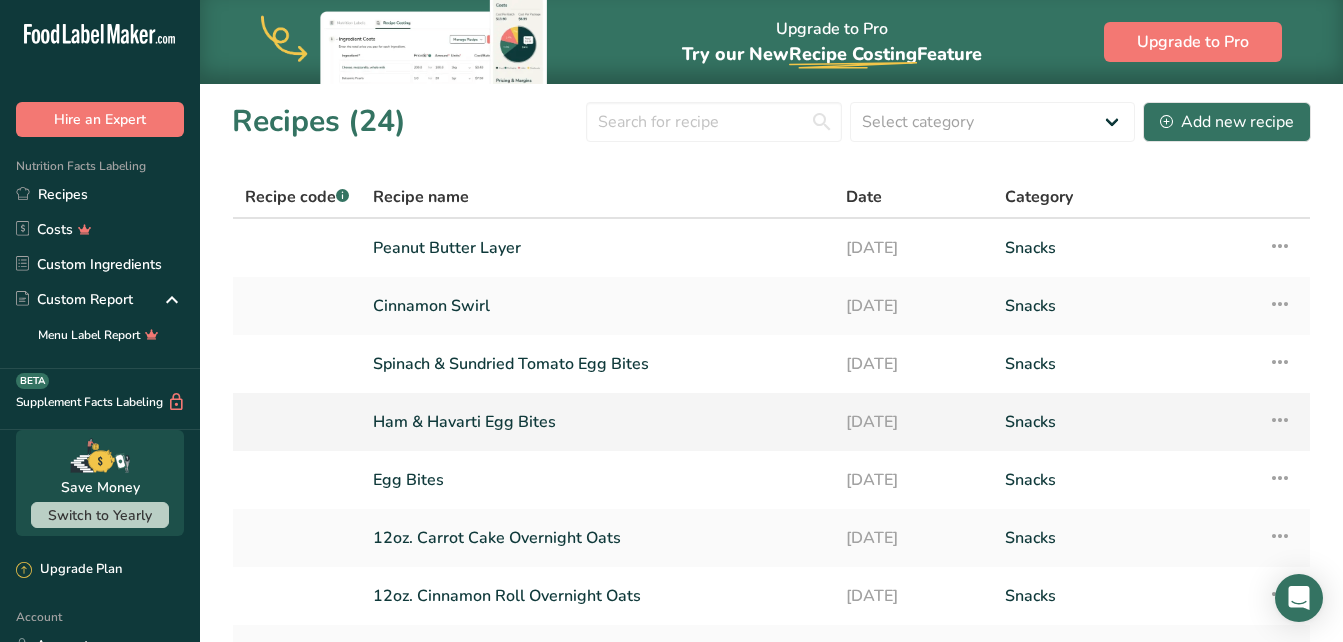 click on "Ham & Havarti Egg Bites" at bounding box center (597, 422) 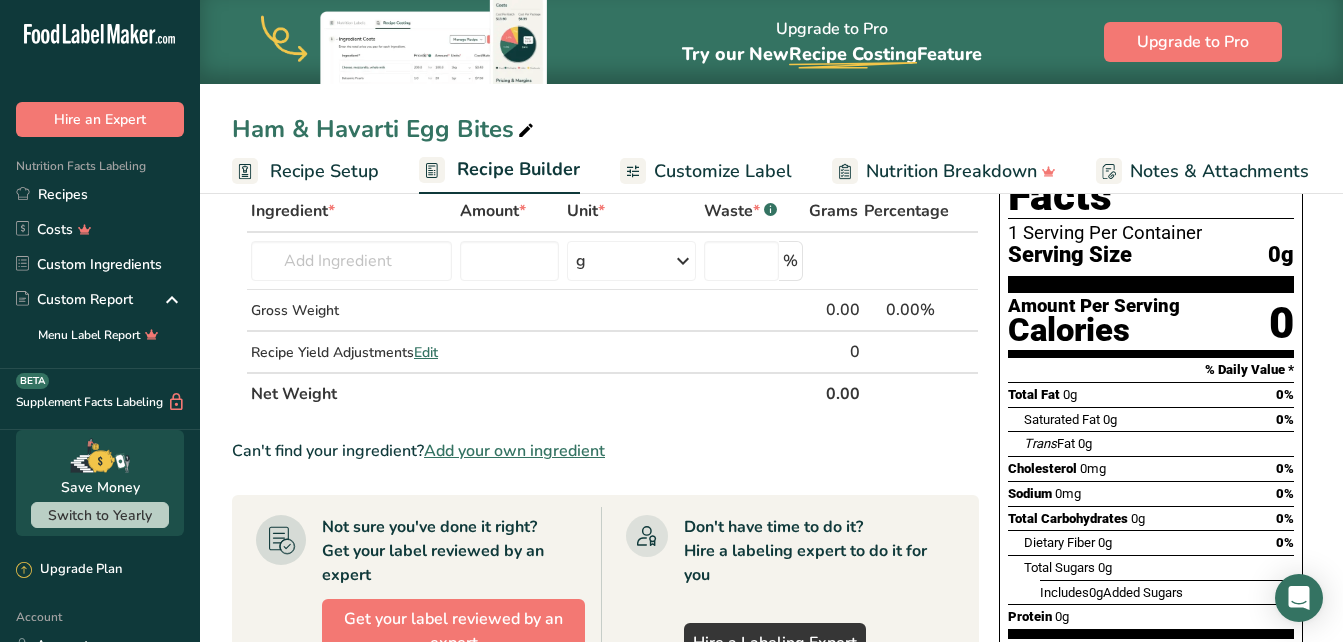 scroll, scrollTop: 116, scrollLeft: 0, axis: vertical 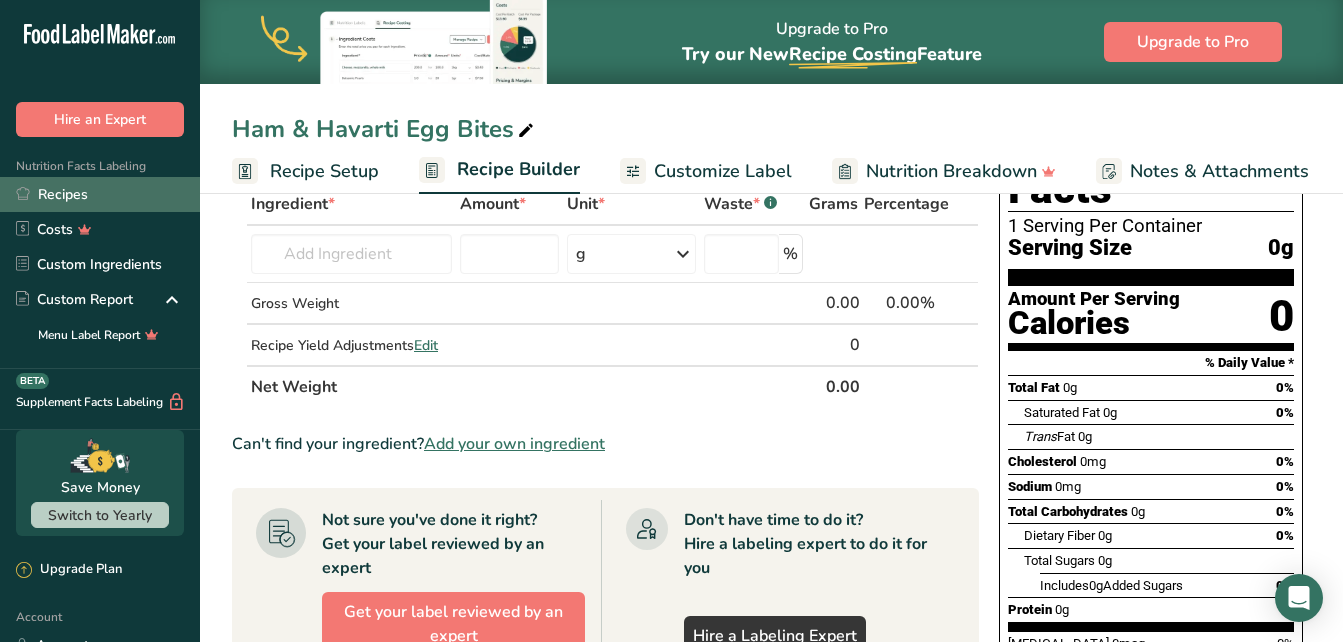 click on "Recipes" at bounding box center [100, 194] 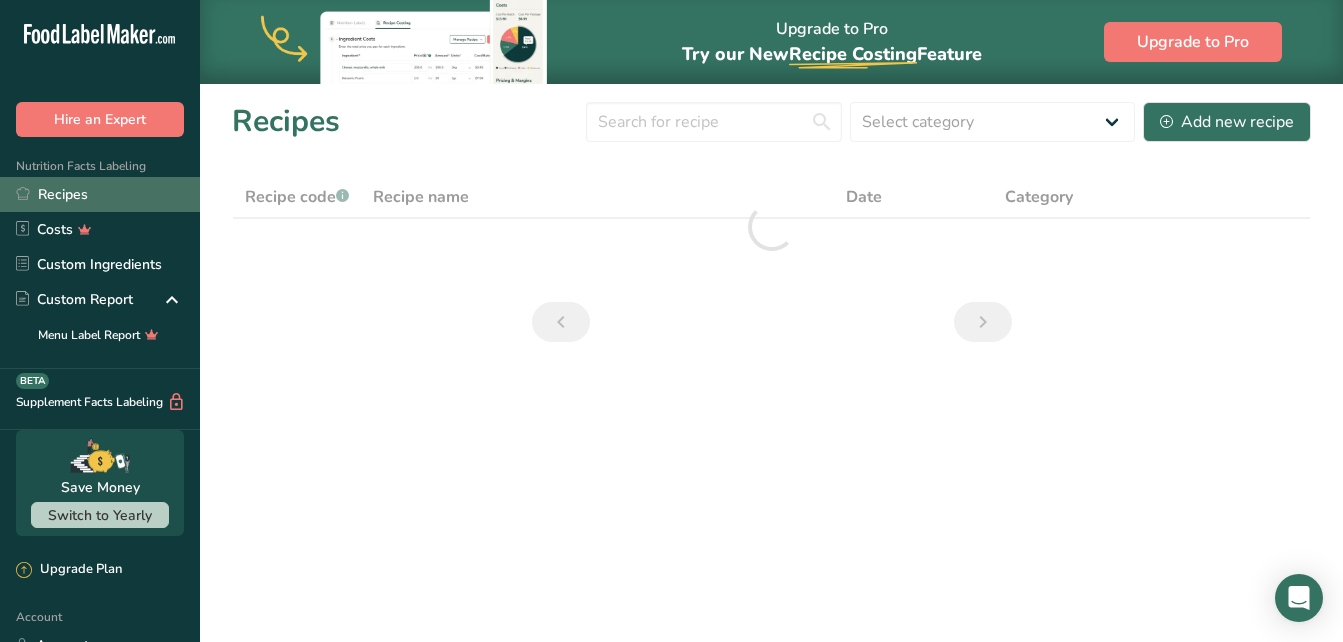 scroll, scrollTop: 0, scrollLeft: 0, axis: both 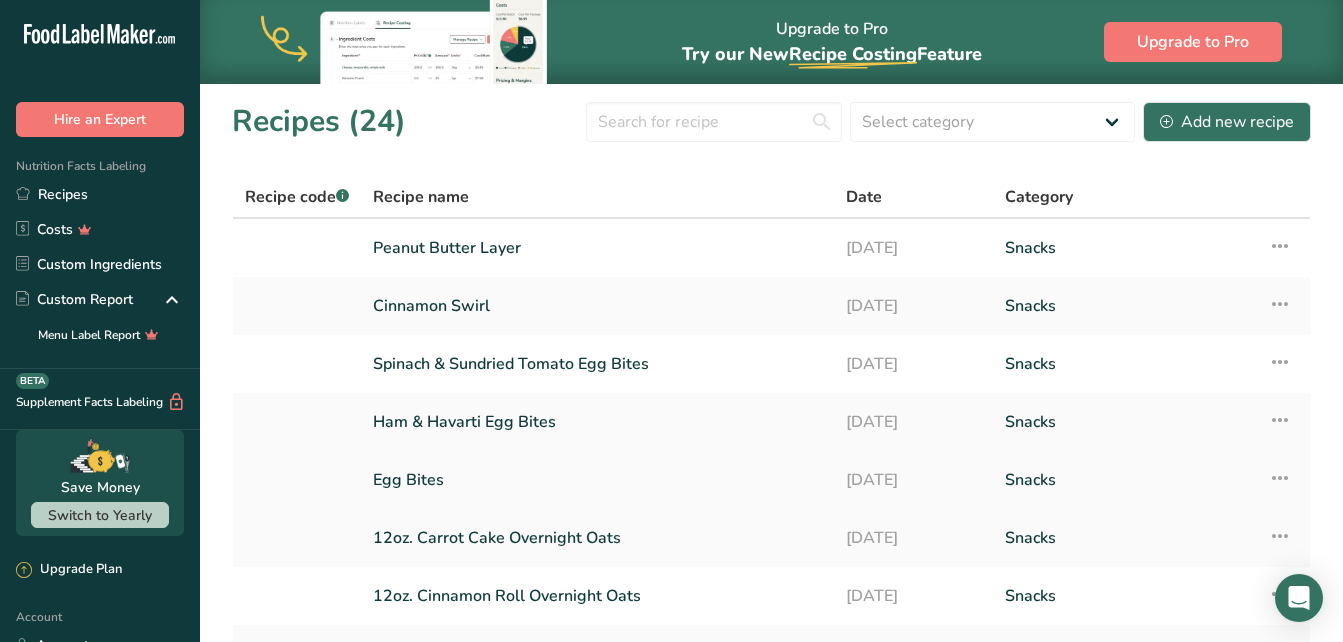click on "Egg Bites" at bounding box center [597, 480] 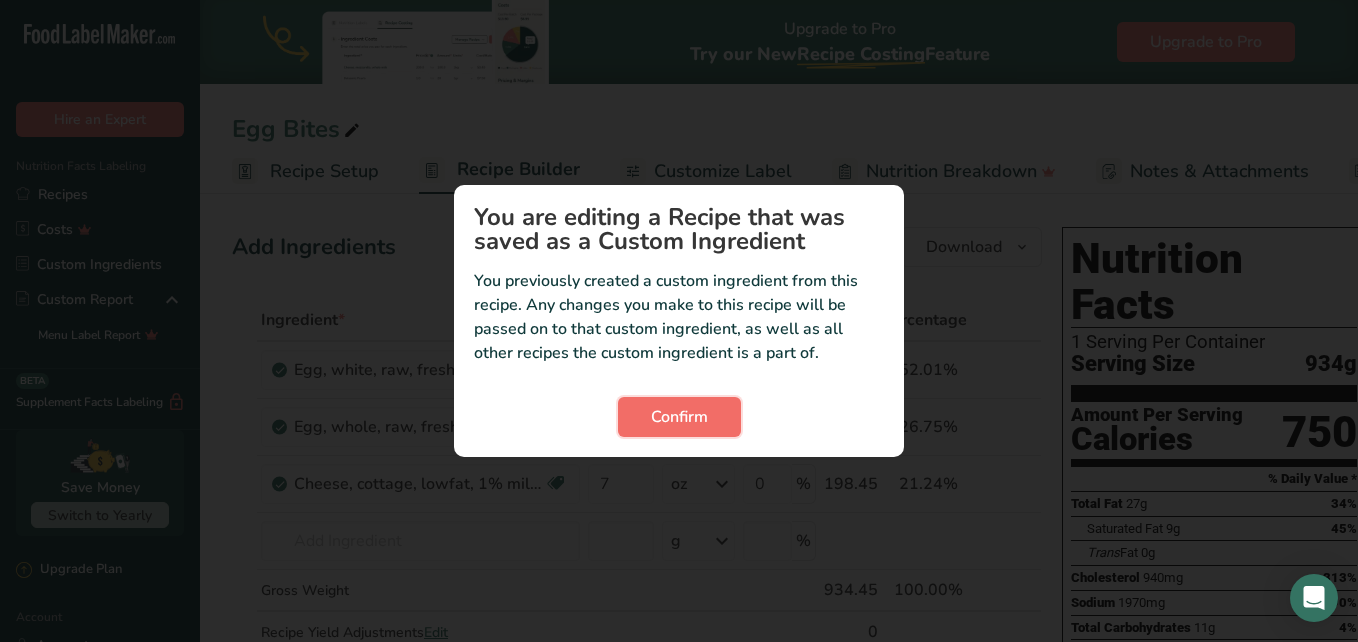 click on "Confirm" at bounding box center [679, 417] 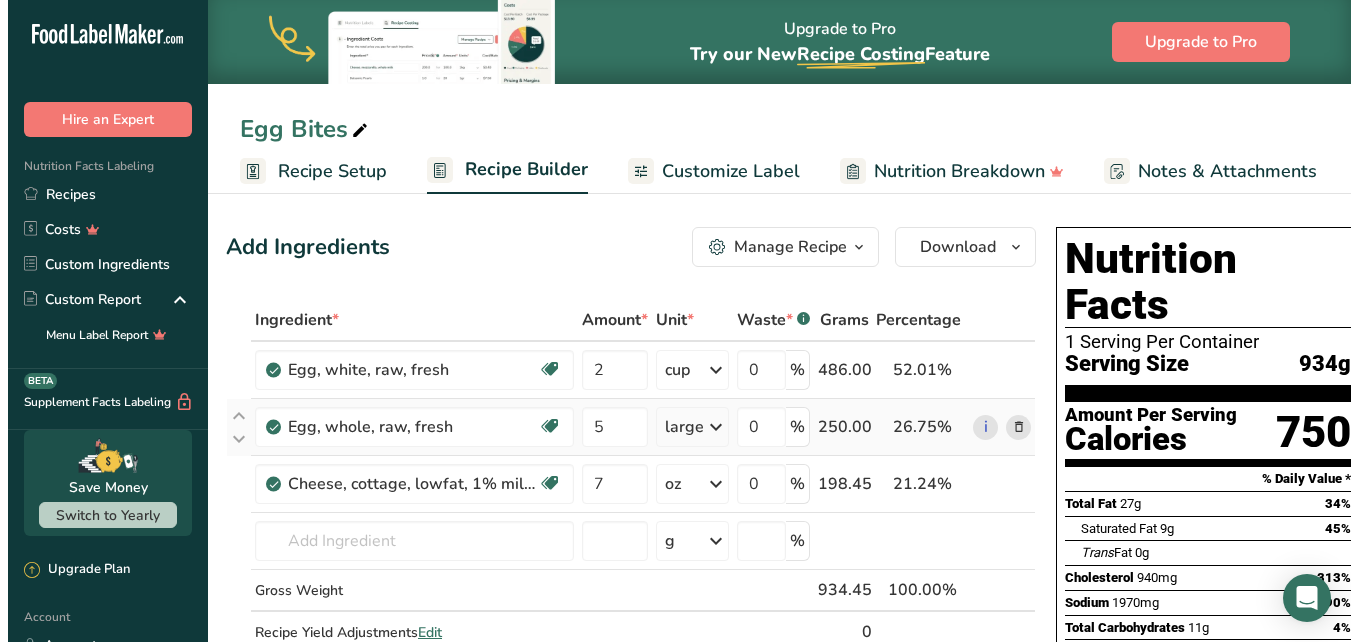 scroll, scrollTop: 0, scrollLeft: 27, axis: horizontal 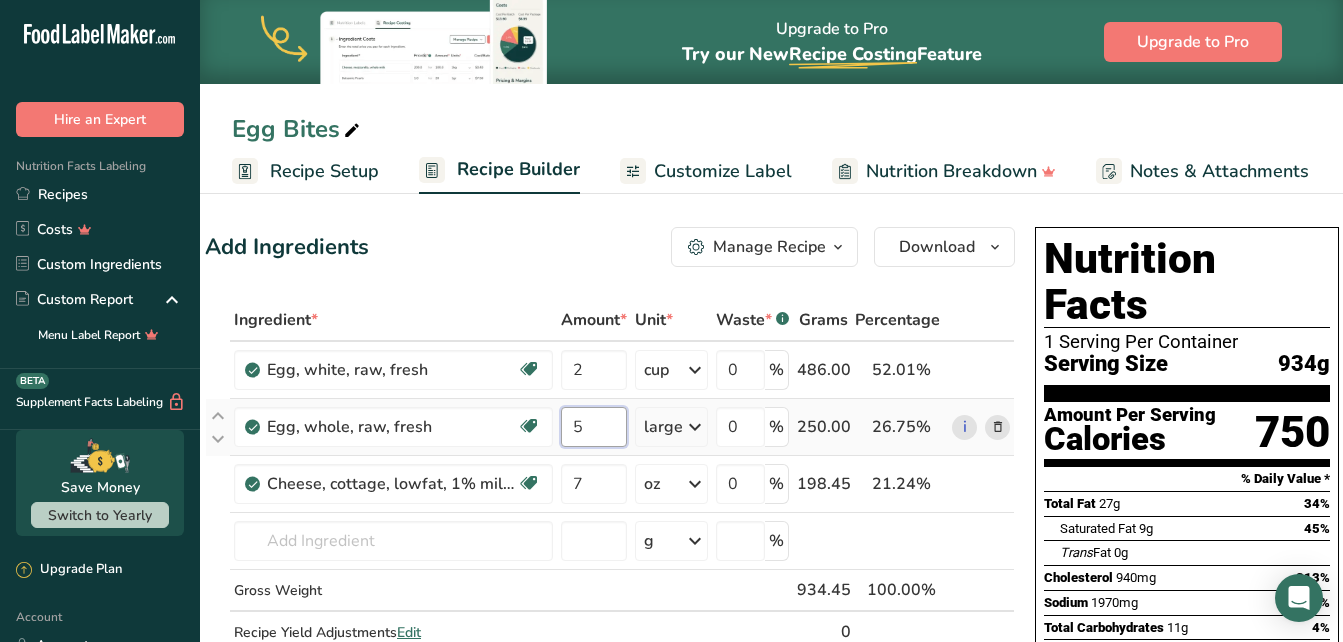 click on "5" at bounding box center (594, 427) 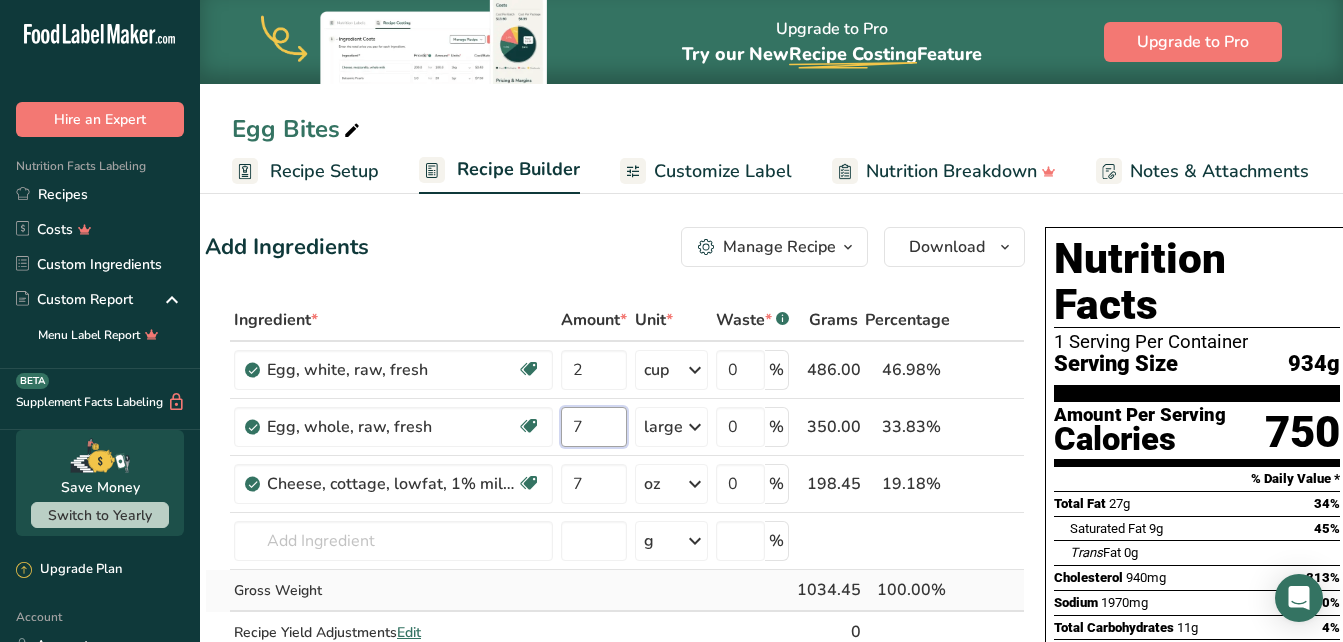 type on "7" 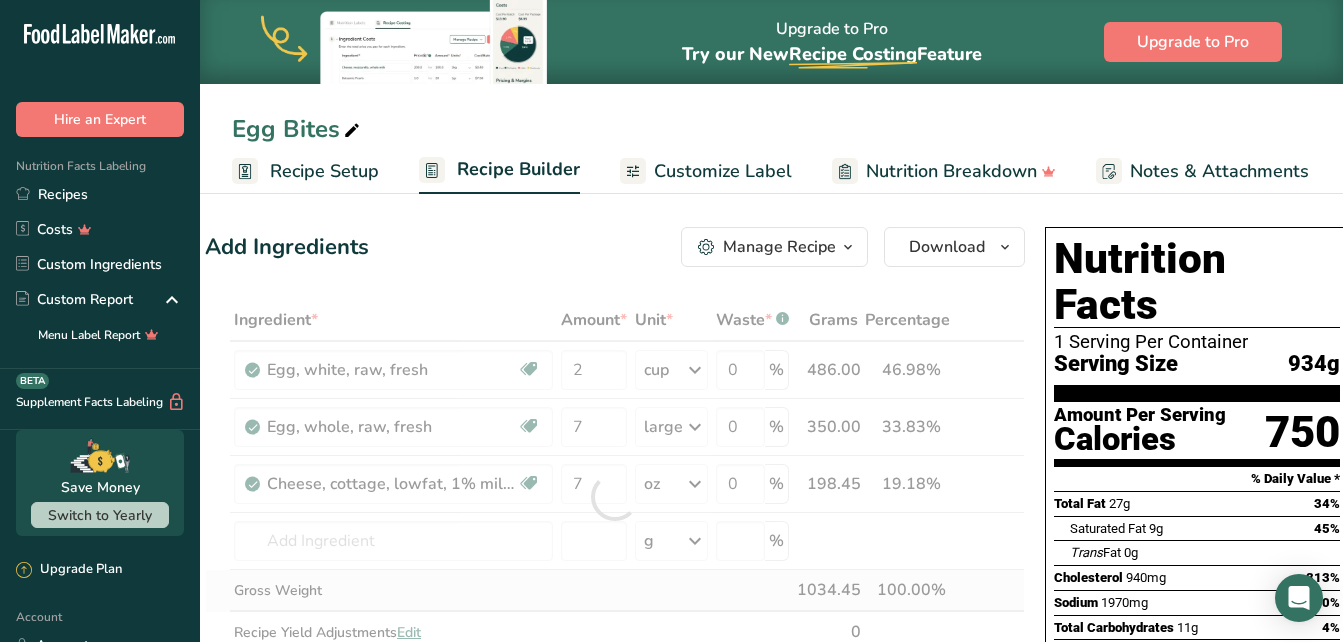 click on "Ingredient *
Amount *
Unit *
Waste *   .a-a{fill:#347362;}.b-a{fill:#fff;}          Grams
Percentage
Egg, white, raw, fresh
Dairy free
Gluten free
Vegetarian
Soy free
2
cup
Portions
1 large
1 cup
Weight Units
g
kg
mg
See more
Volume Units
l
Volume units require a density conversion. If you know your ingredient's density enter it below. Otherwise, click on "RIA" our AI Regulatory bot - she will be able to help you
lb/ft3
g/cm3
Confirm
mL
lb/ft3
fl oz" at bounding box center [615, 497] 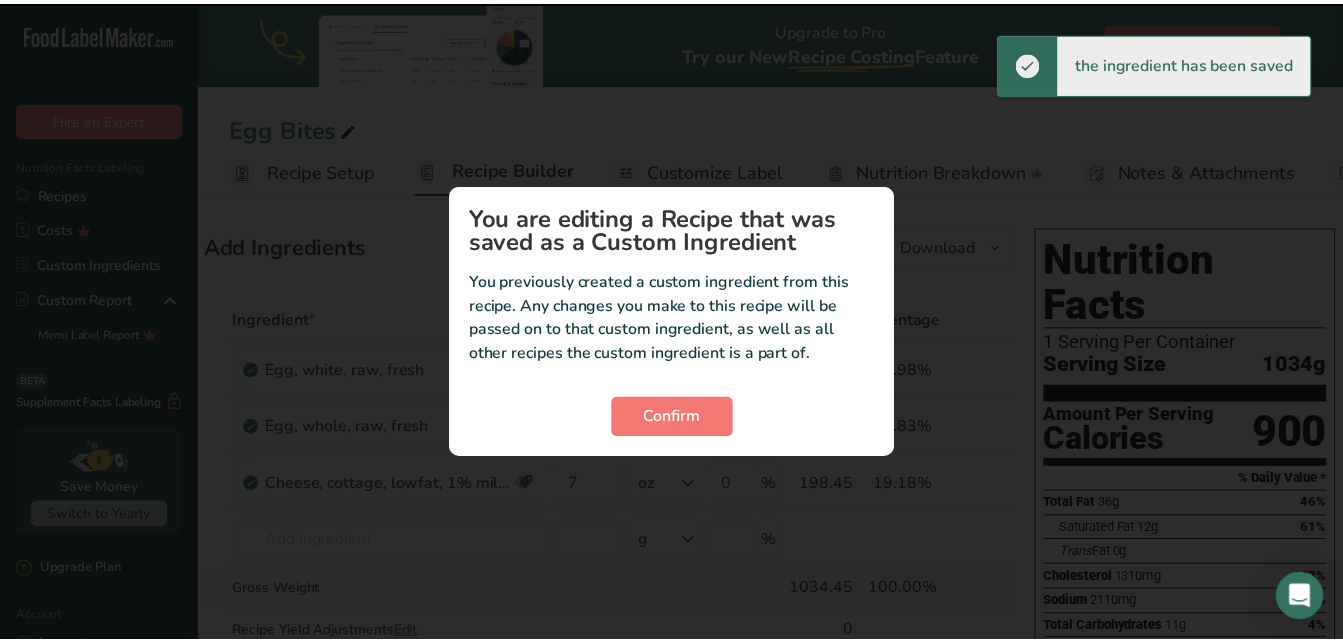 scroll, scrollTop: 0, scrollLeft: 21, axis: horizontal 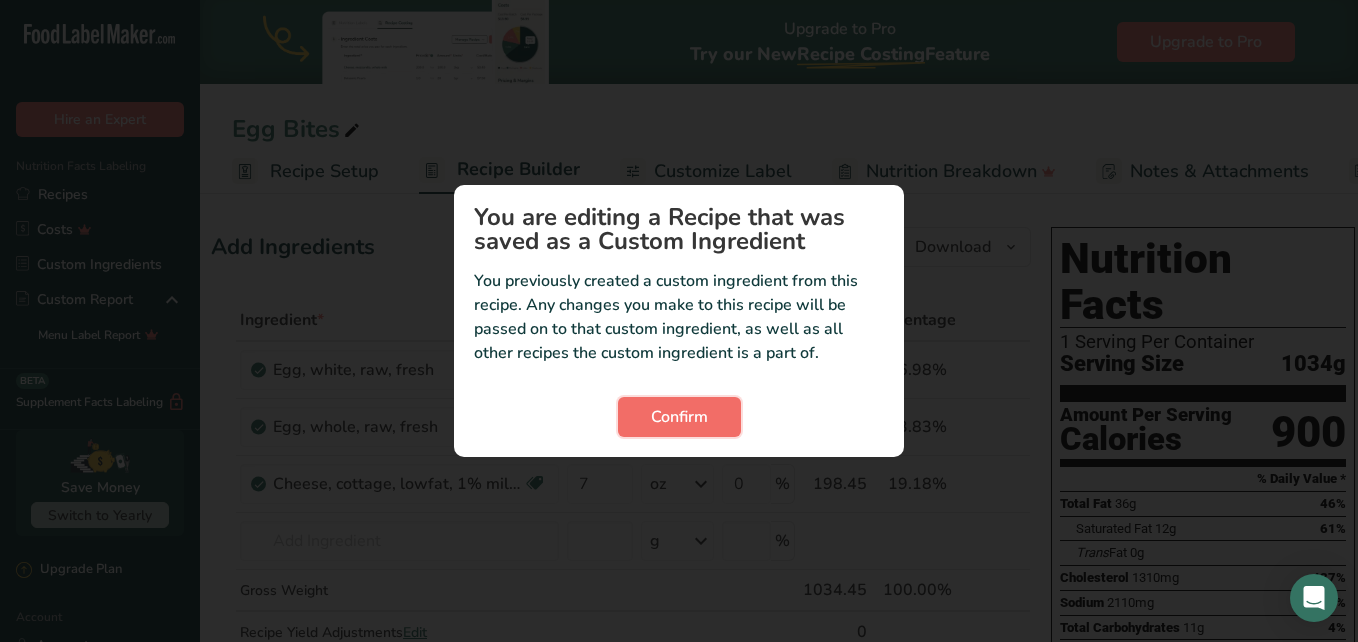 click on "Confirm" at bounding box center [679, 417] 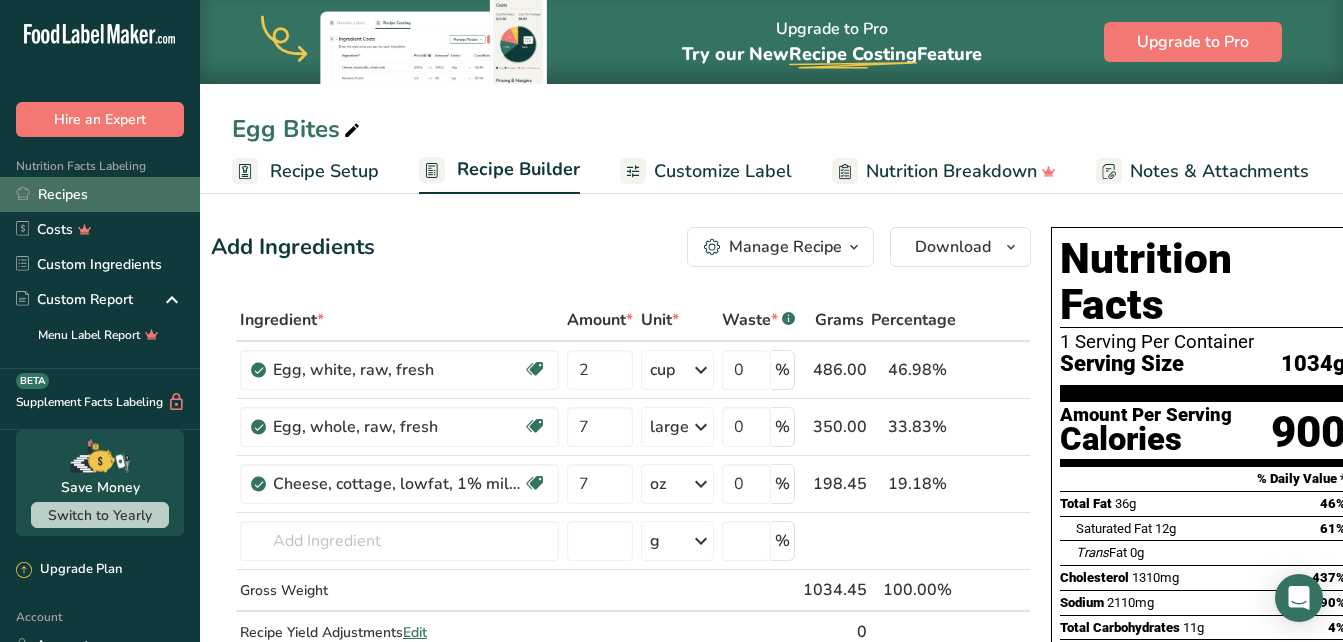 click on "Recipes" at bounding box center (100, 194) 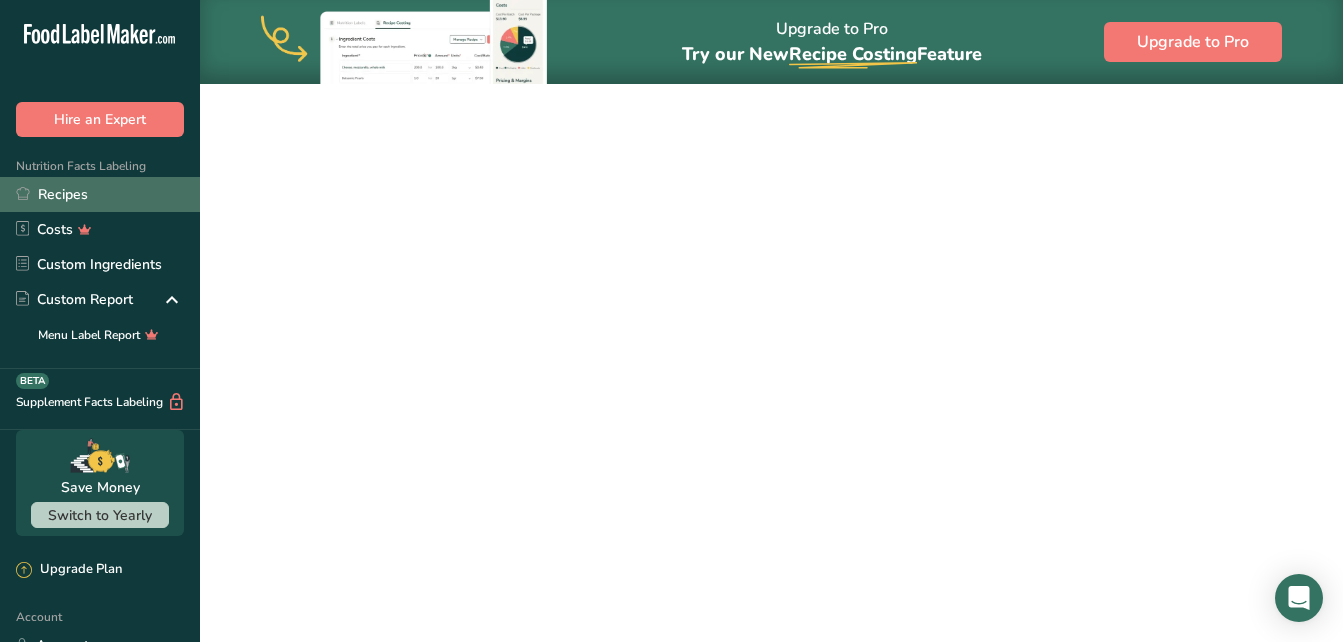 scroll, scrollTop: 0, scrollLeft: 0, axis: both 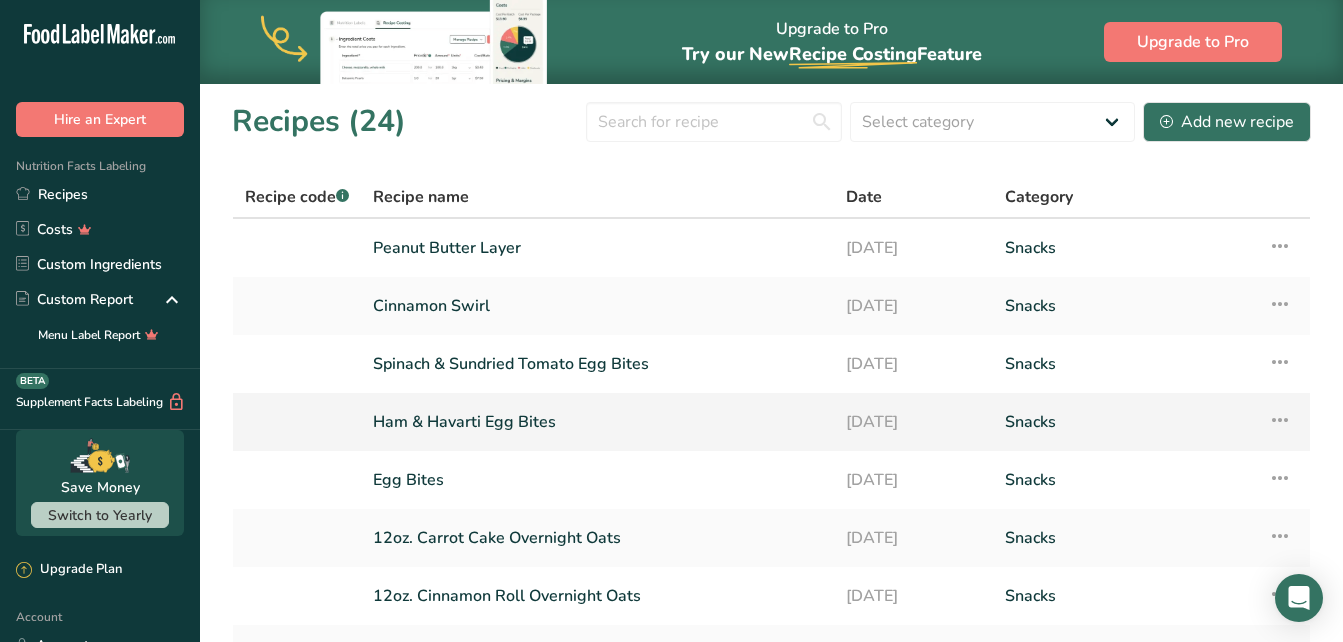 click on "Ham & Havarti Egg Bites" at bounding box center [597, 422] 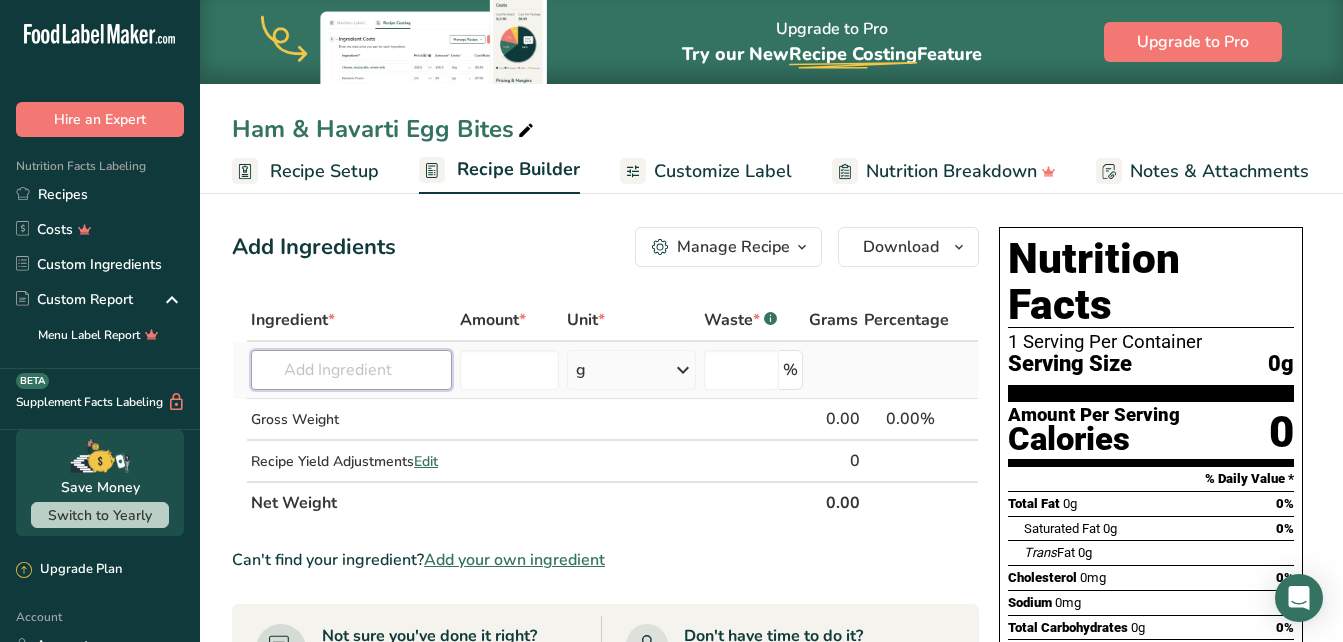 click at bounding box center (351, 370) 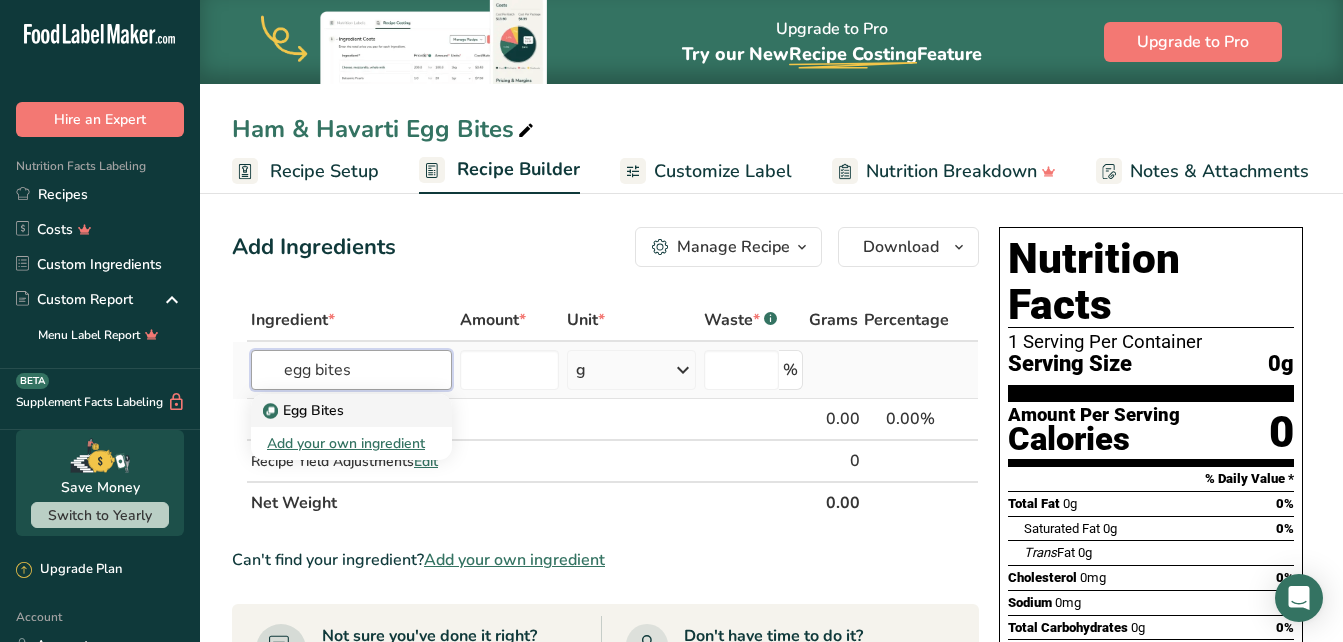 type on "egg bites" 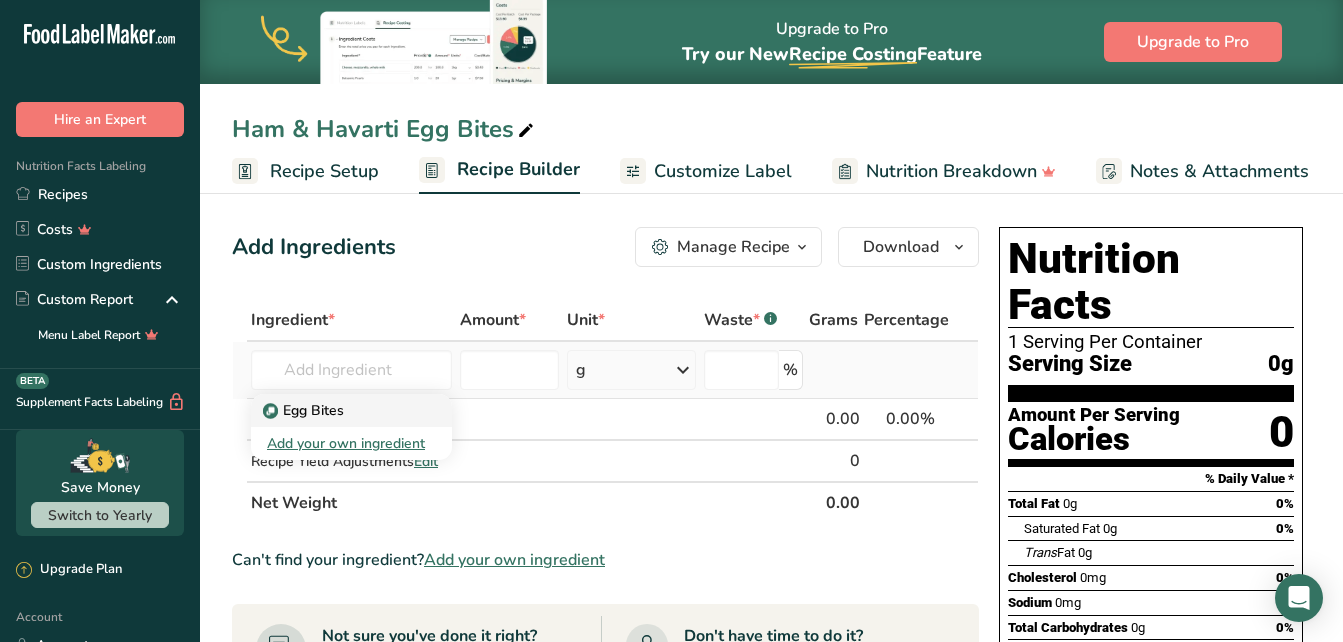 click on "Egg Bites" at bounding box center (335, 410) 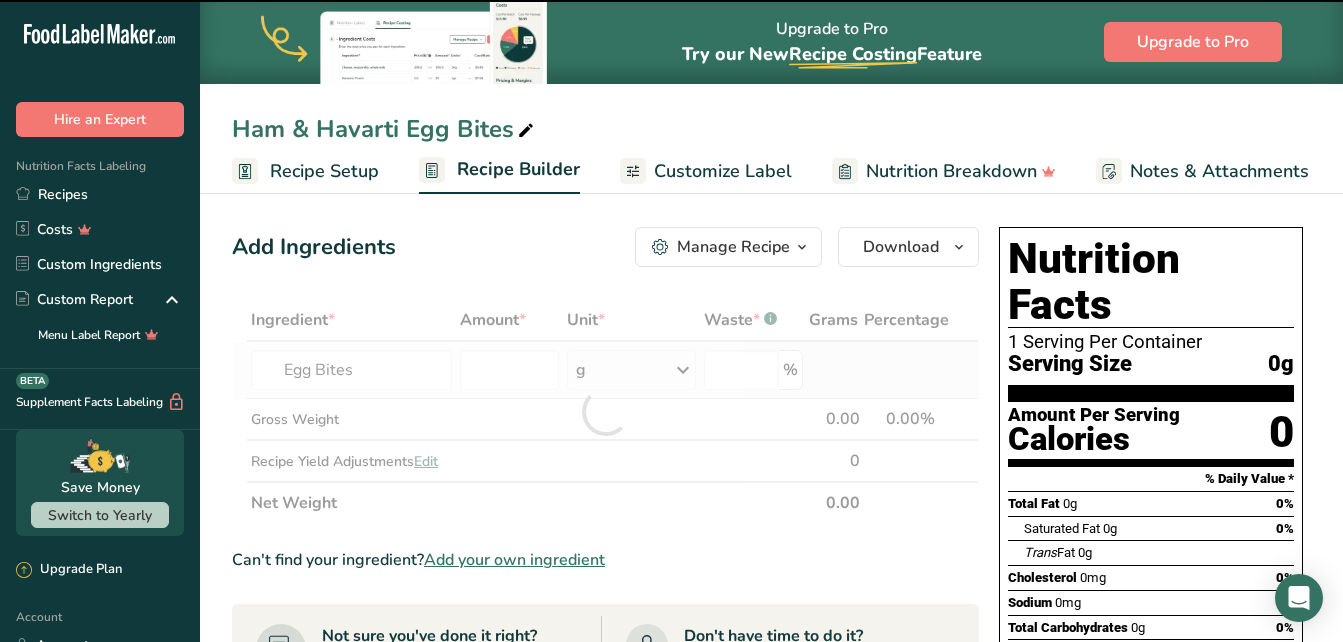 type on "0" 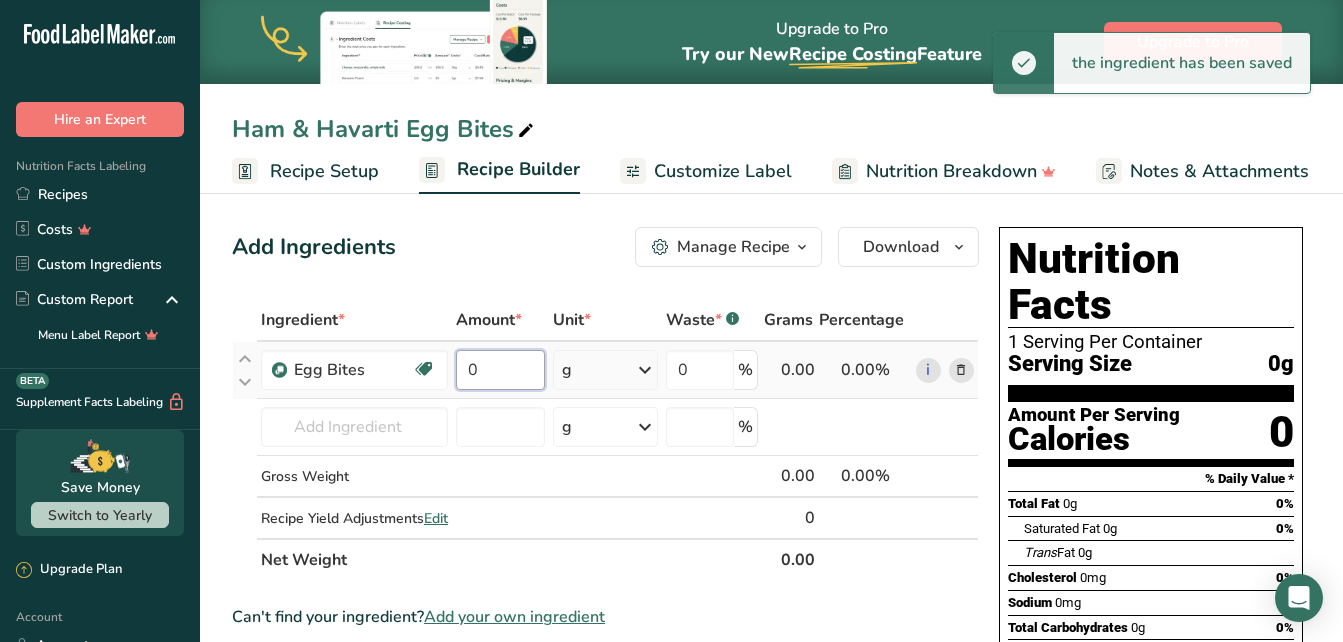 click on "0" at bounding box center (500, 370) 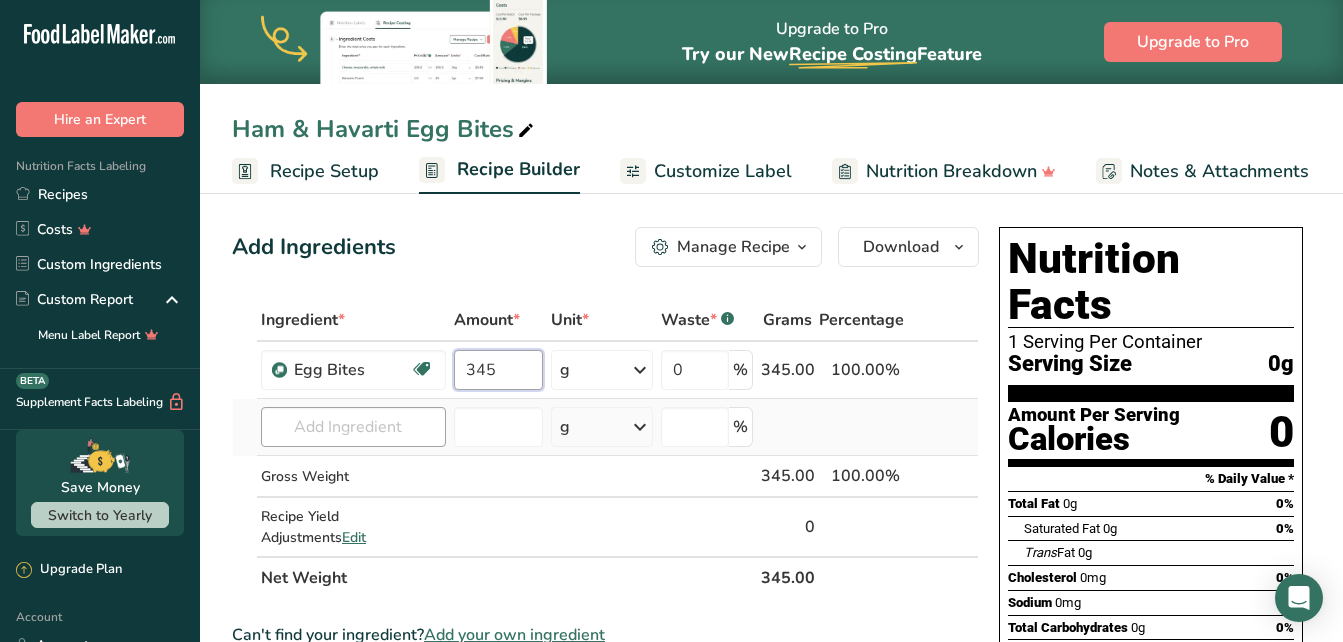type on "345" 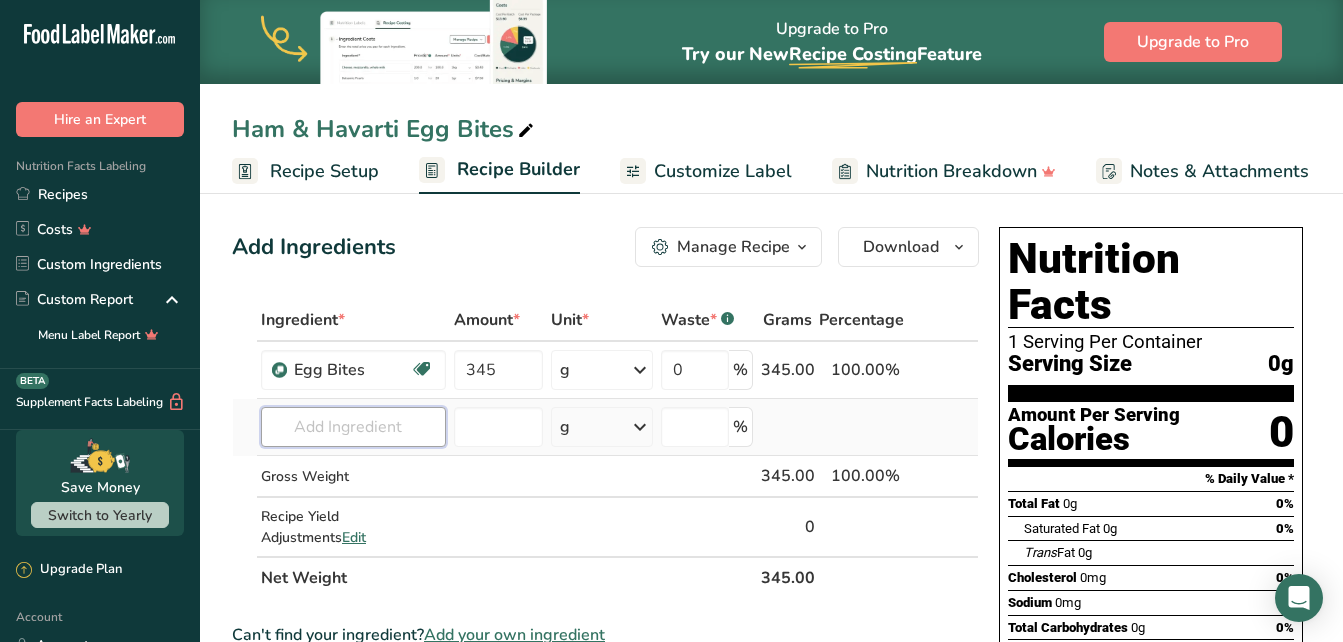 click on "Ingredient *
Amount *
Unit *
Waste *   .a-a{fill:#347362;}.b-a{fill:#fff;}          Grams
Percentage
Egg Bites
Dairy free
Gluten free
Vegetarian
Soy free
345
g
Weight Units
g
kg
mg
See more
Volume Units
l
mL
fl oz
See more
0
%
345.00
100.00%
i
Egg Bites
Add your own ingredient
g
Weight Units
g
kg
mg
See more
Volume Units
l
mL
fl oz
See more" at bounding box center [605, 449] 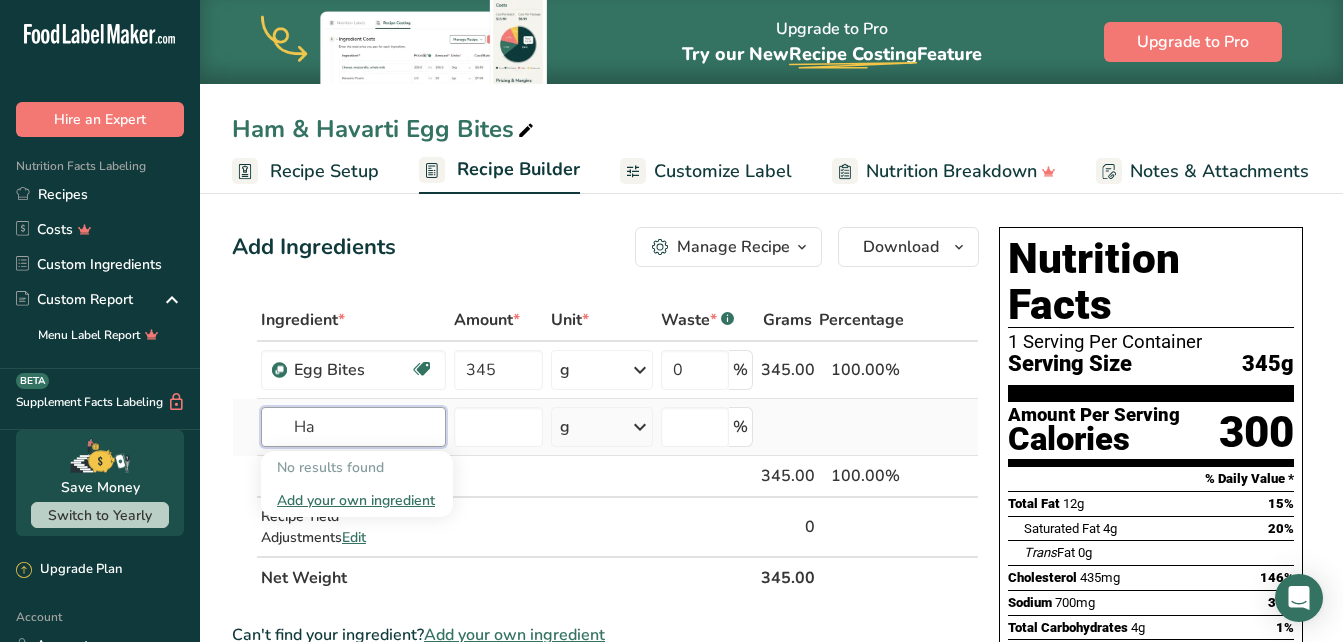 type on "H" 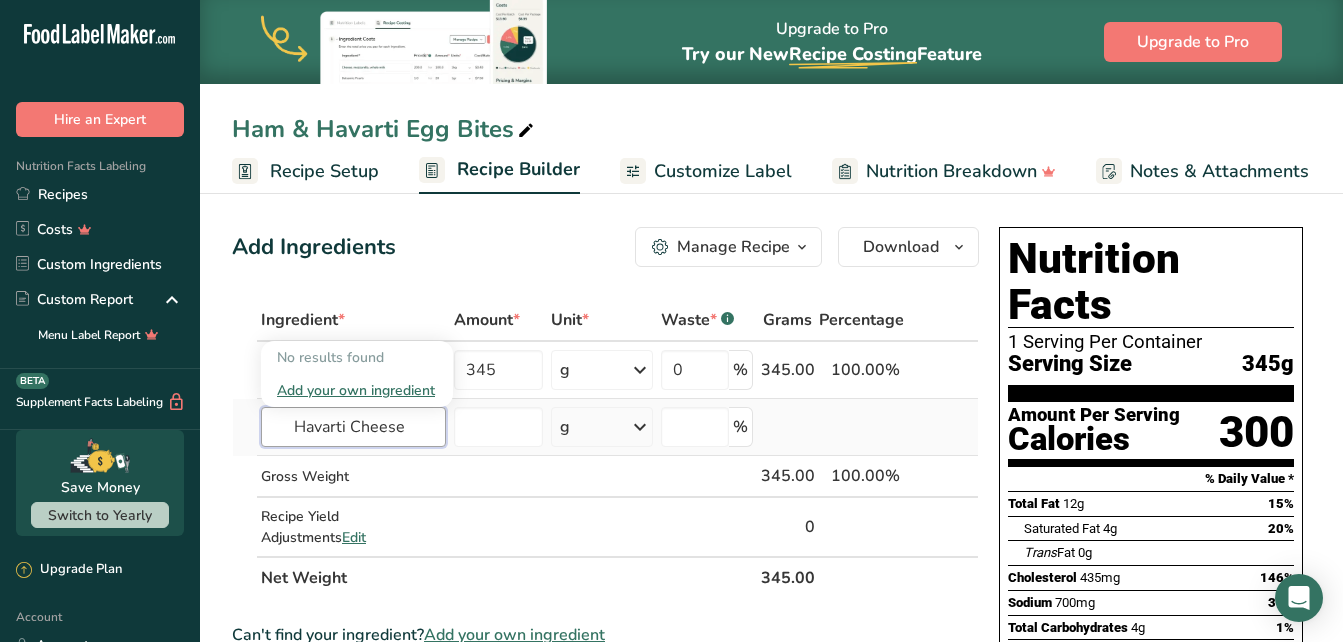 type on "Havarti Cheese" 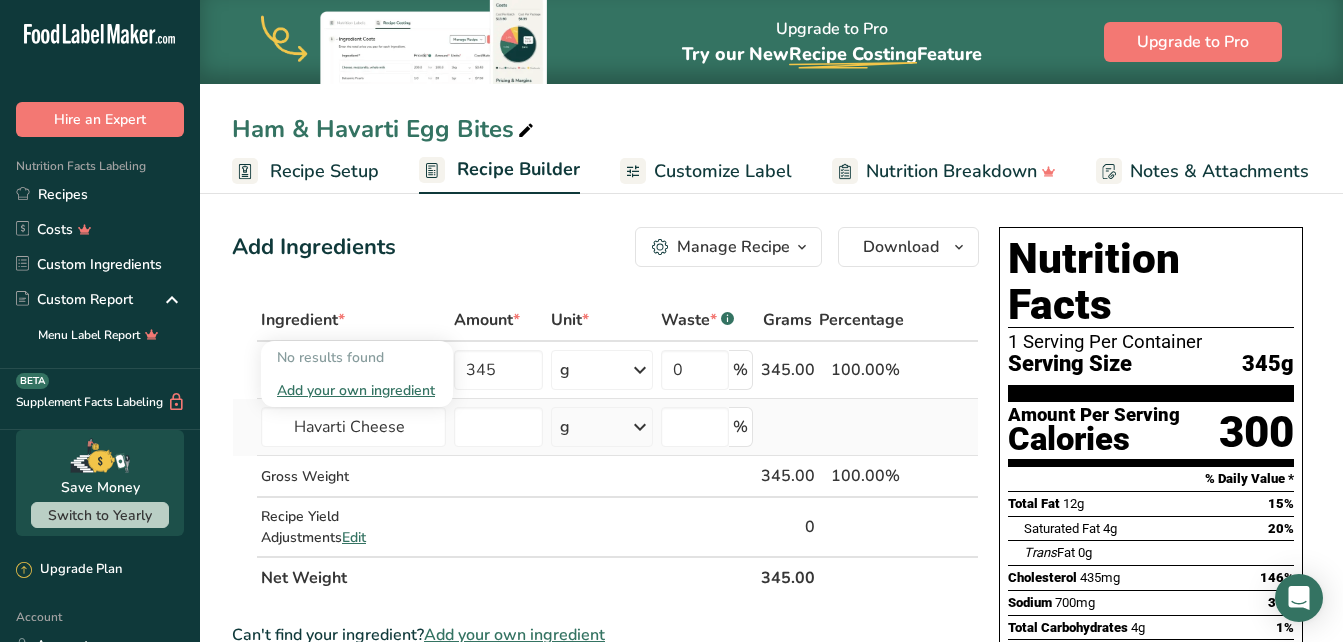 type 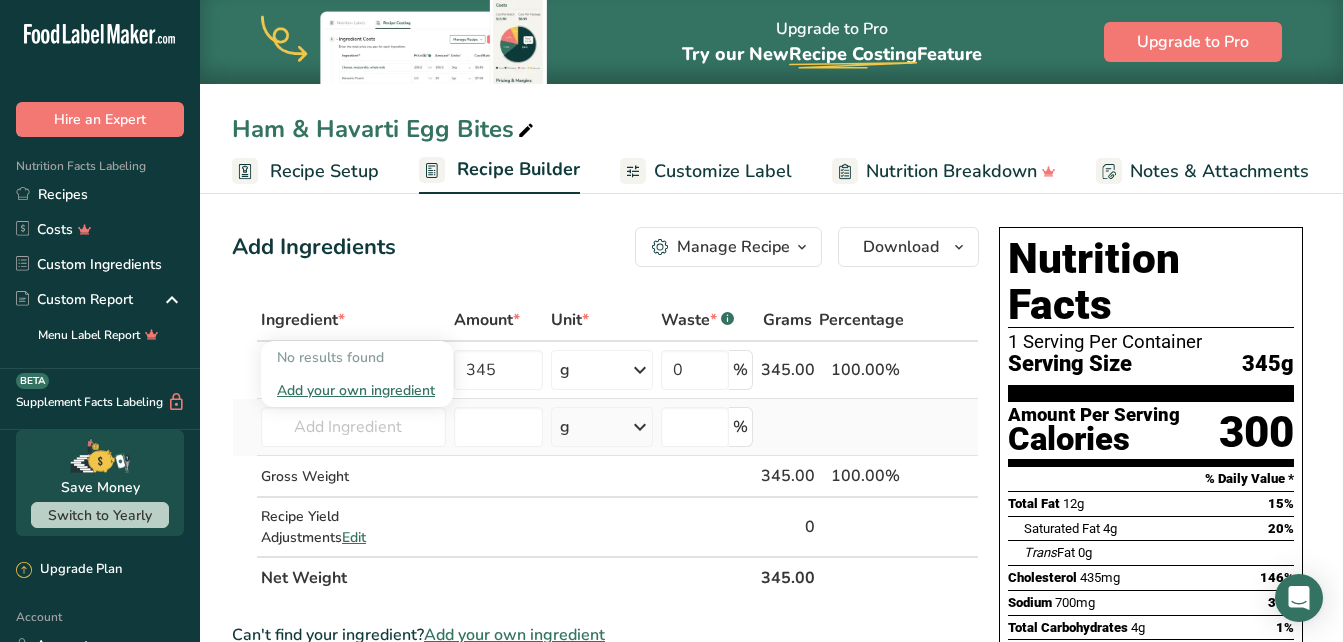 click on "Add your own ingredient" at bounding box center (357, 390) 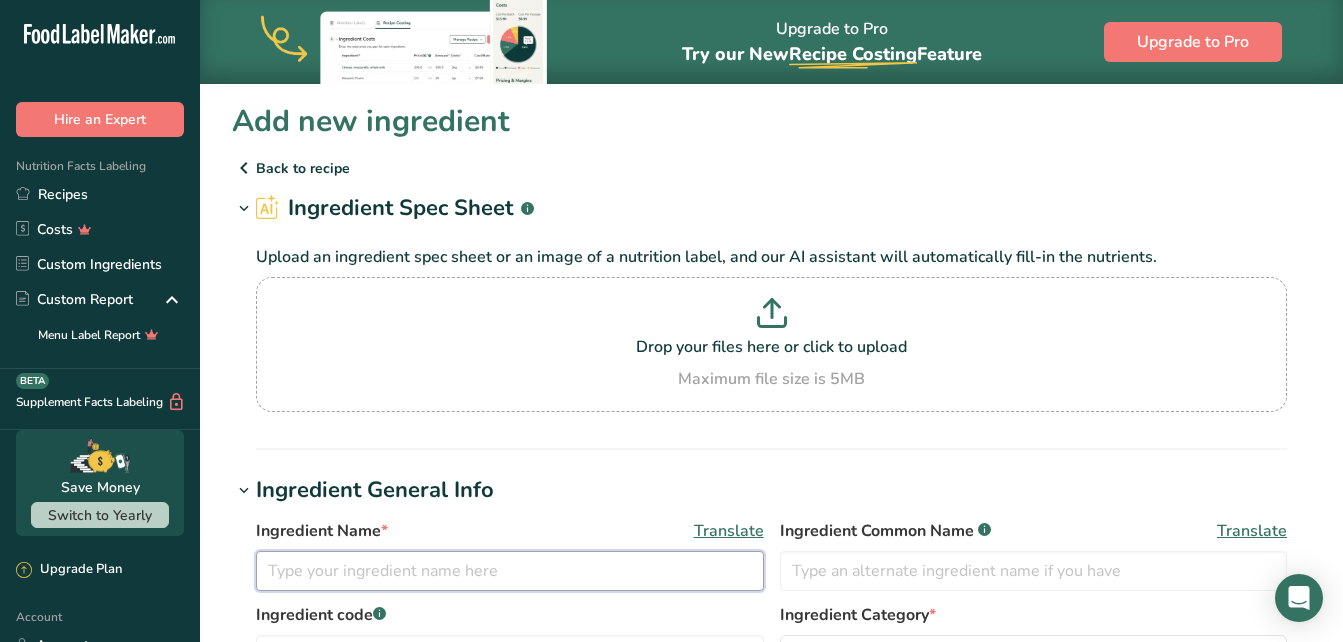 click at bounding box center [510, 571] 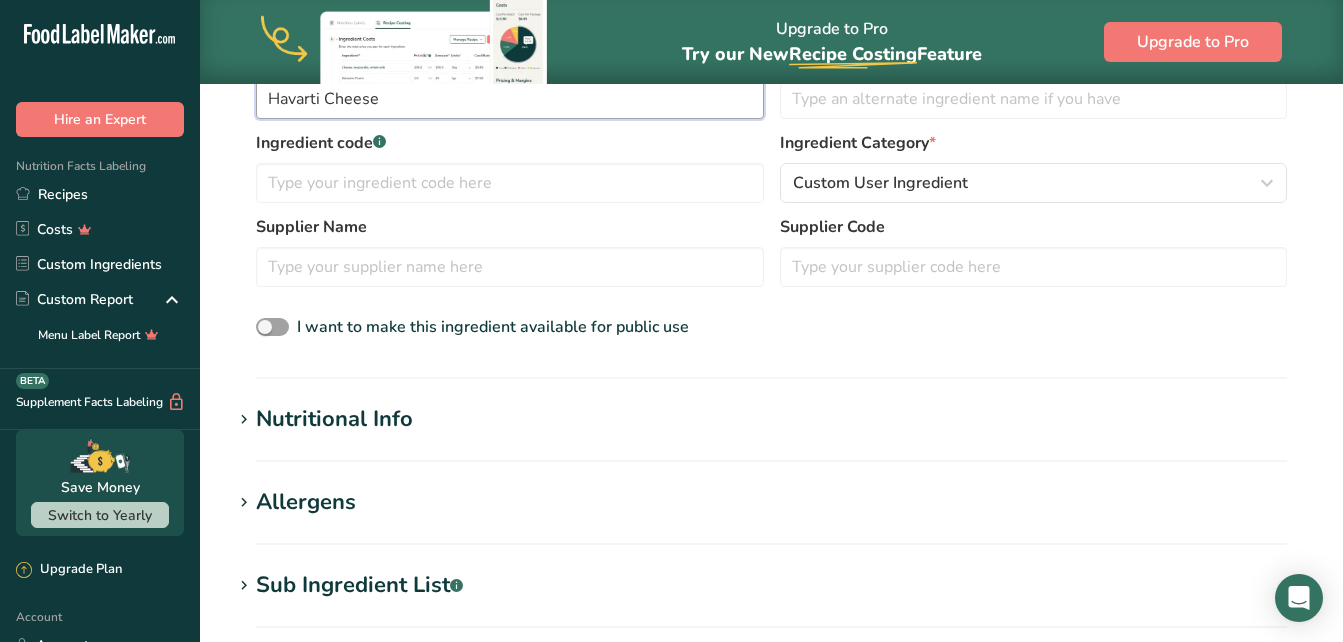 scroll, scrollTop: 474, scrollLeft: 0, axis: vertical 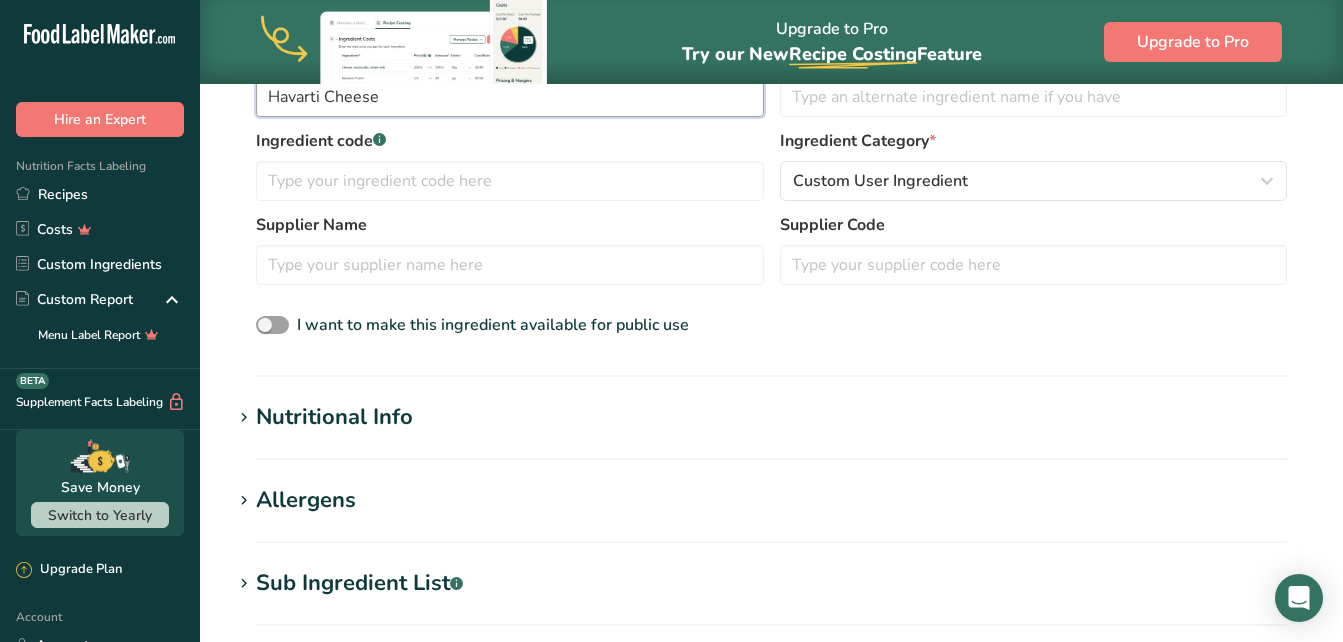 type on "Havarti Cheese" 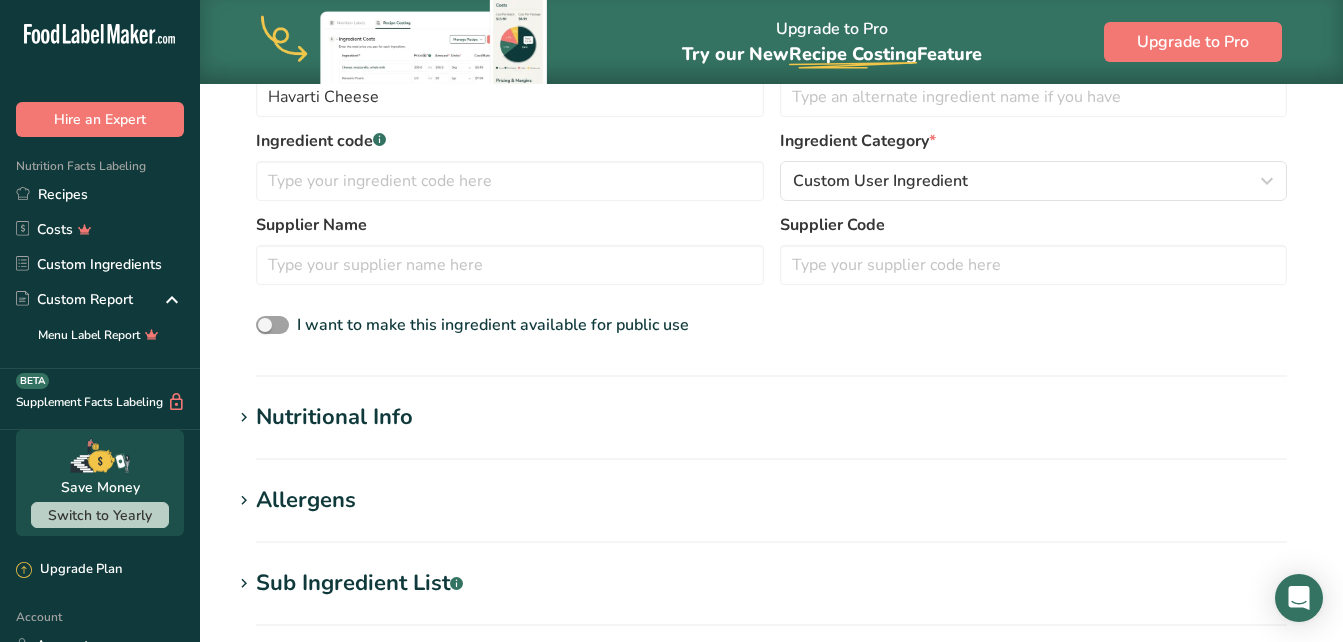 click on "Nutritional Info" at bounding box center [334, 417] 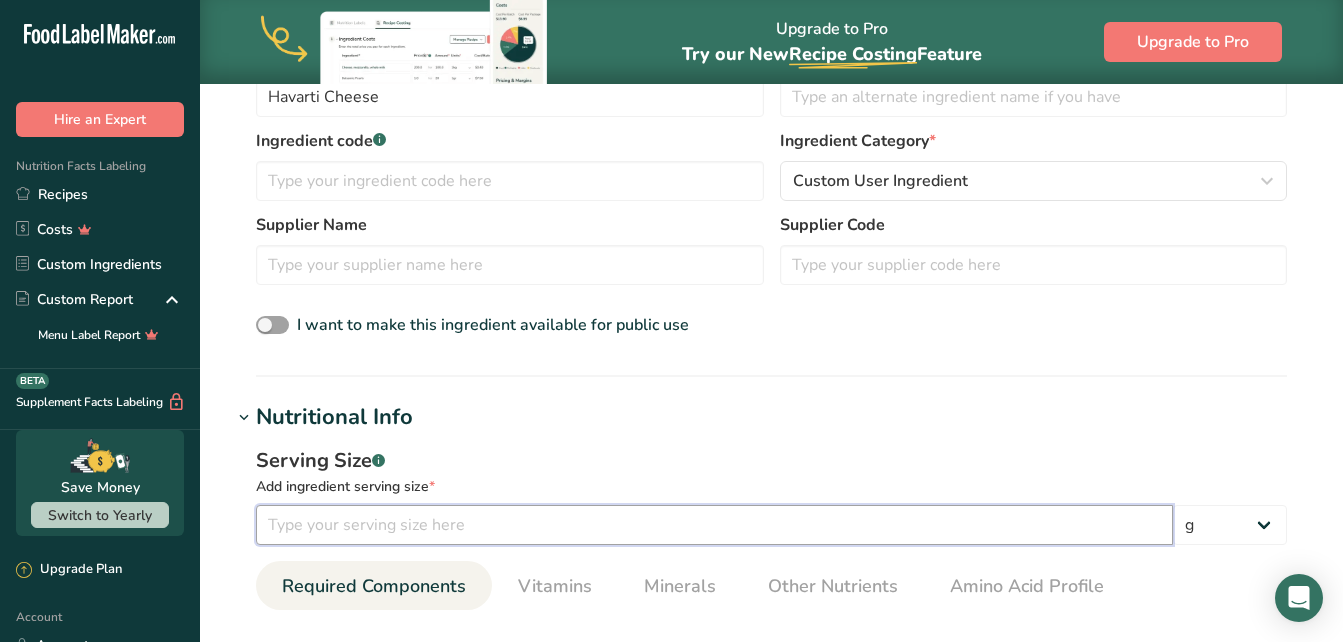 click at bounding box center [714, 525] 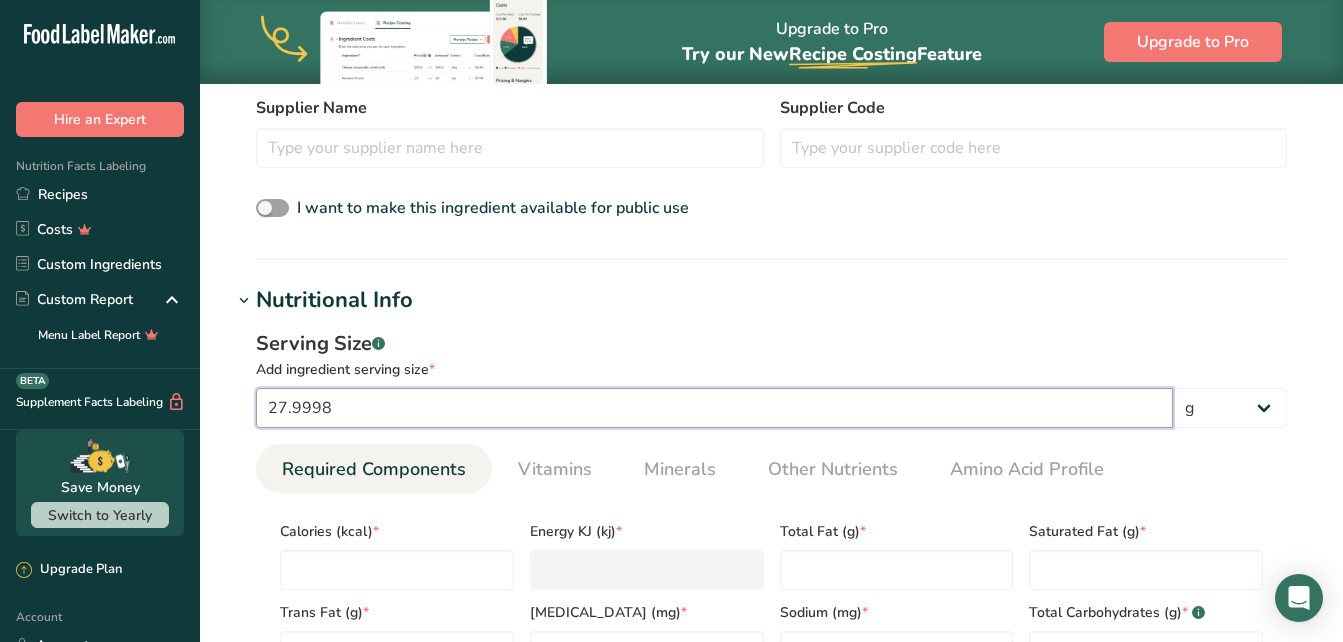 scroll, scrollTop: 603, scrollLeft: 0, axis: vertical 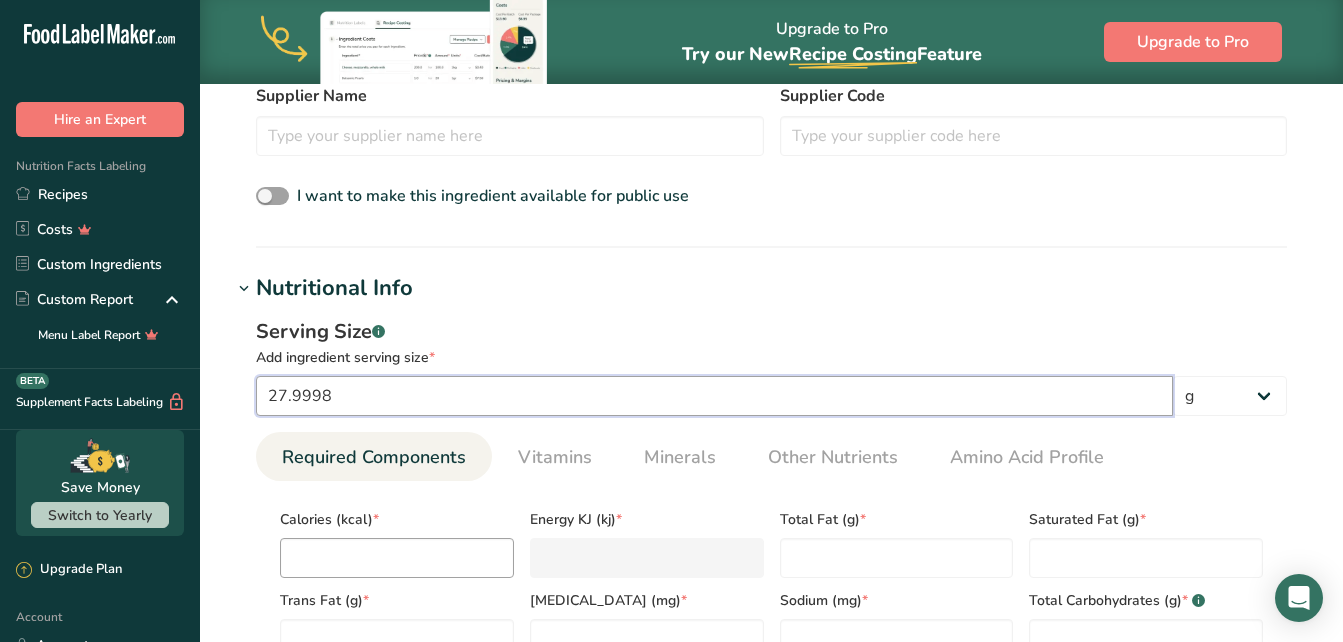type on "27.9998" 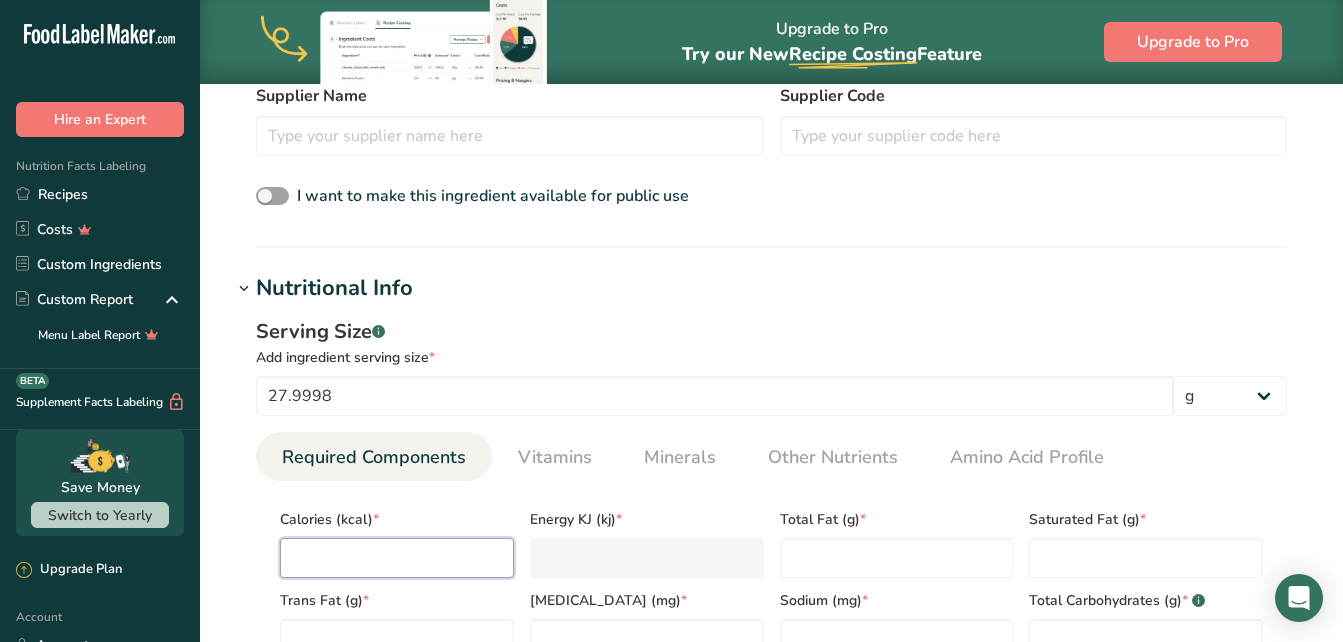 click at bounding box center [397, 558] 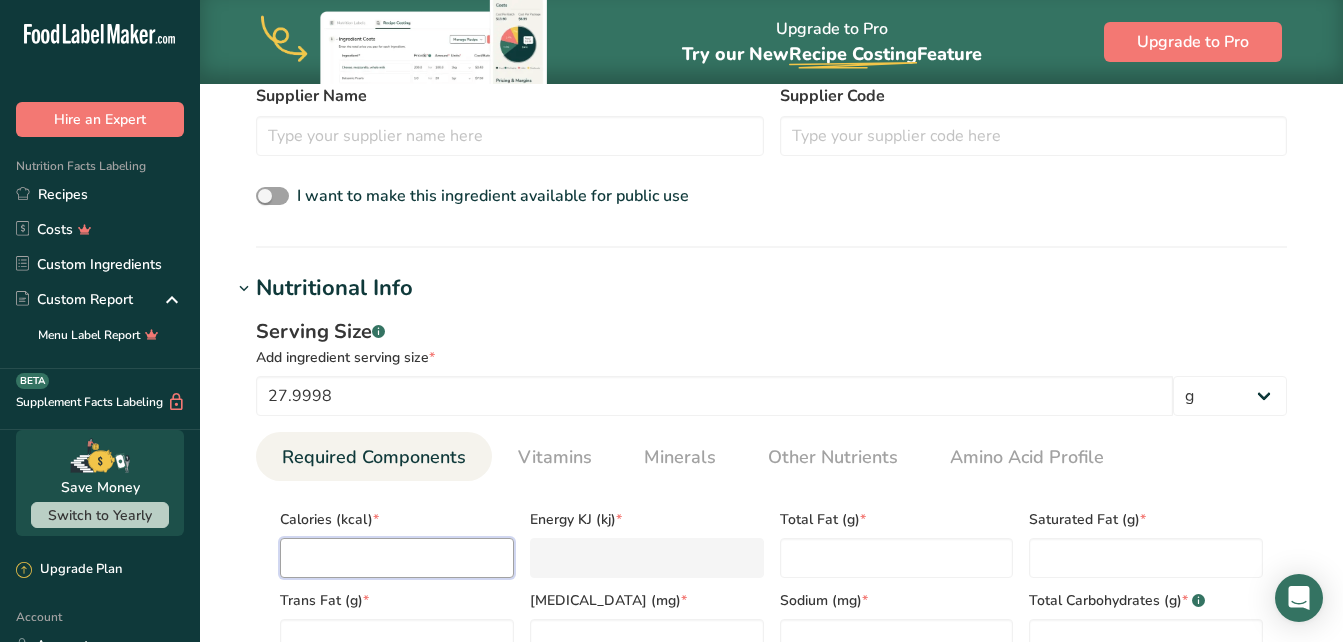 type on "1" 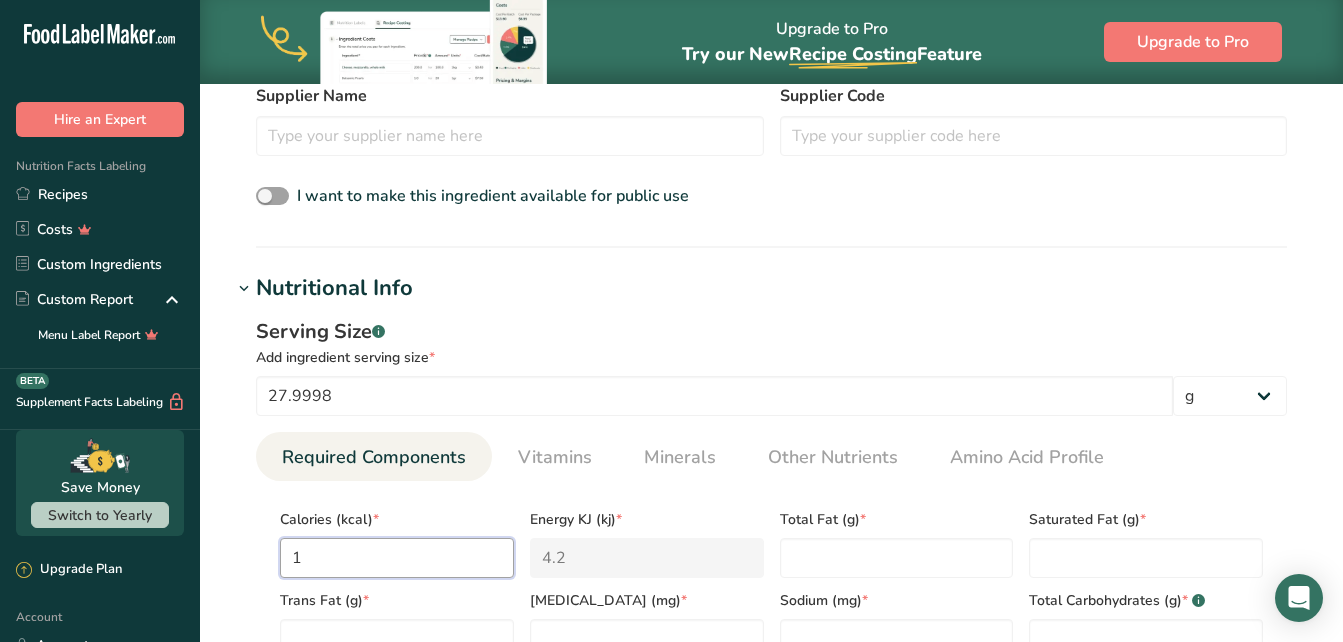 type on "11" 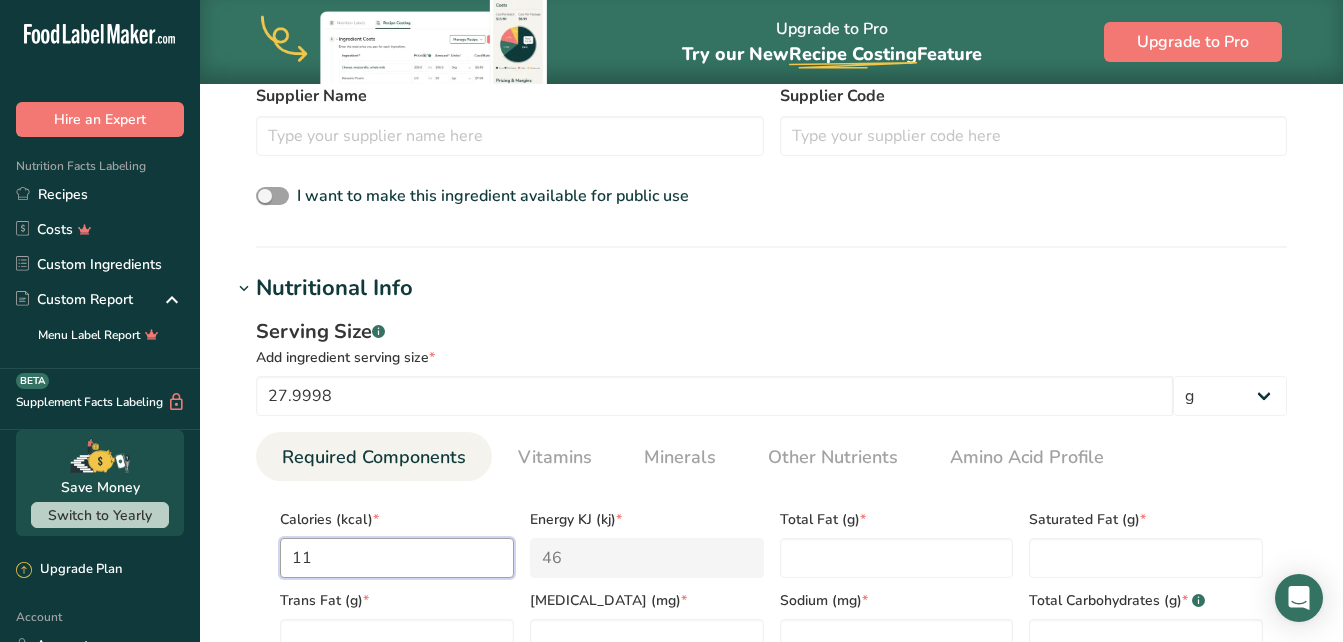 type on "110" 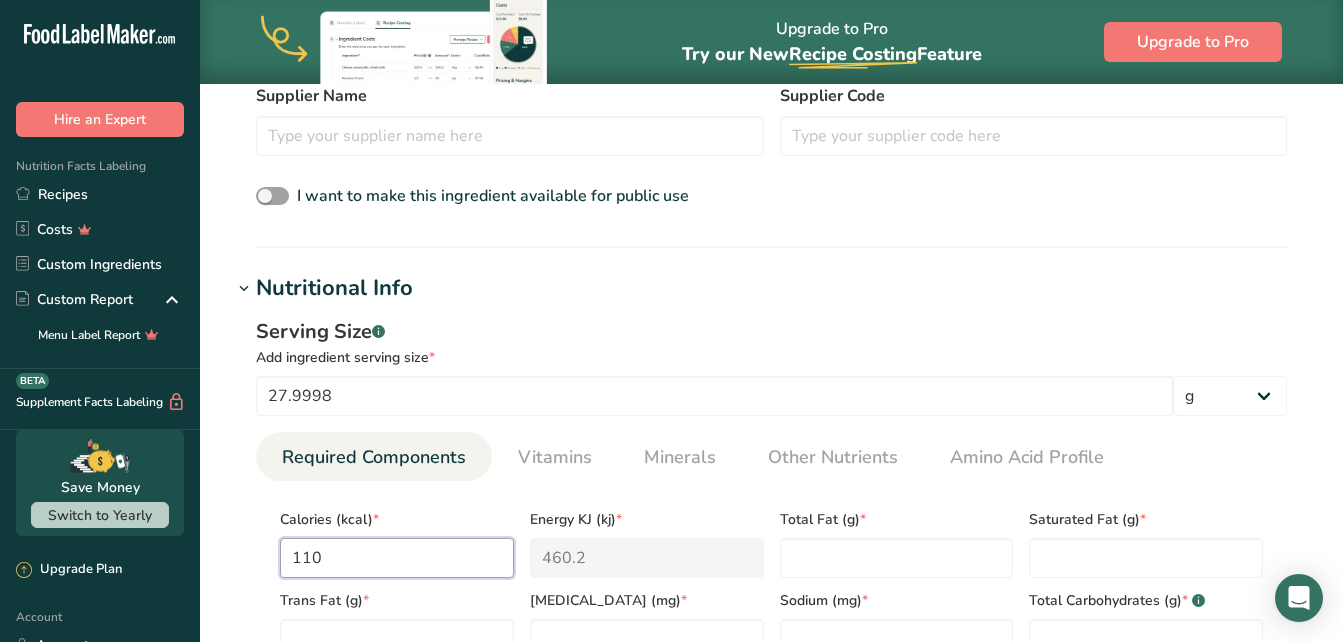 type on "110" 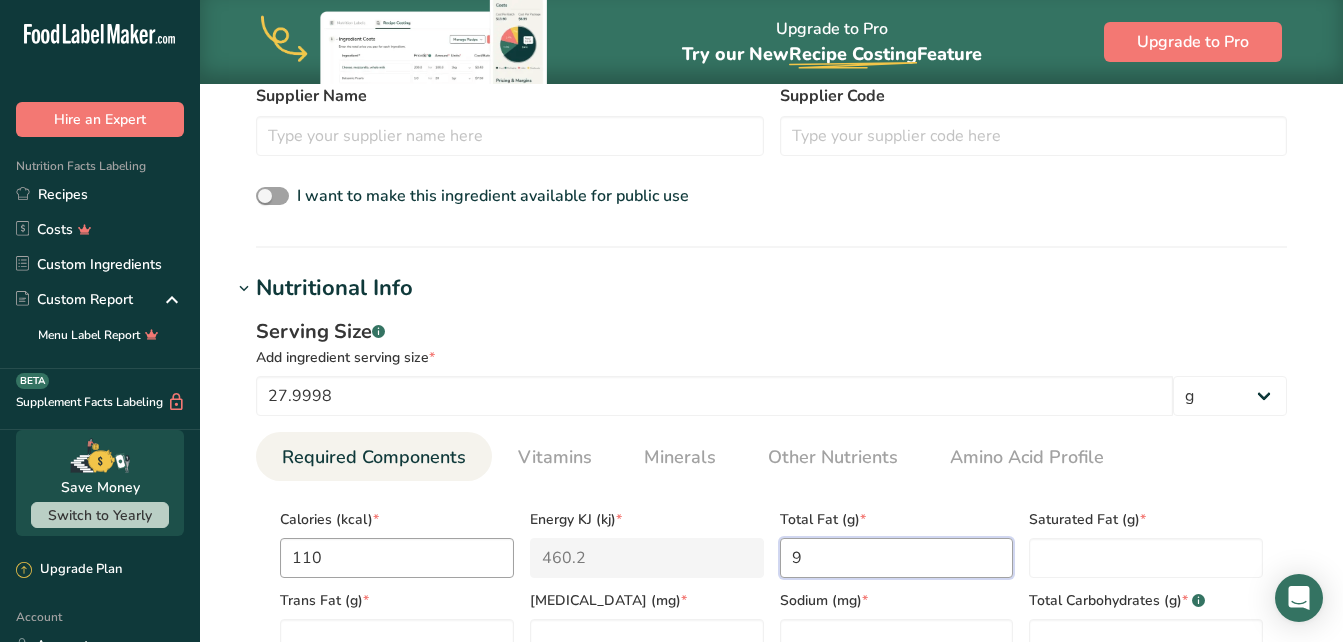 type on "9" 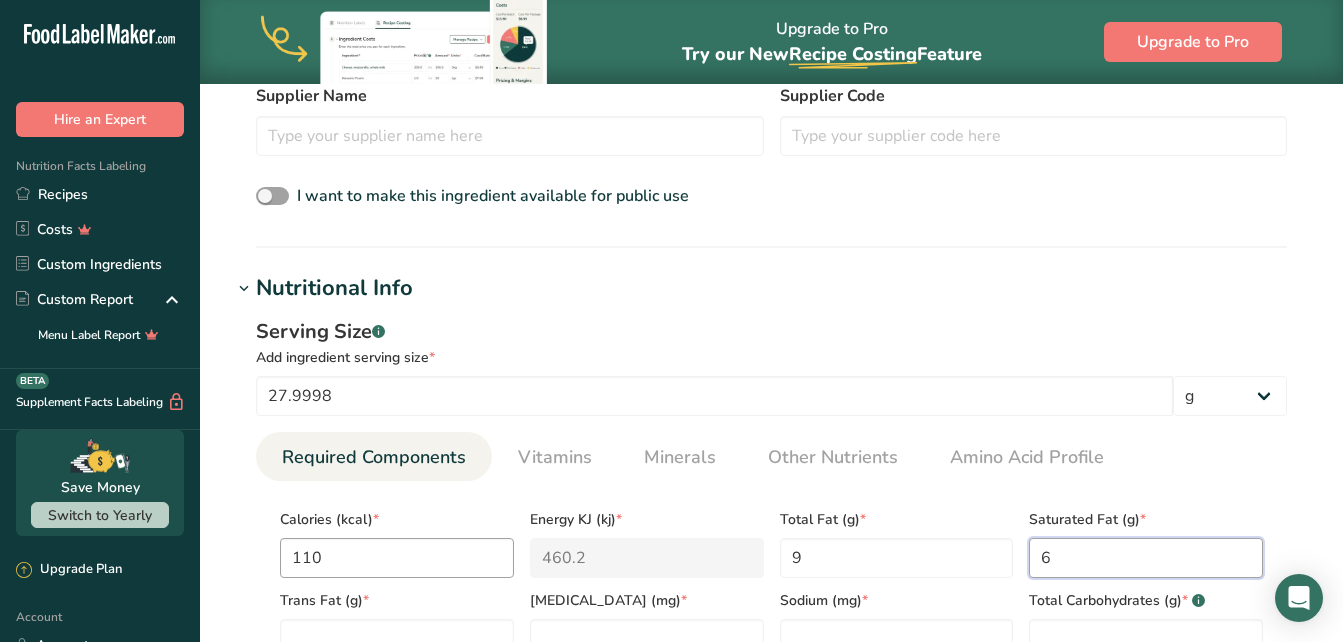 type on "6" 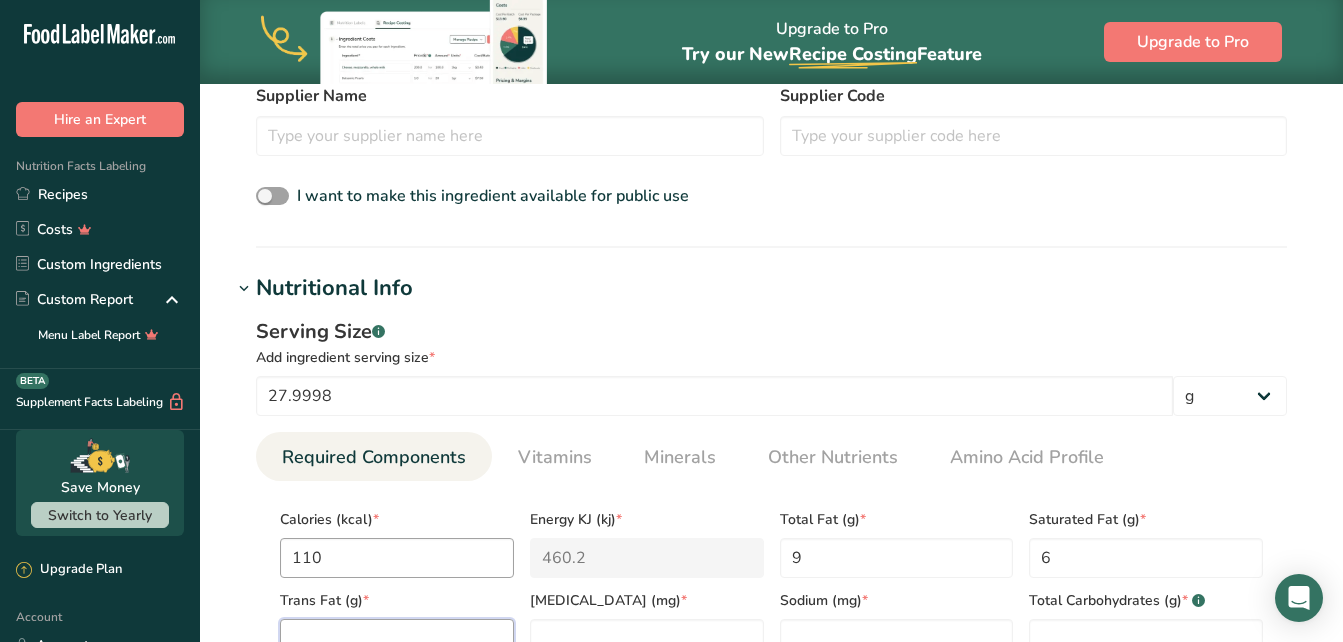 scroll, scrollTop: 620, scrollLeft: 0, axis: vertical 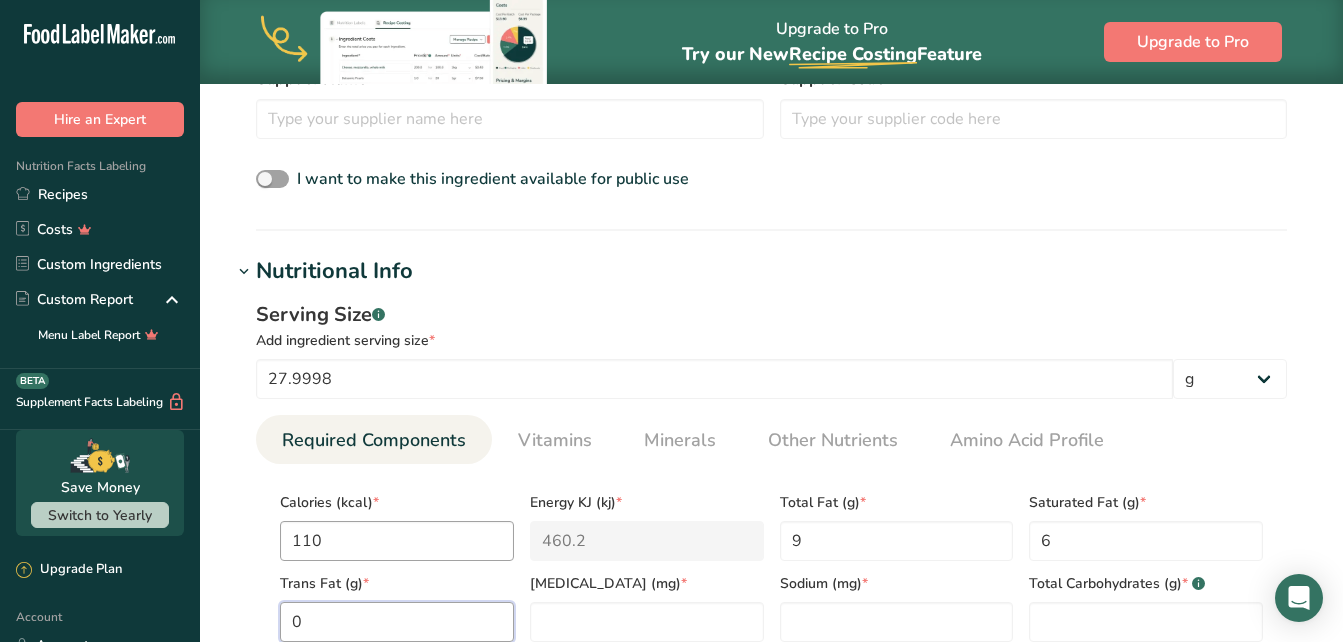 type on "0" 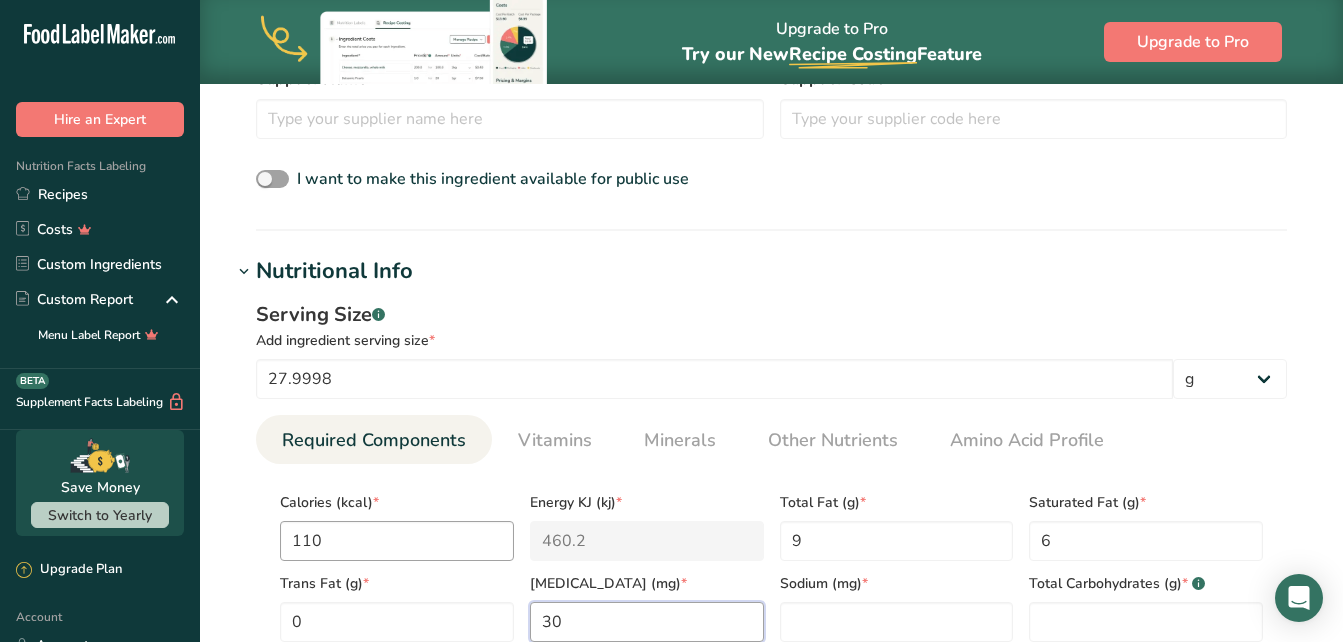 type on "30" 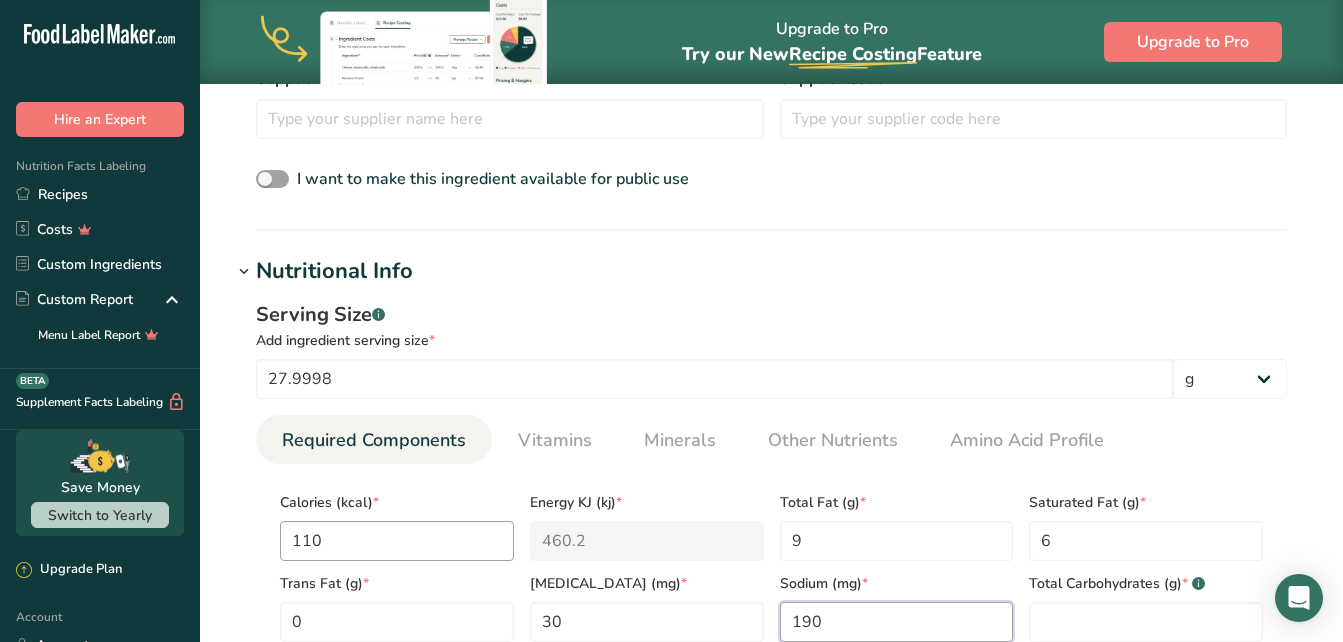 type on "190" 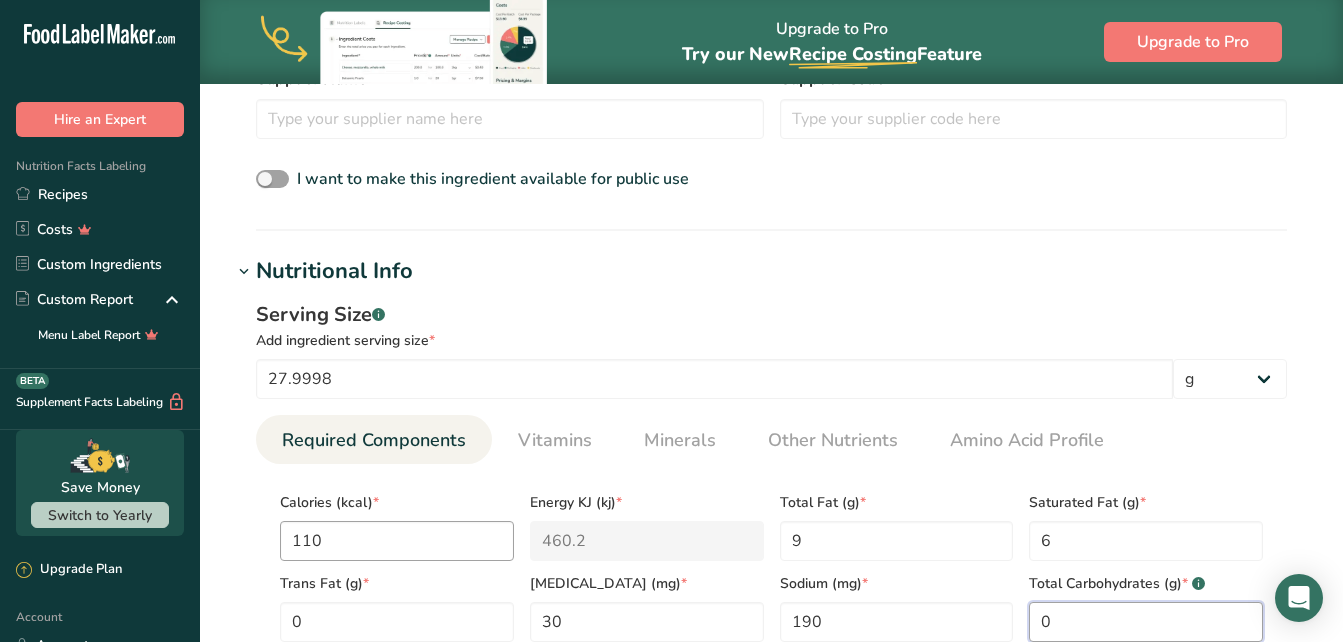 type on "0" 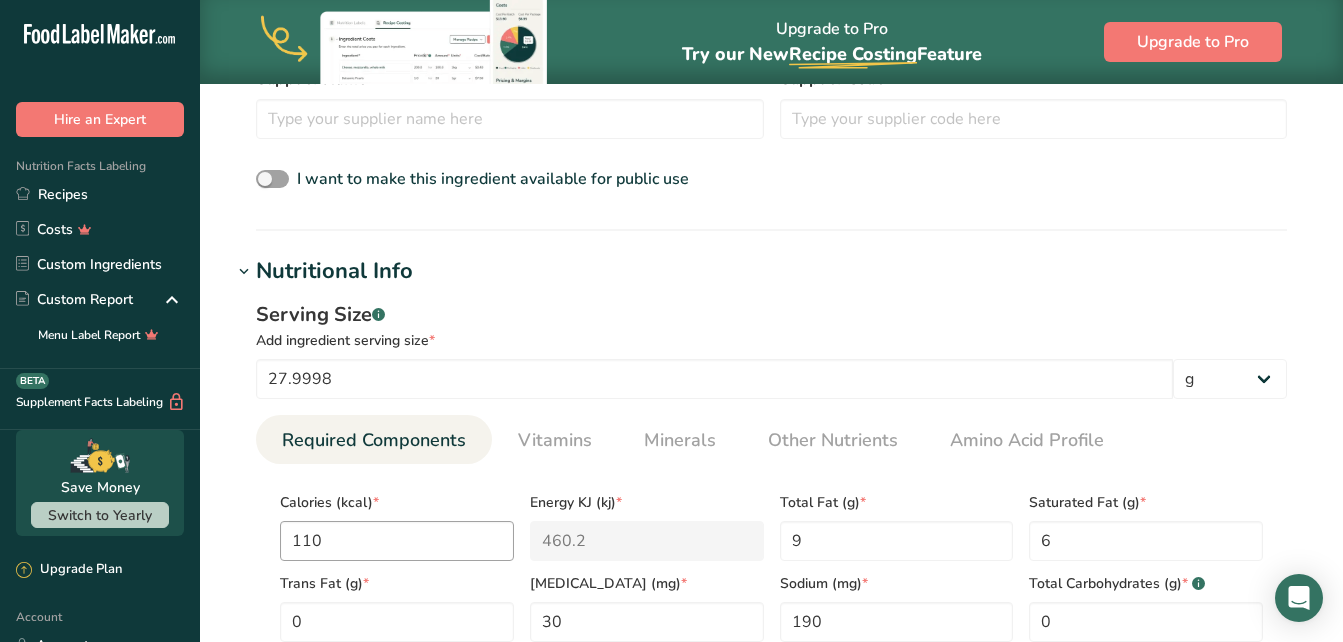 scroll, scrollTop: 1002, scrollLeft: 0, axis: vertical 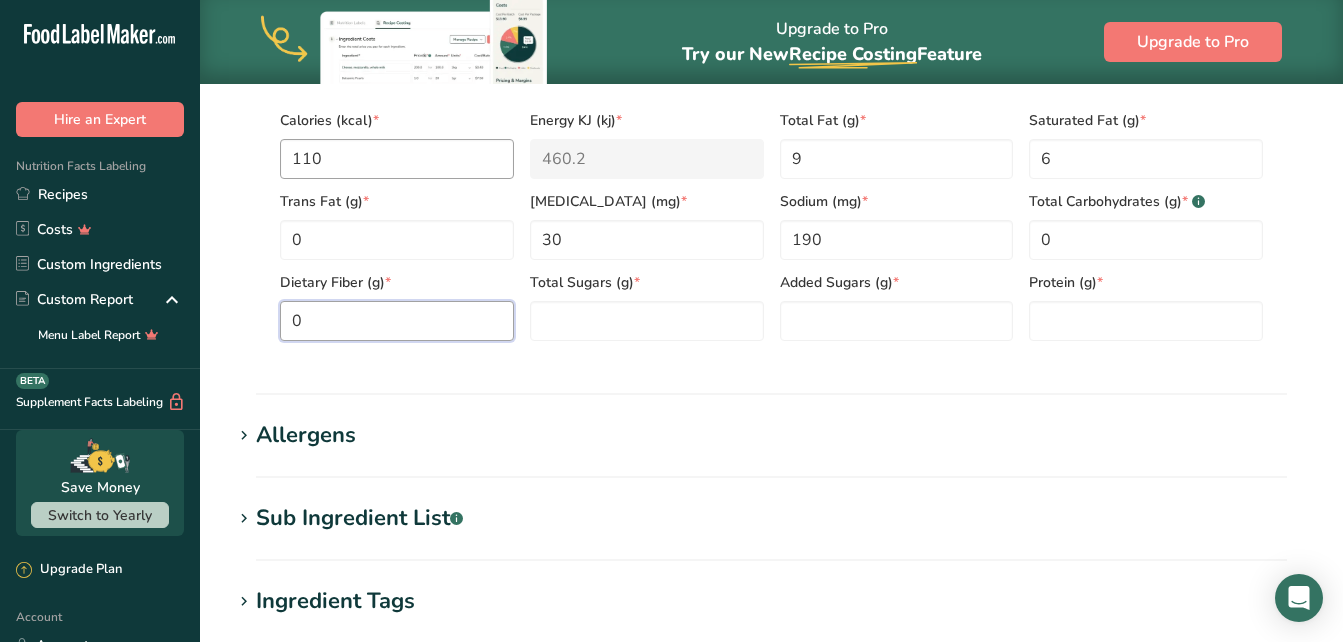 type on "0" 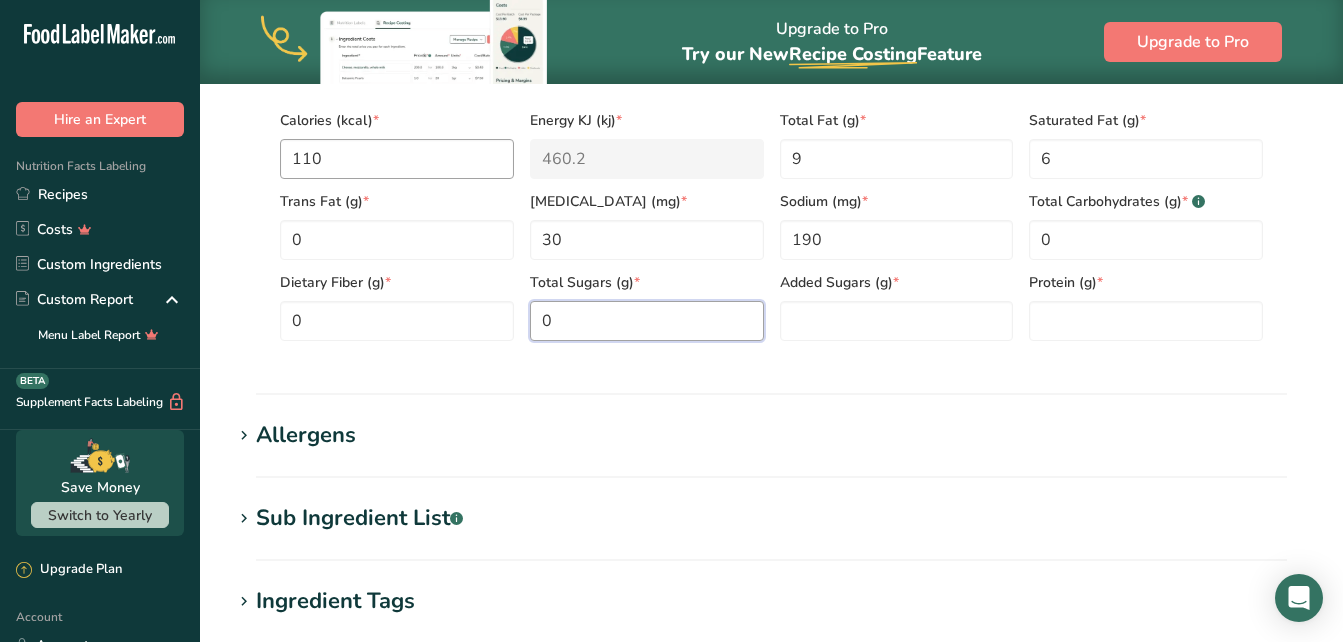 type on "0" 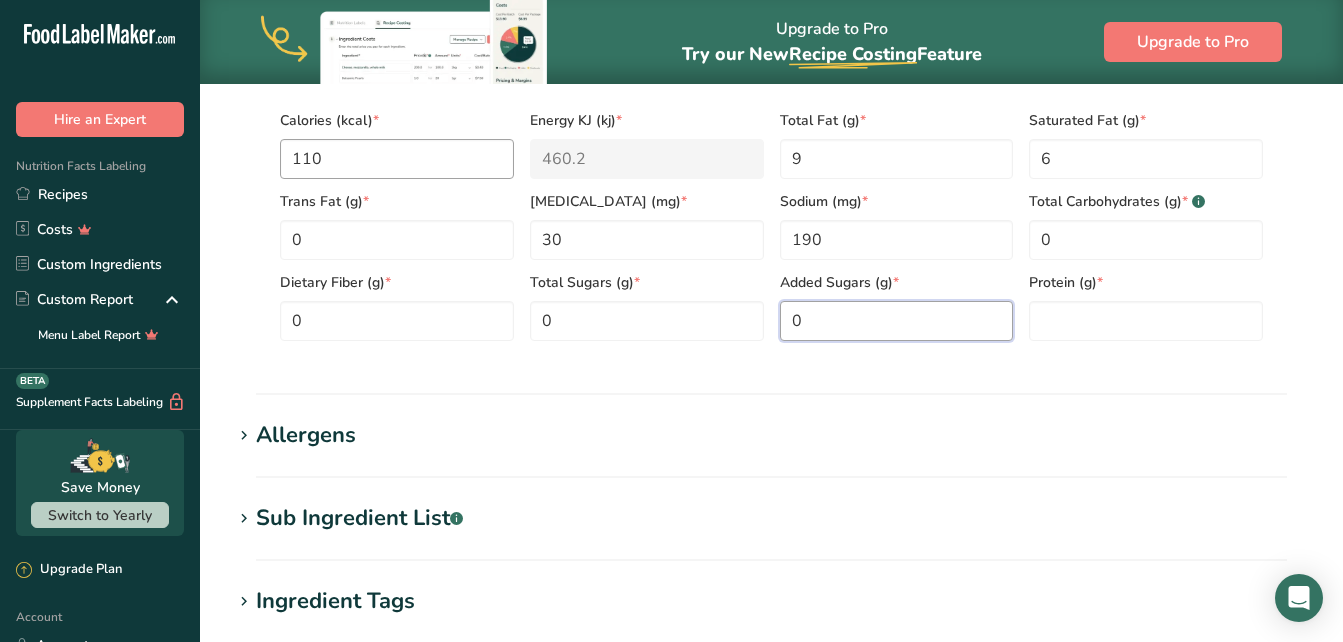 type on "0" 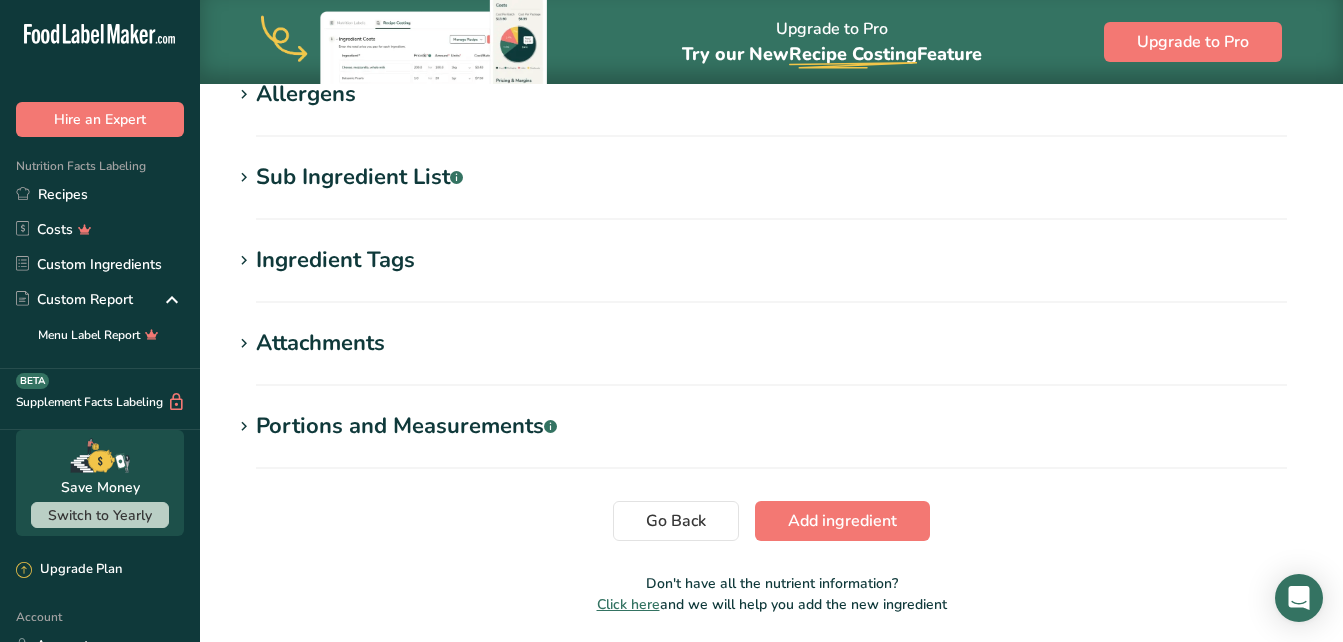 scroll, scrollTop: 1412, scrollLeft: 0, axis: vertical 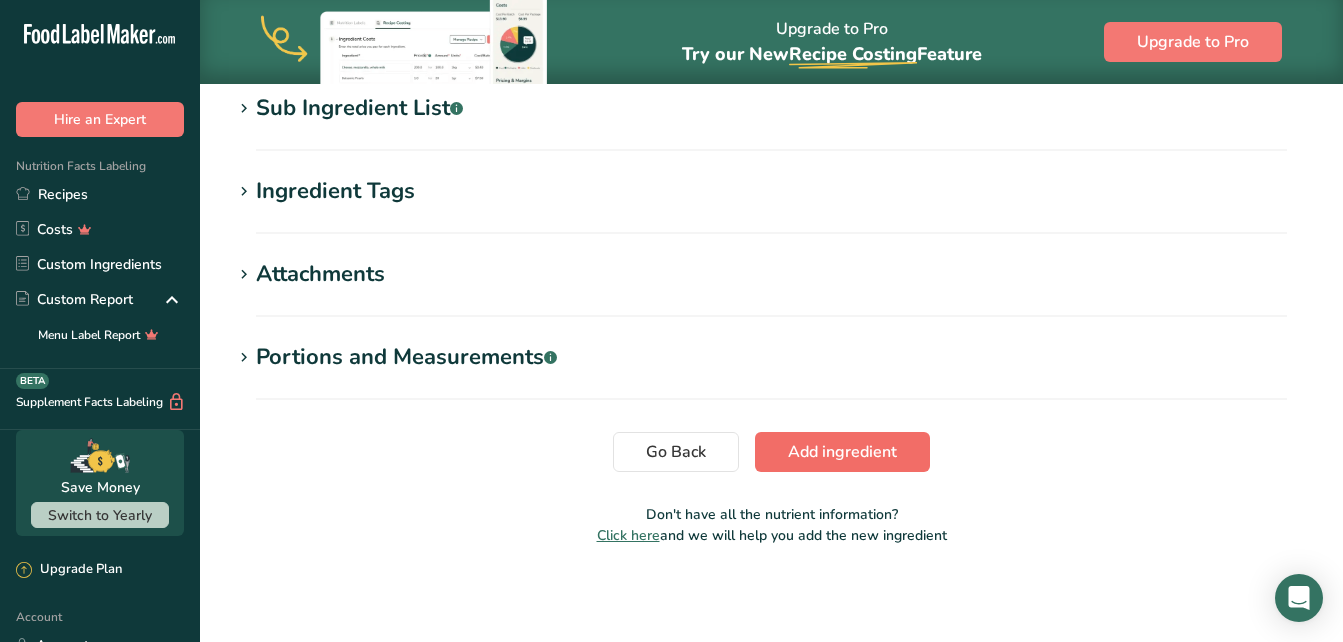 type on "6" 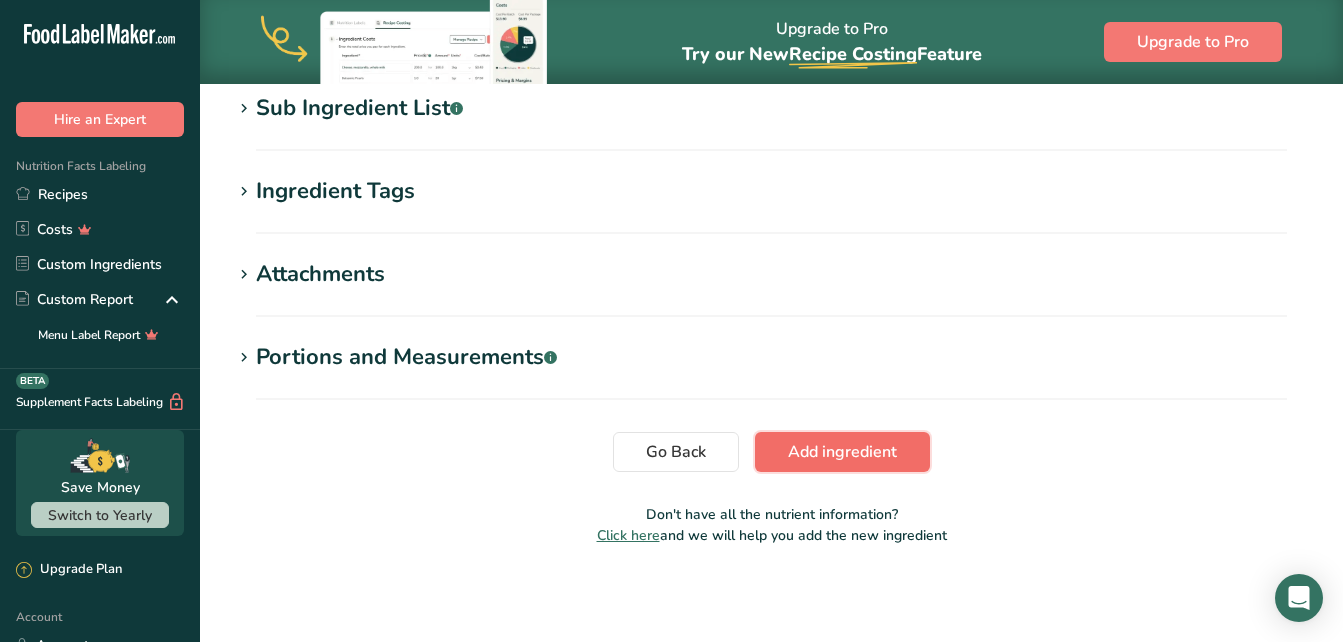 click on "Add ingredient" at bounding box center (842, 452) 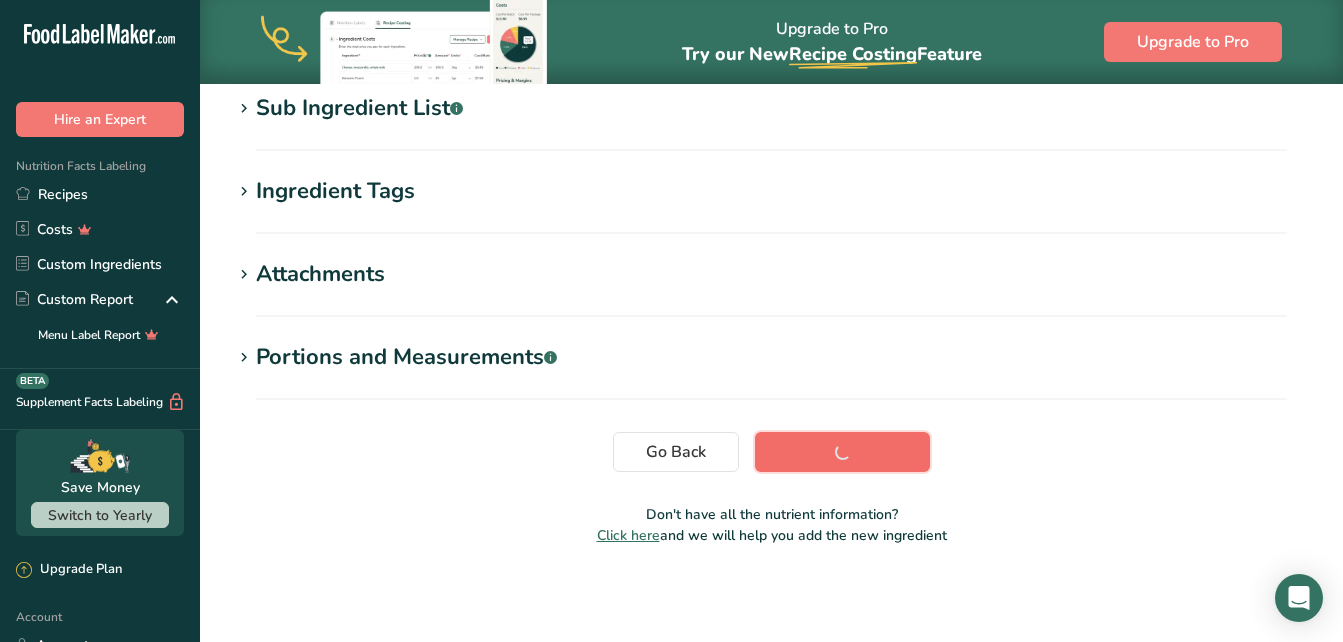 scroll, scrollTop: 432, scrollLeft: 0, axis: vertical 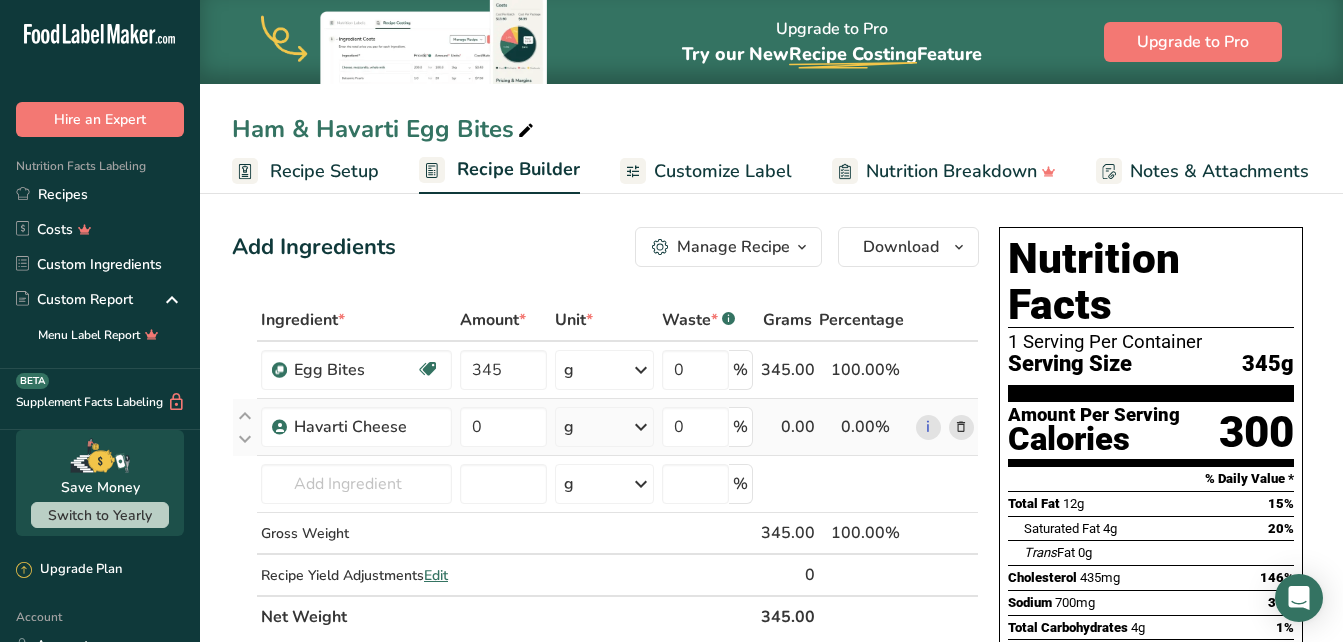 click on "g" at bounding box center (604, 427) 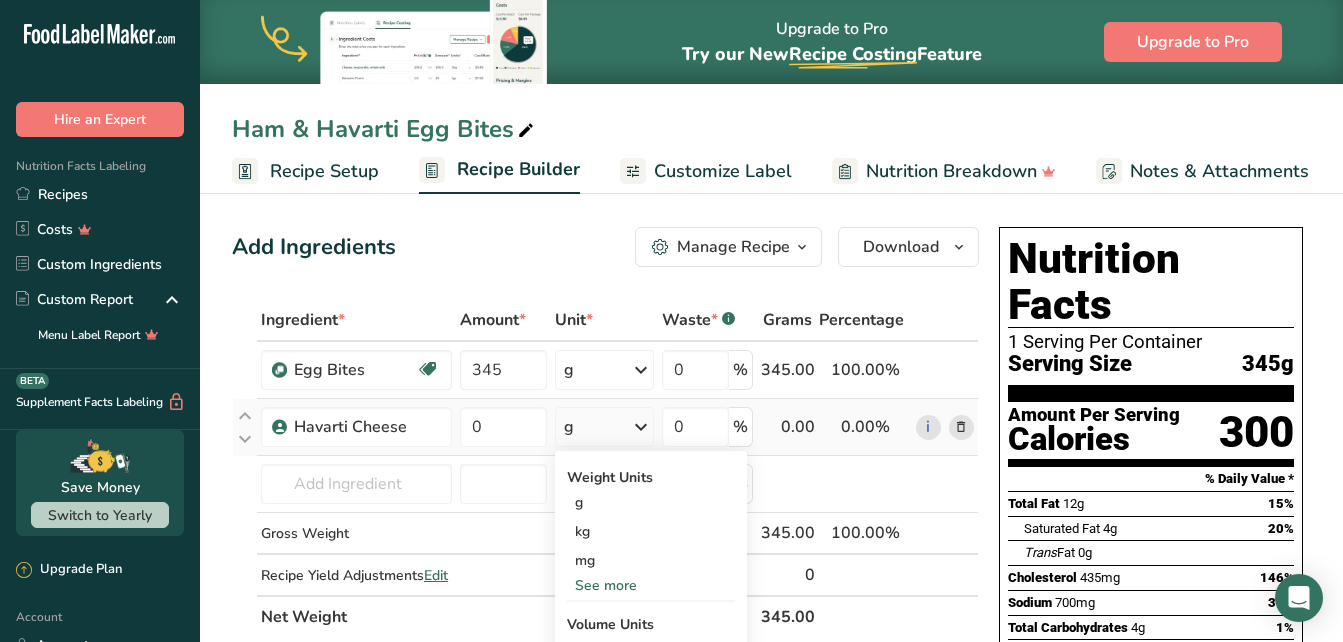 click on "See more" at bounding box center [651, 585] 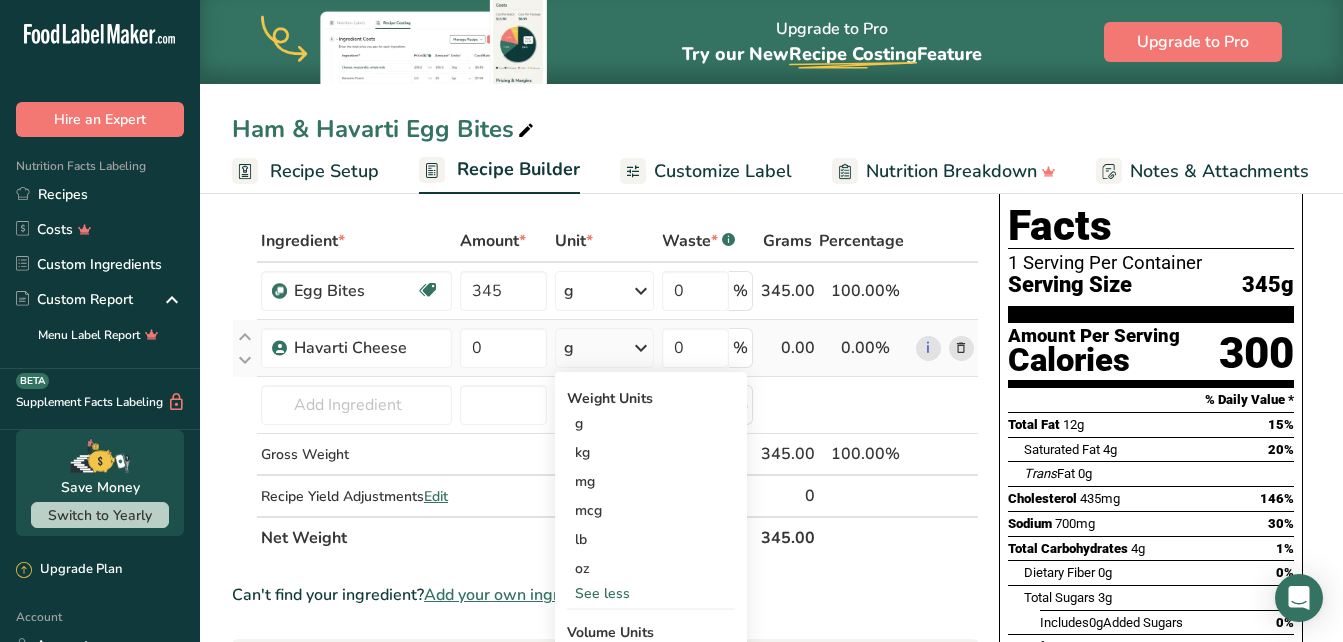 scroll, scrollTop: 81, scrollLeft: 0, axis: vertical 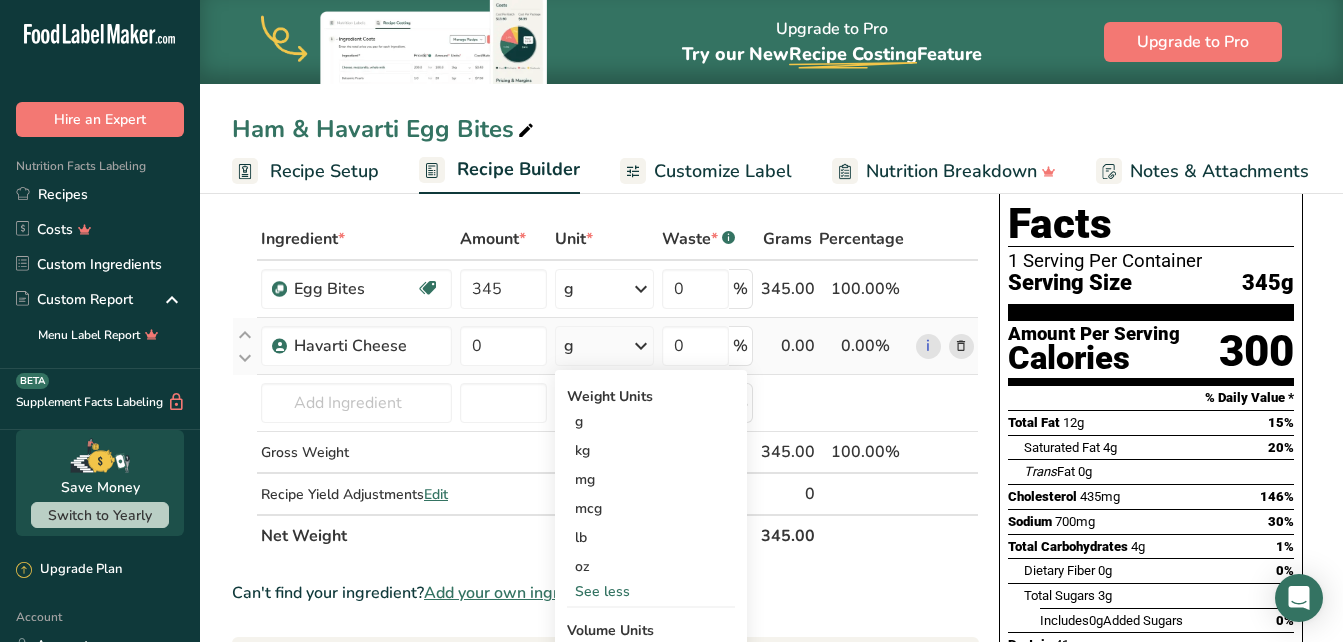 click on "oz" at bounding box center [651, 566] 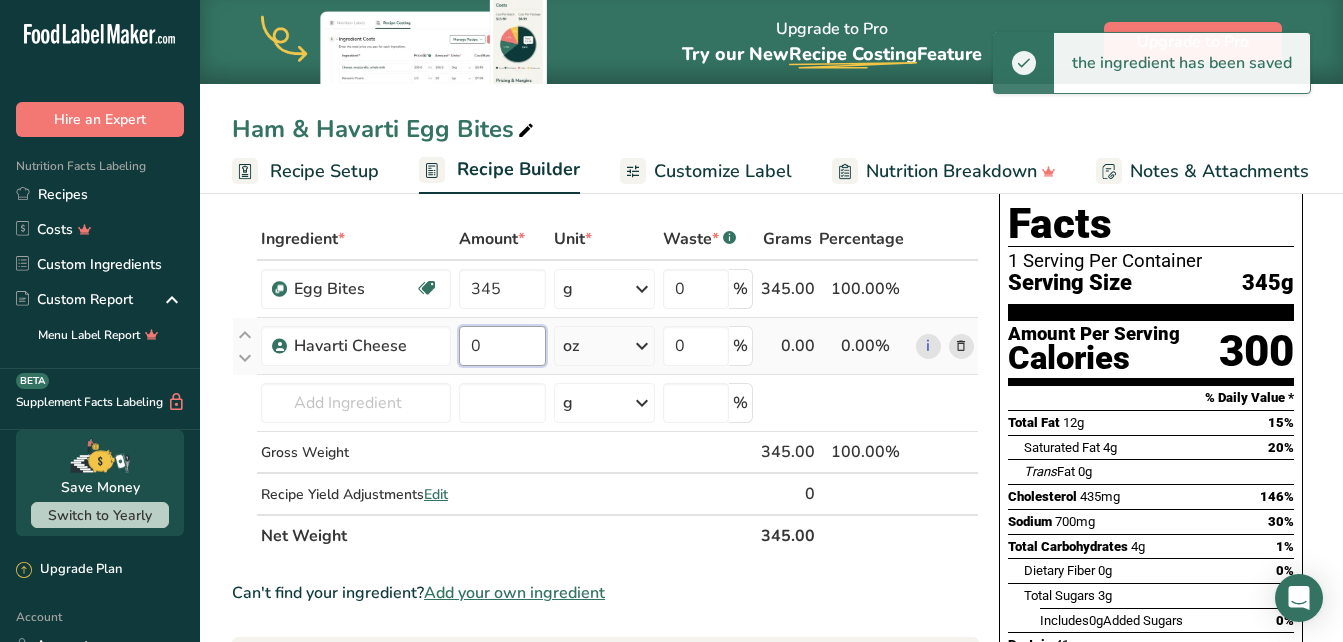 click on "0" at bounding box center (502, 346) 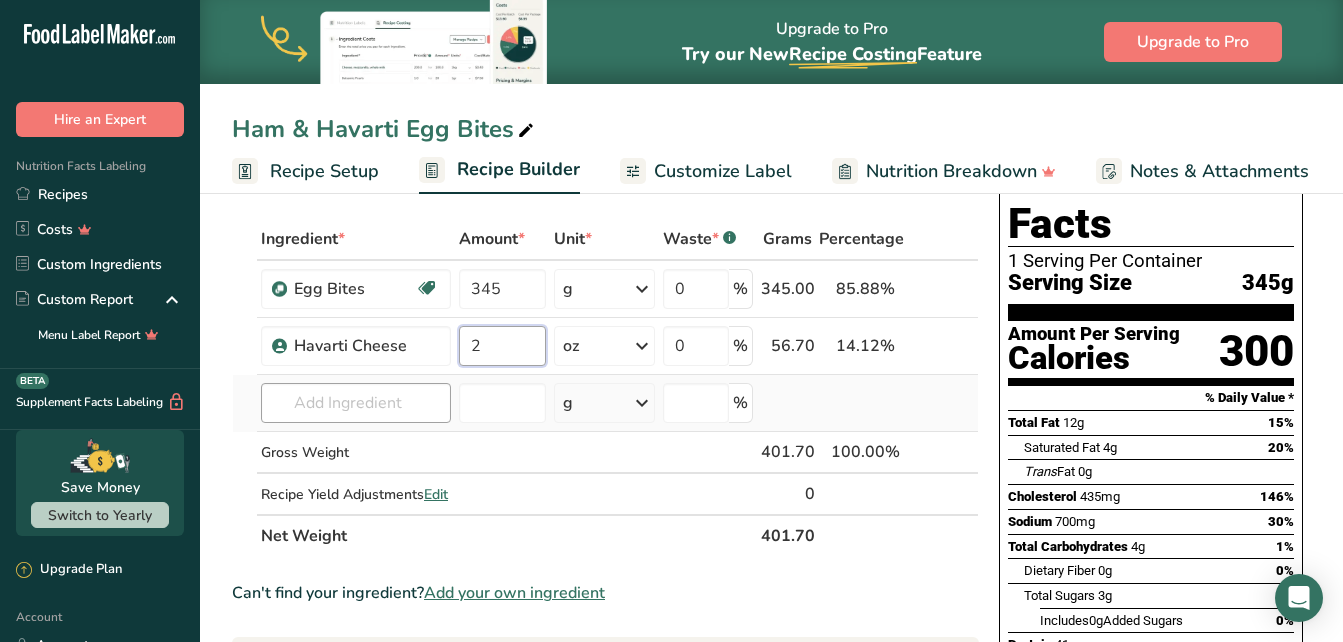 type on "2" 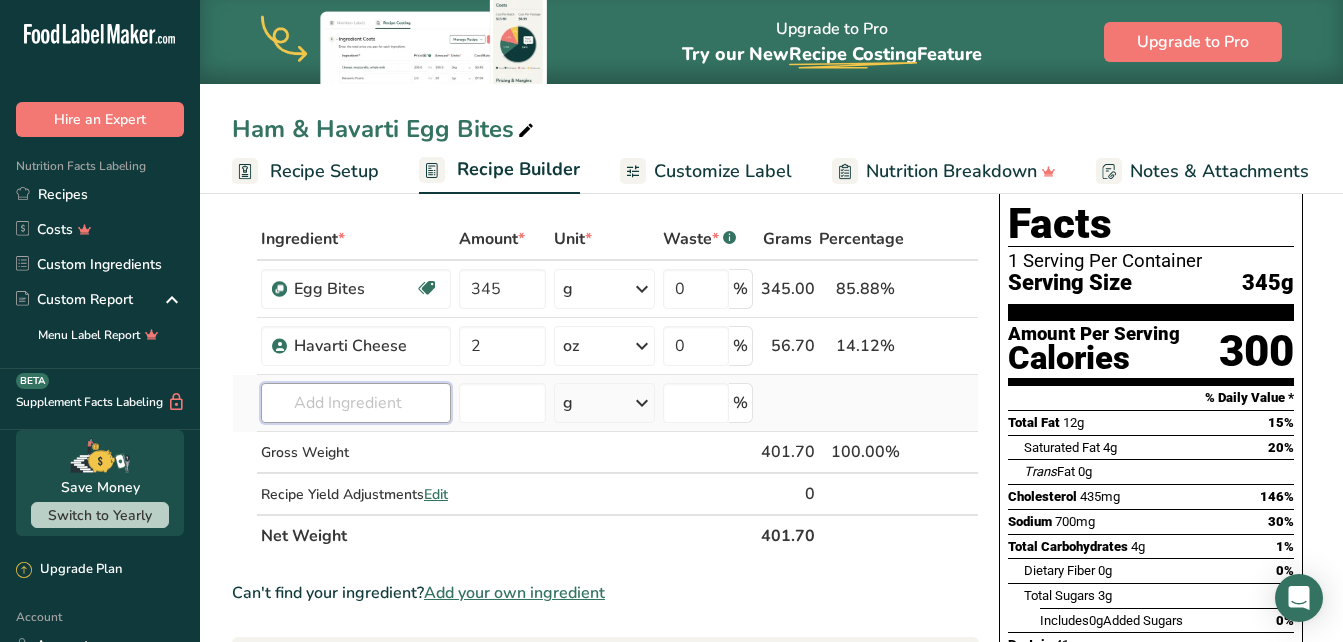 click on "Ingredient *
Amount *
Unit *
Waste *   .a-a{fill:#347362;}.b-a{fill:#fff;}          Grams
Percentage
Egg Bites
Dairy free
Gluten free
Vegetarian
Soy free
345
g
Weight Units
g
kg
mg
See more
Volume Units
l
mL
fl oz
See more
0
%
345.00
85.88%
i
Havarti Cheese
2
oz
Weight Units
g
kg
mg
mcg
lb
oz
See less
Volume Units
l
mL
fl oz
See more" at bounding box center [605, 387] 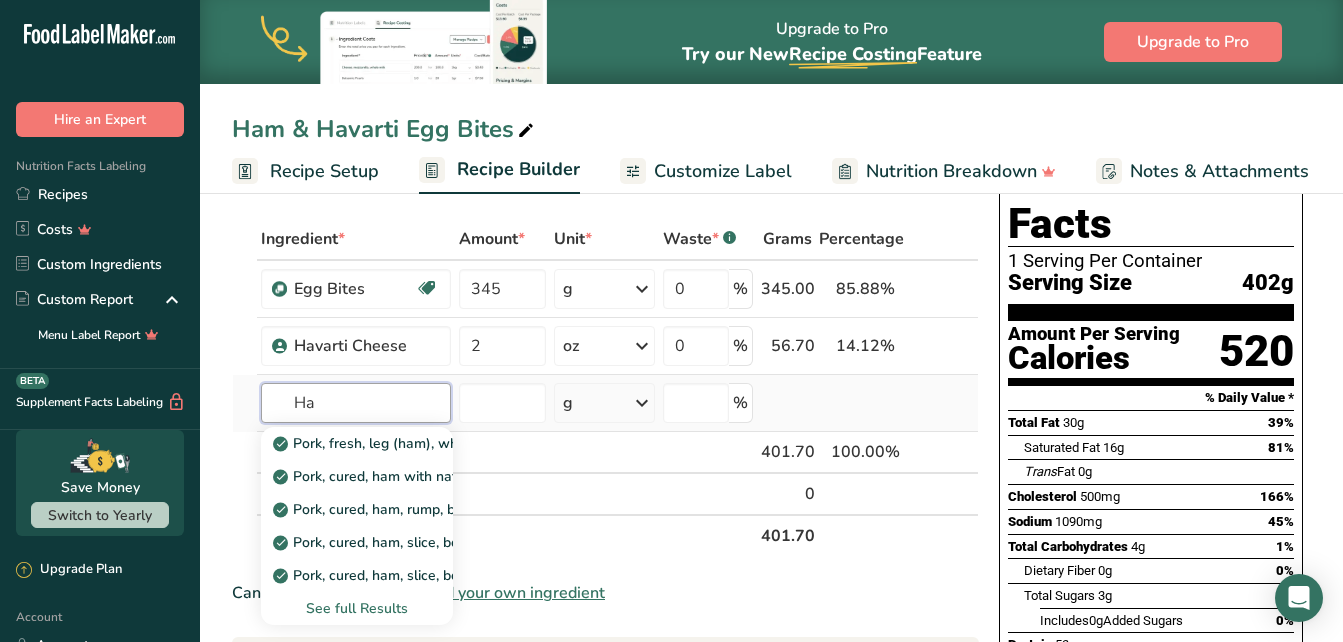 type on "H" 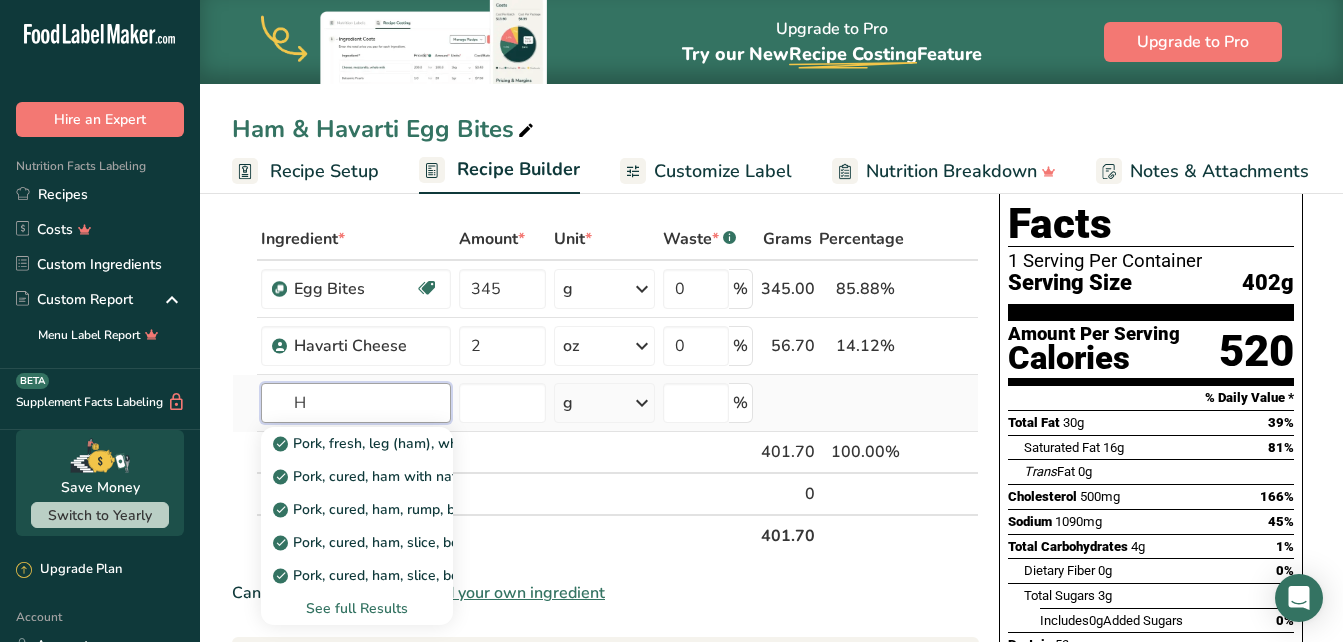 type 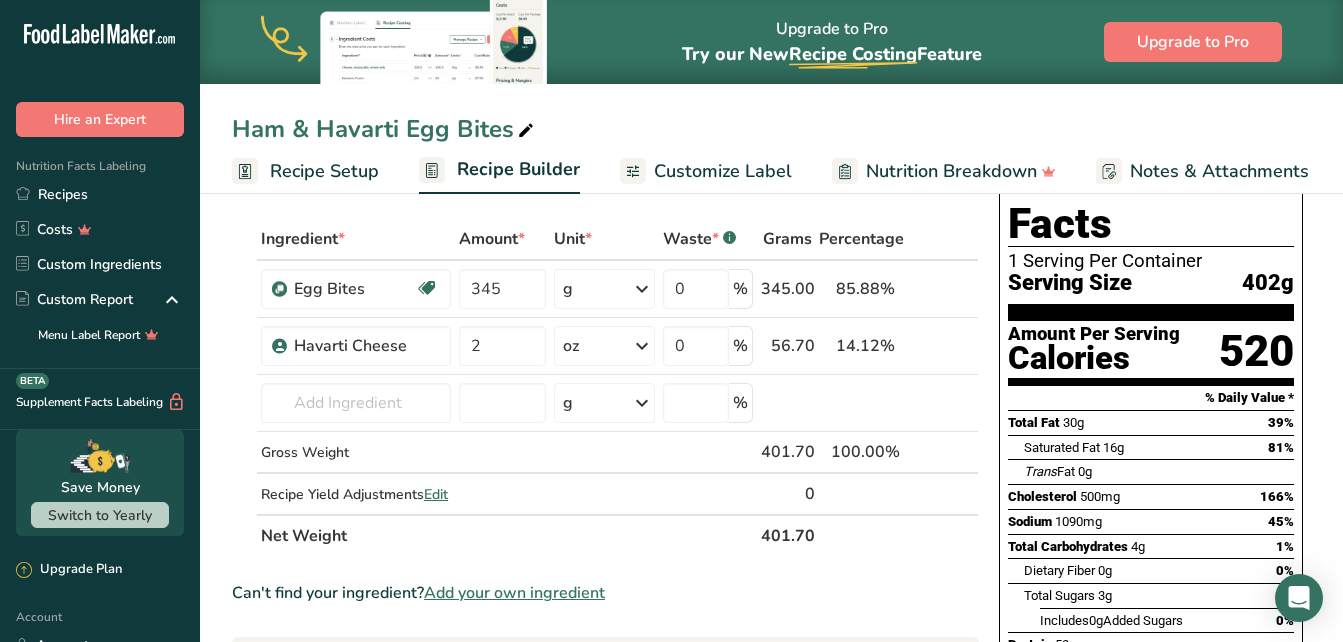 click on "Add your own ingredient" at bounding box center (514, 593) 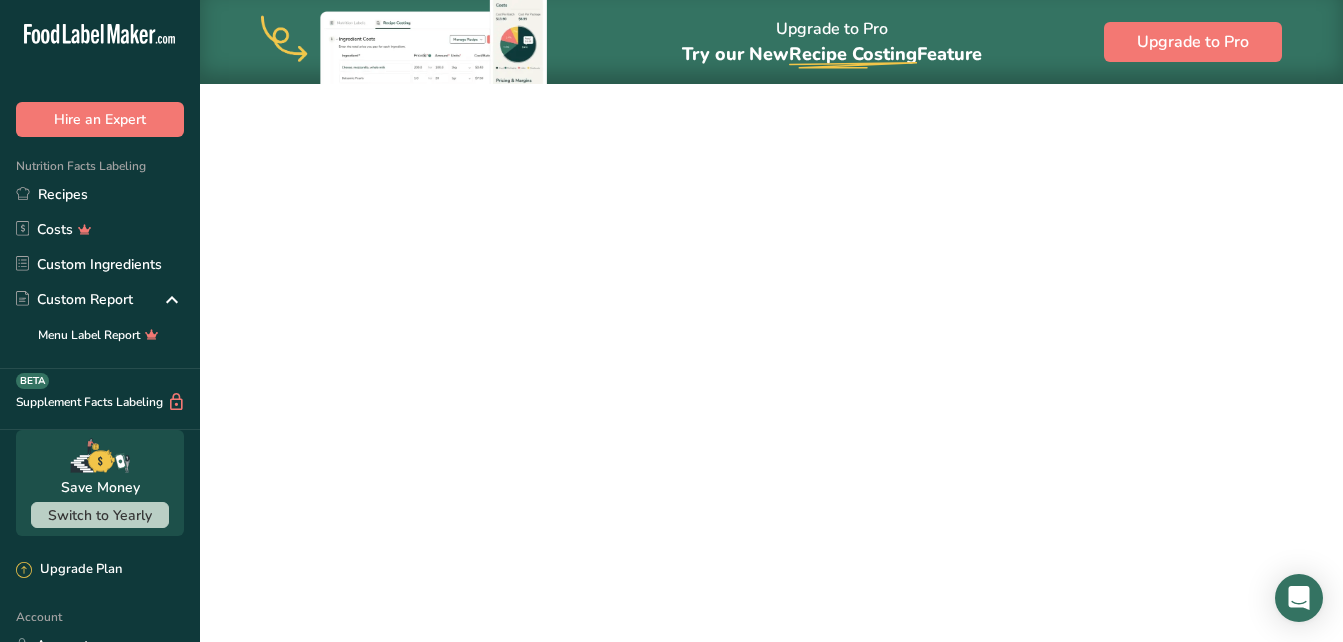 scroll, scrollTop: 0, scrollLeft: 0, axis: both 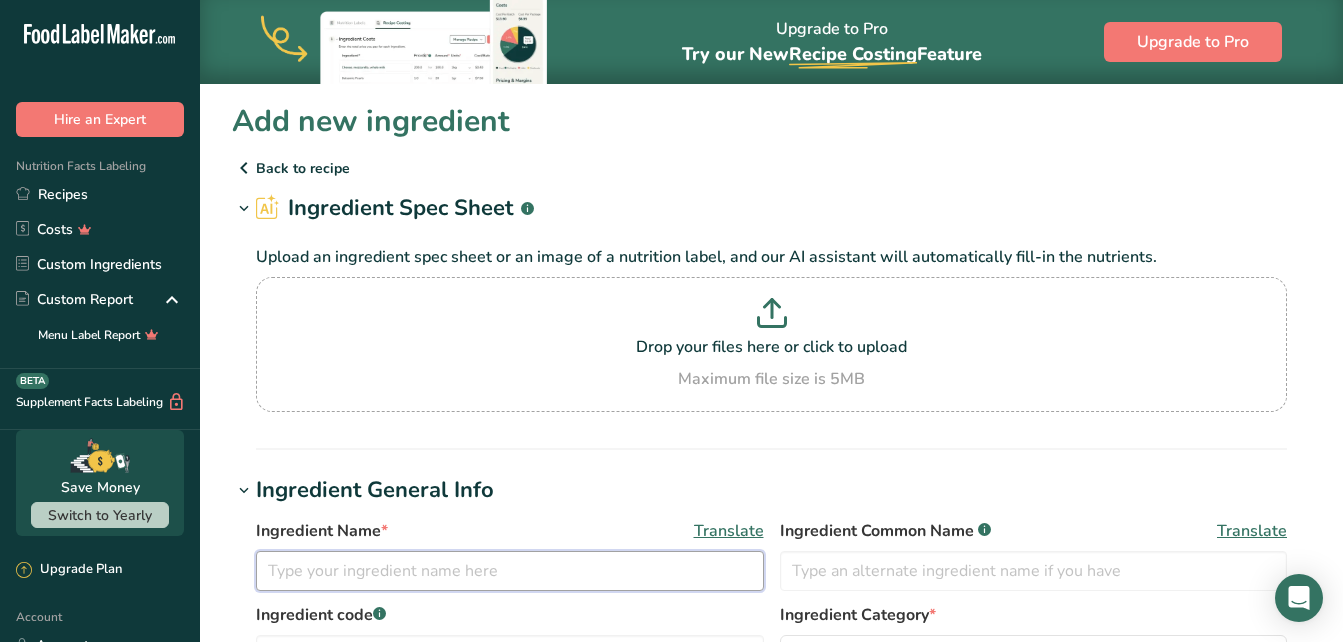 click at bounding box center (510, 571) 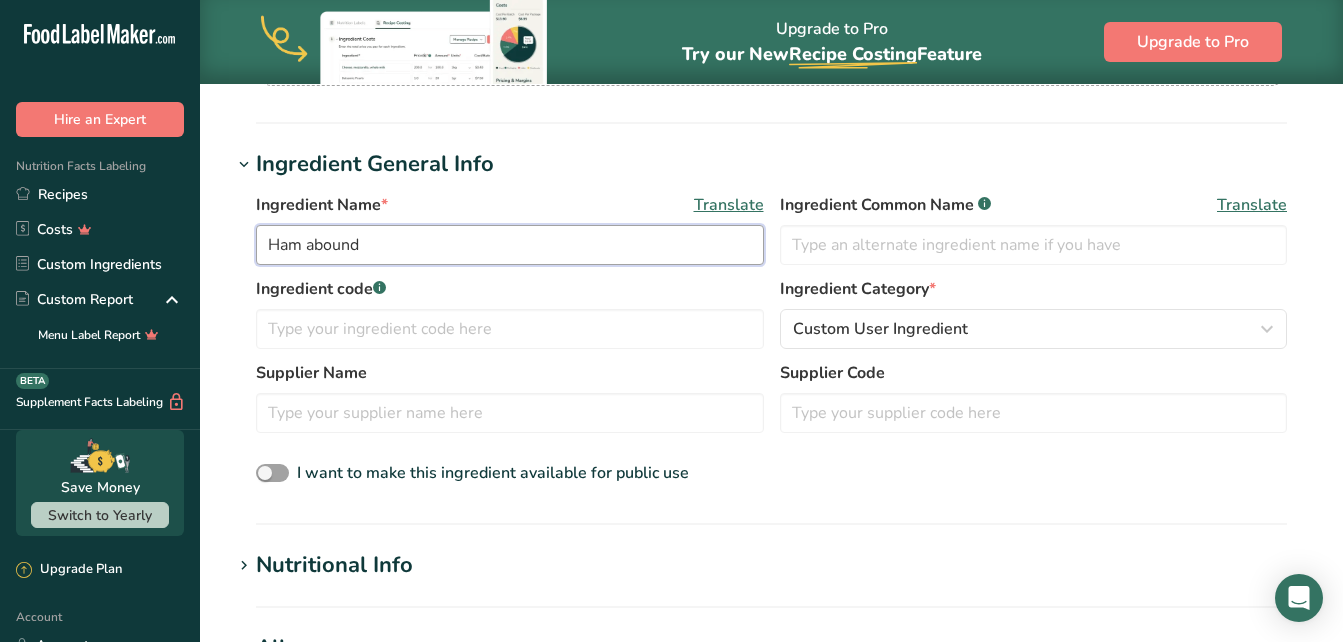 scroll, scrollTop: 327, scrollLeft: 0, axis: vertical 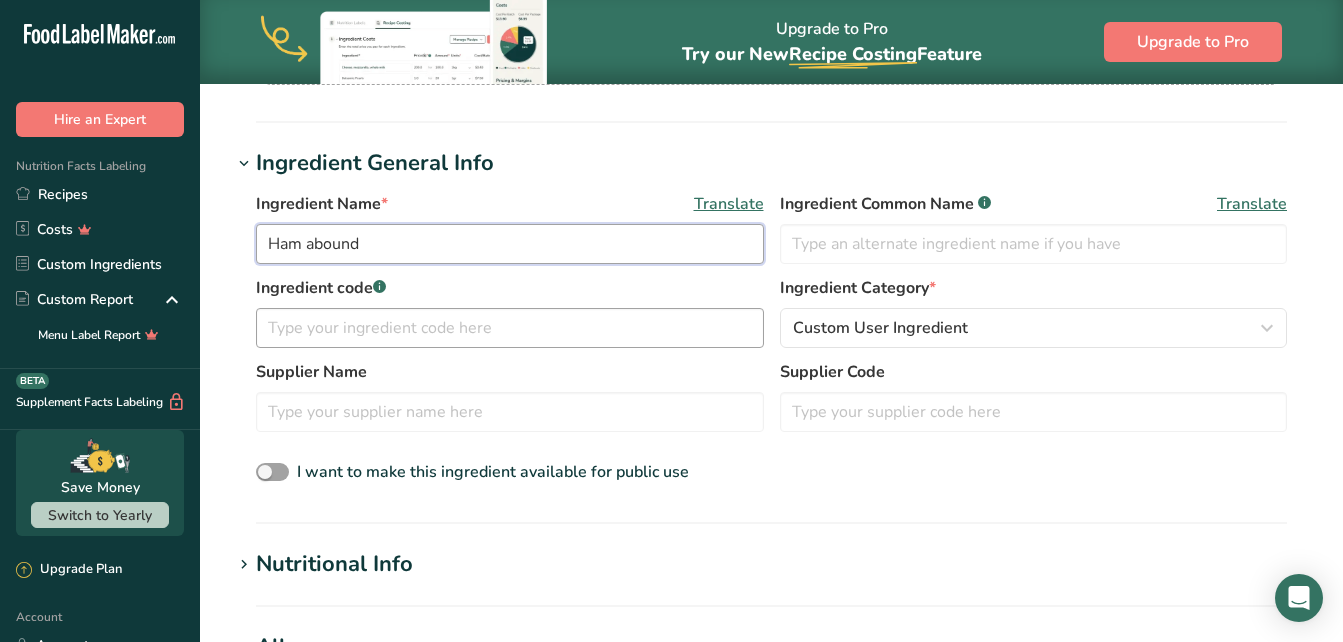 type on "Ham abound" 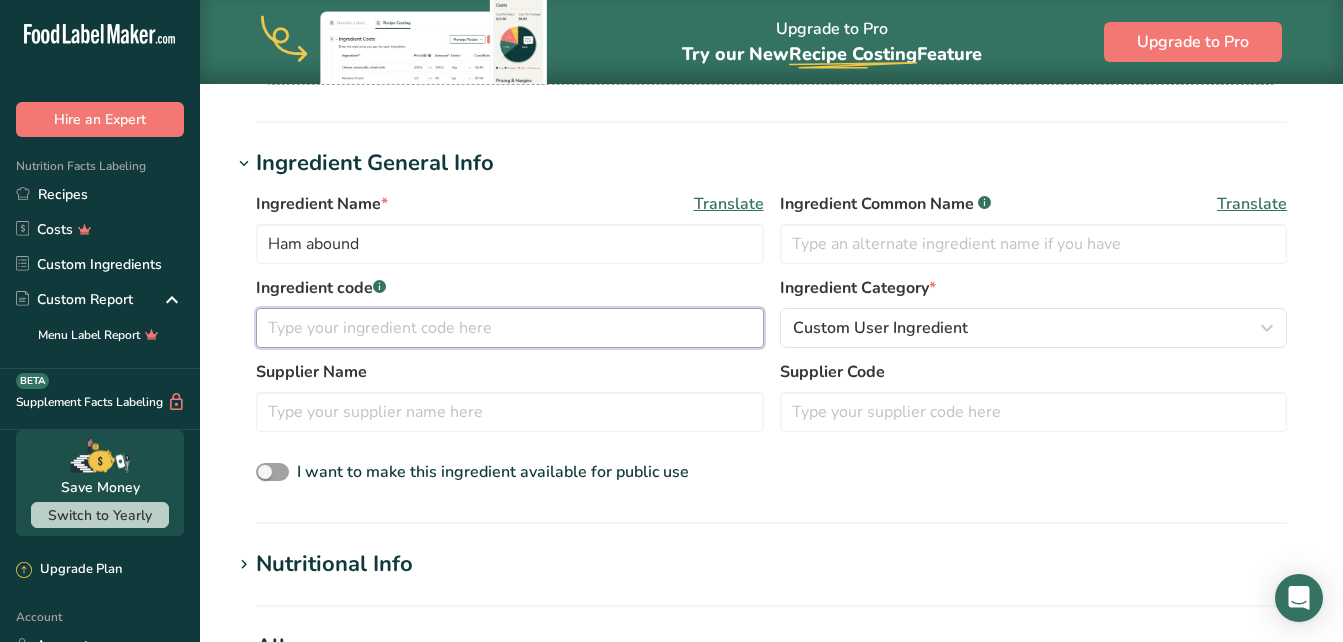 click at bounding box center (510, 328) 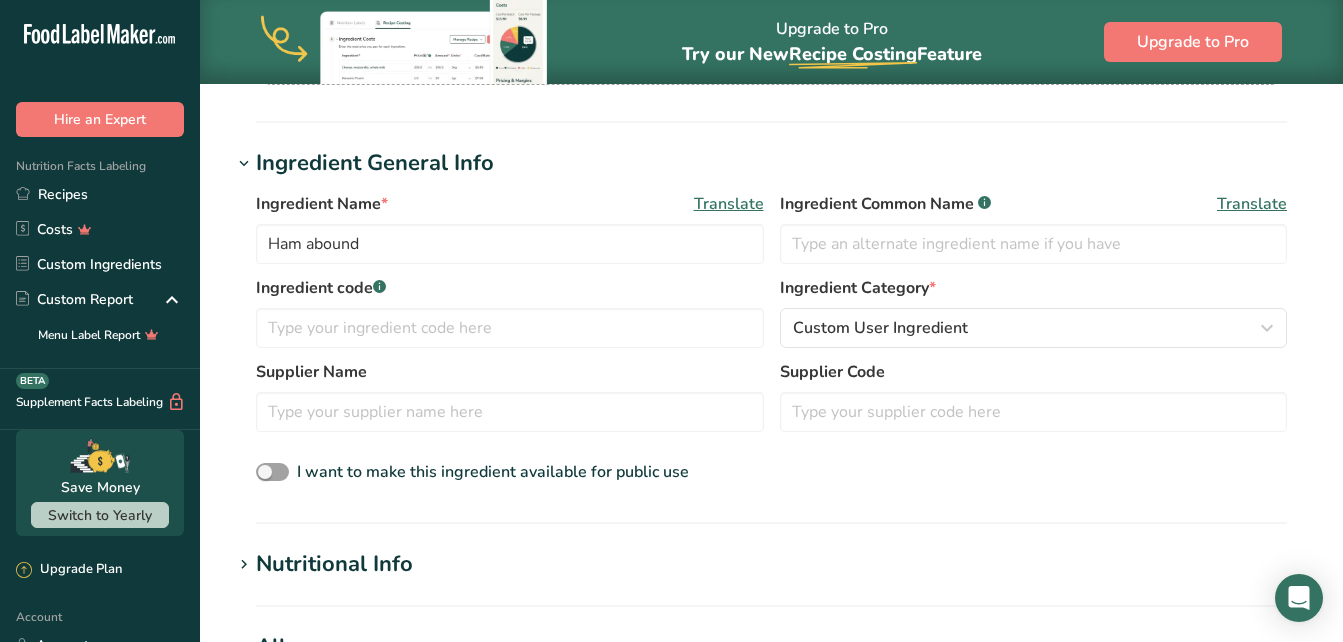 click on "Nutritional Info" at bounding box center [334, 564] 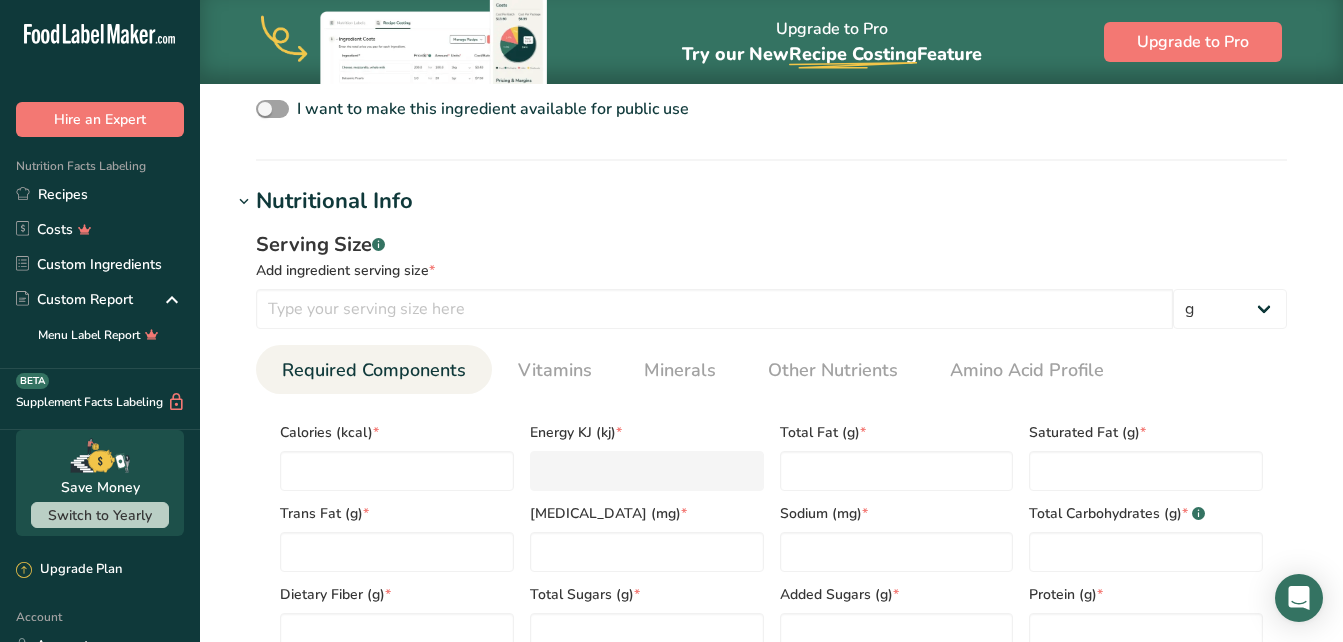 scroll, scrollTop: 693, scrollLeft: 0, axis: vertical 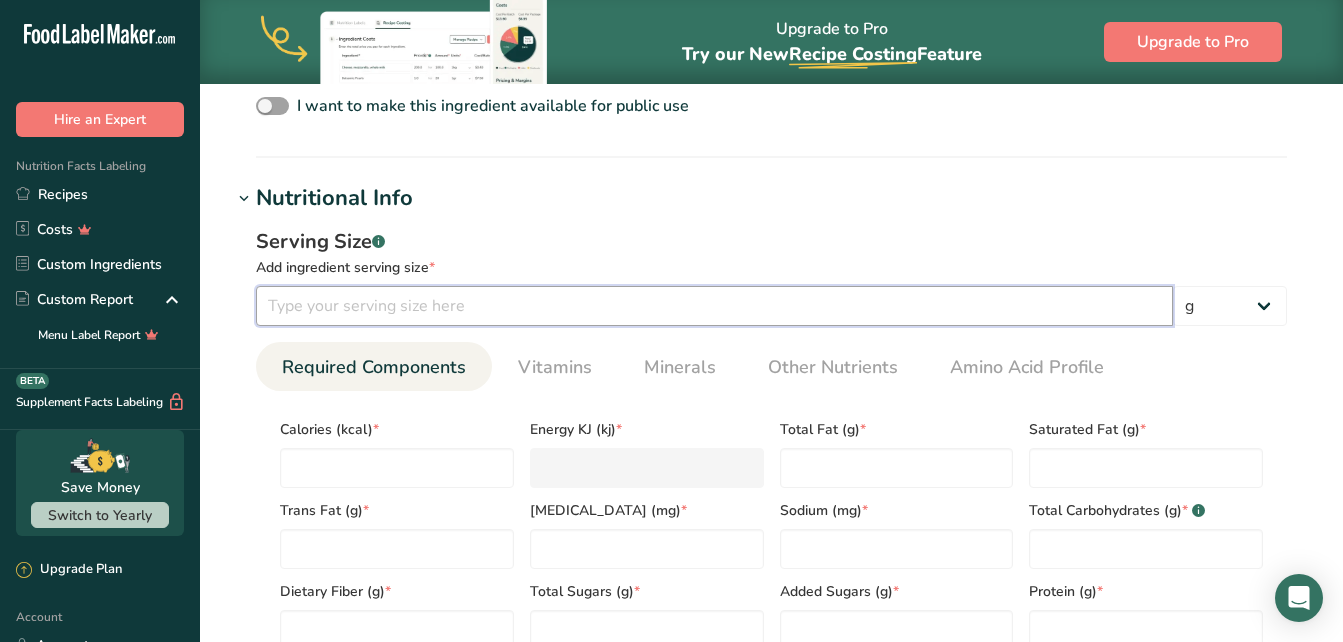 click at bounding box center [714, 306] 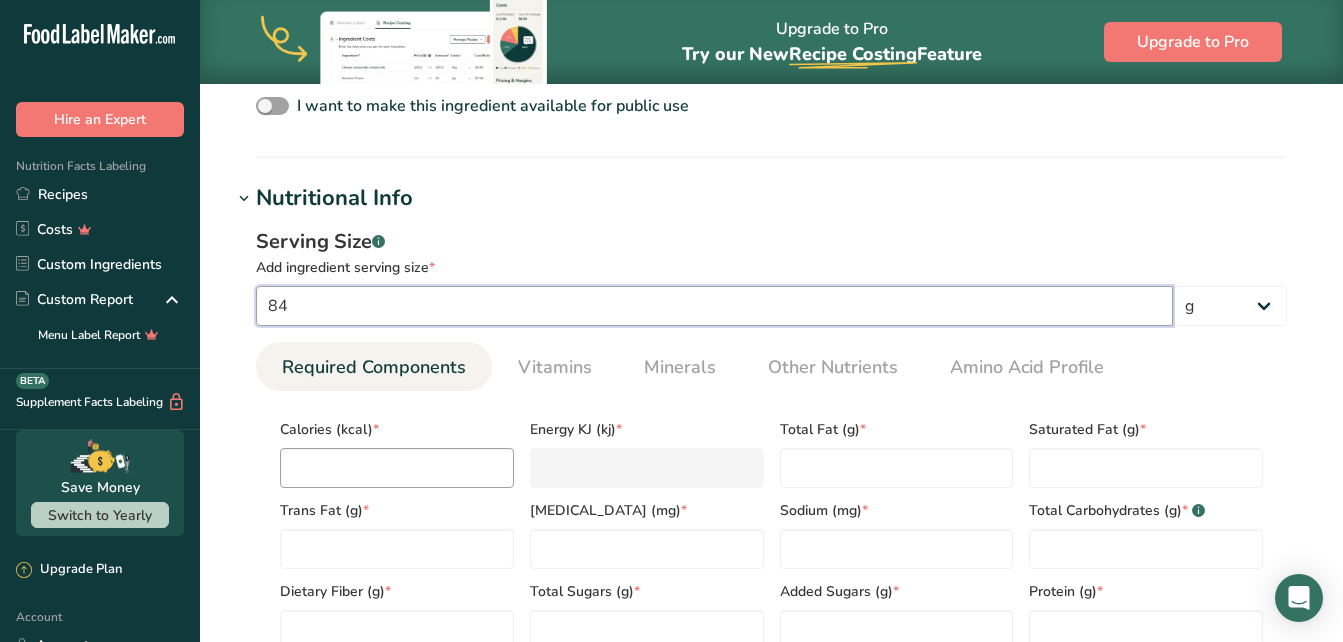 type on "84" 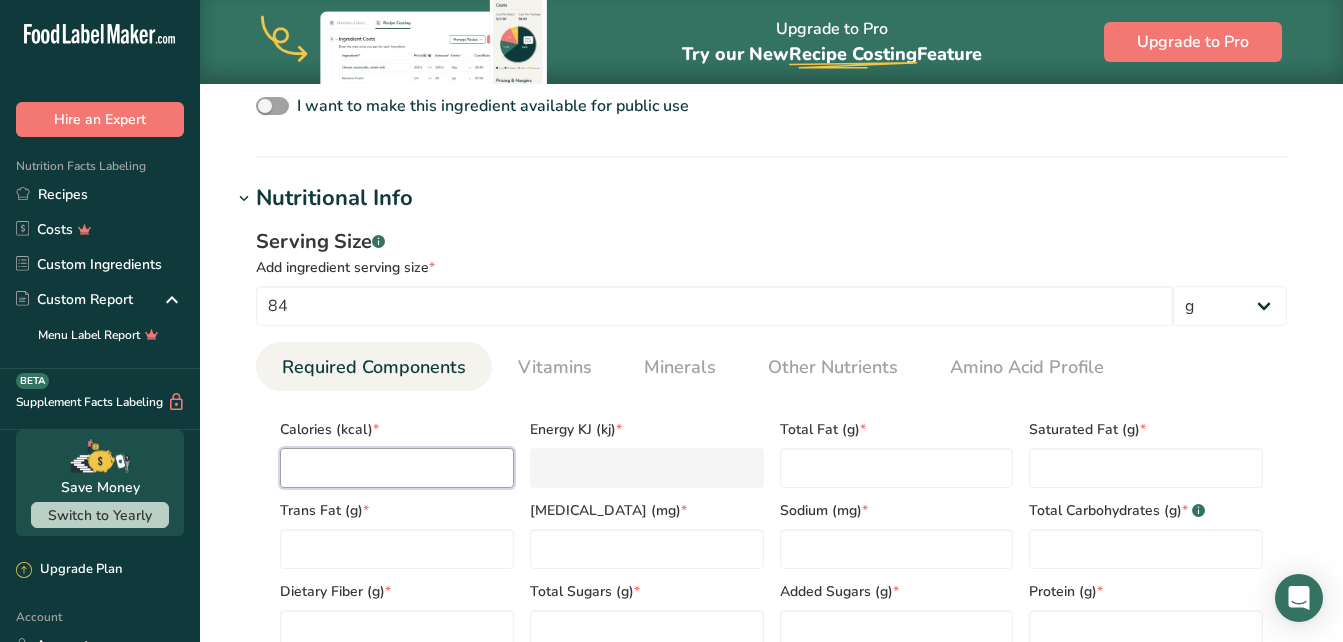 click at bounding box center [397, 468] 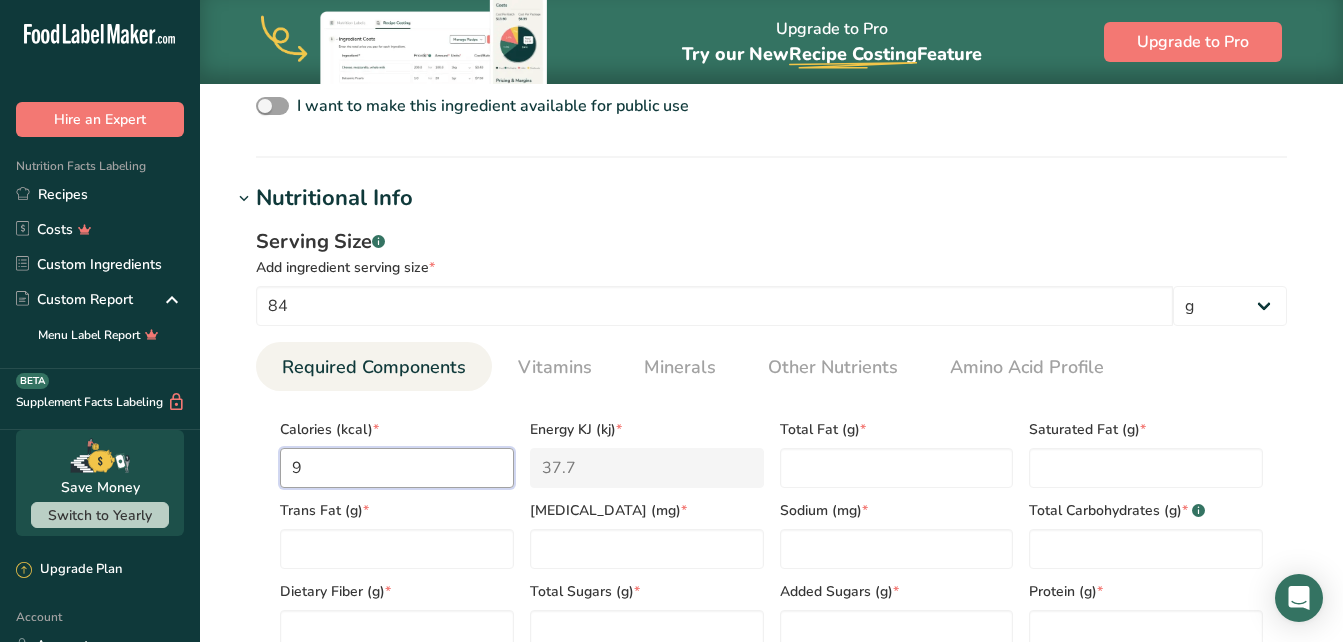 type on "90" 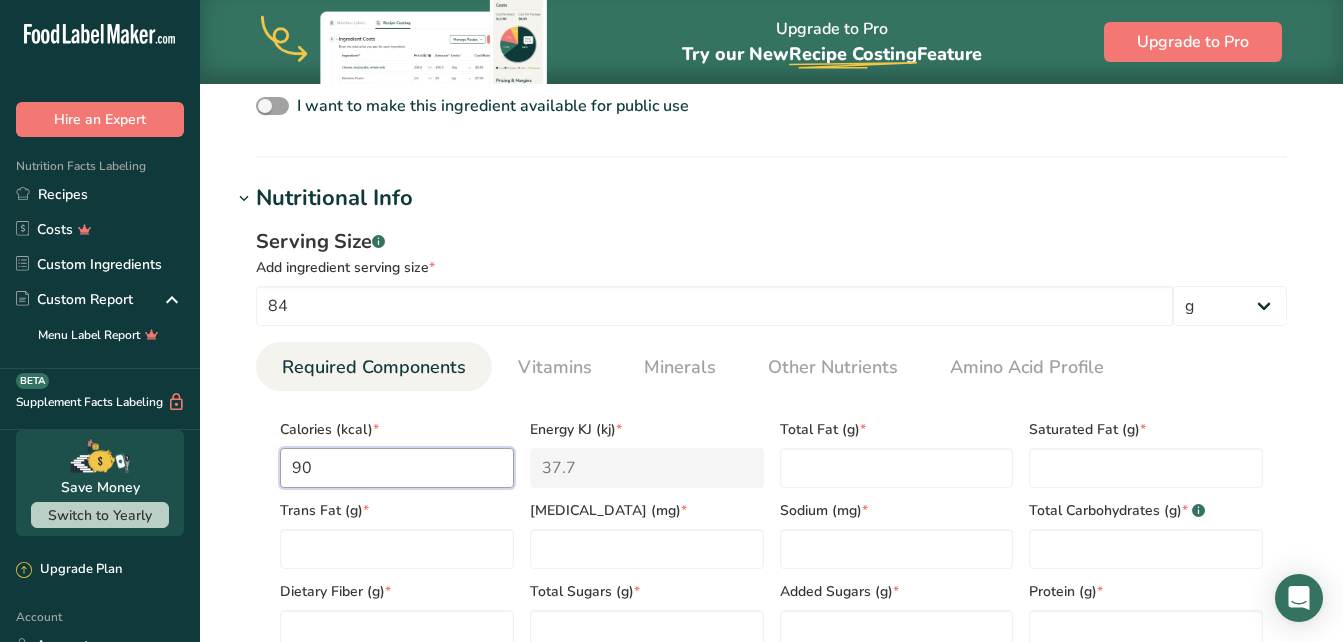 type on "376.6" 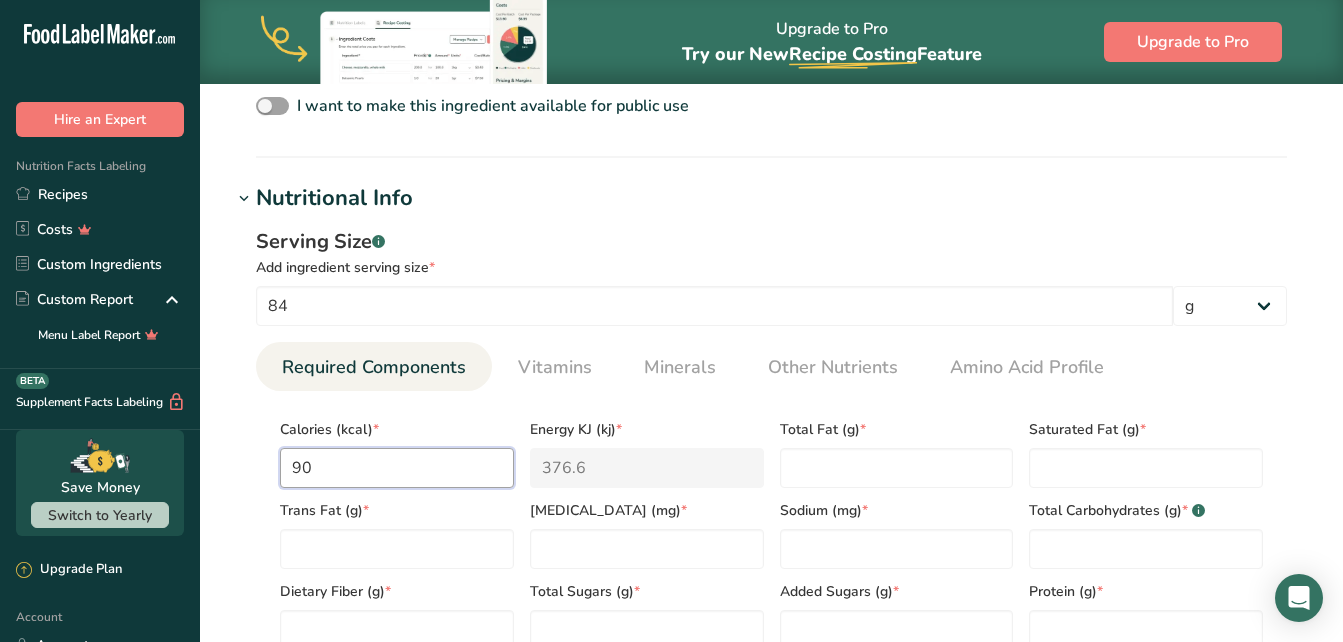 type on "90" 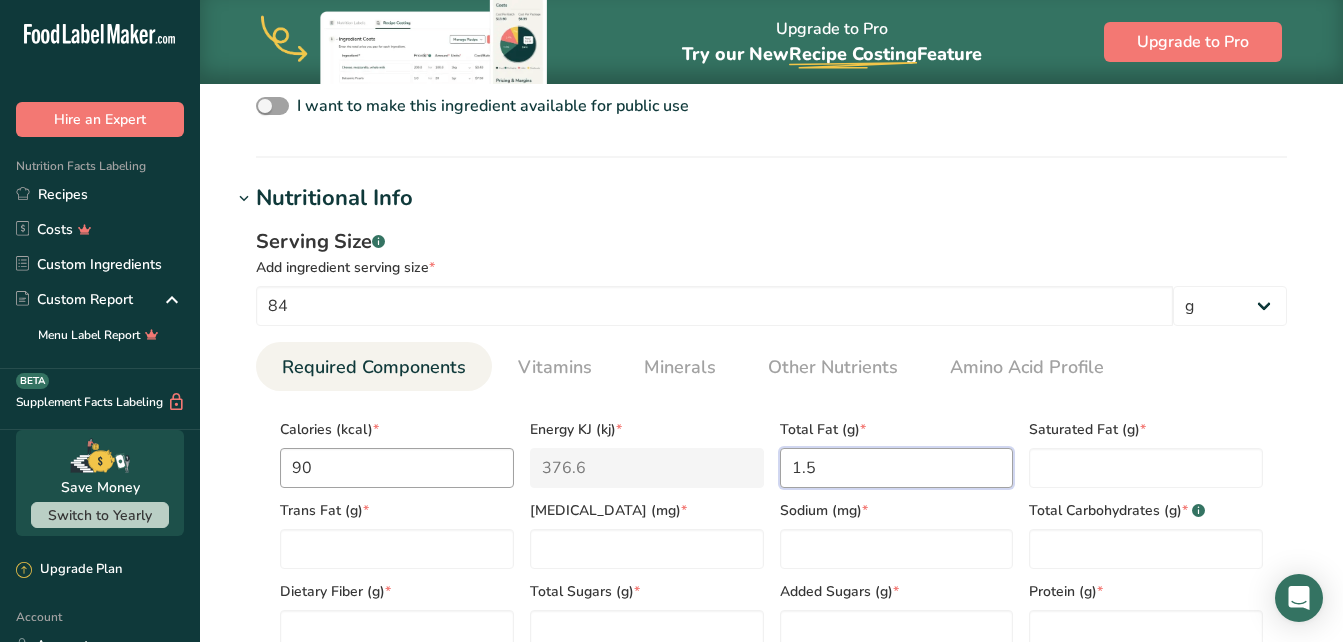 type on "1.5" 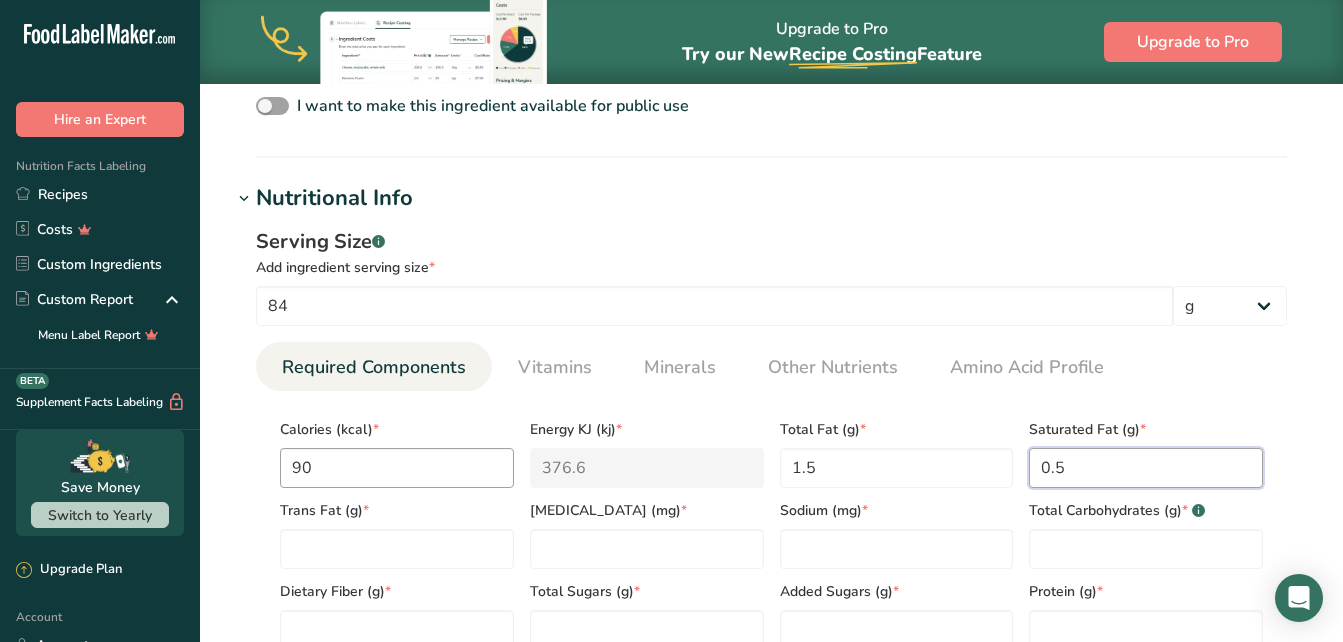 type on "0.5" 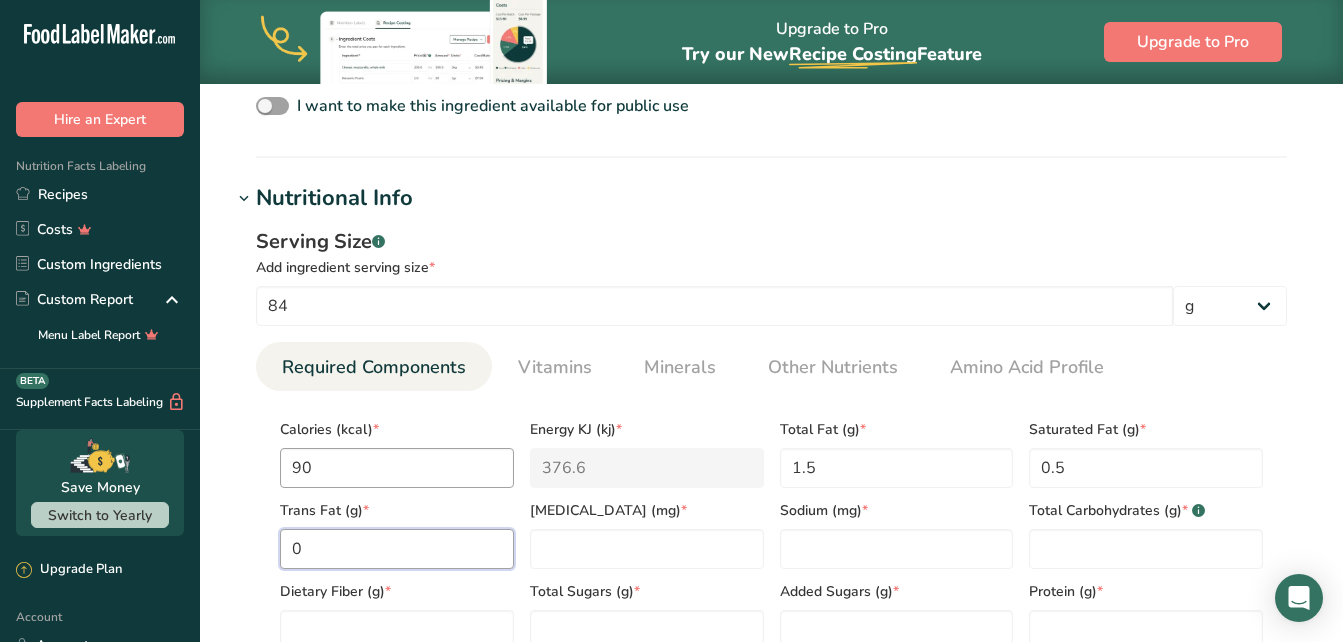 type on "0" 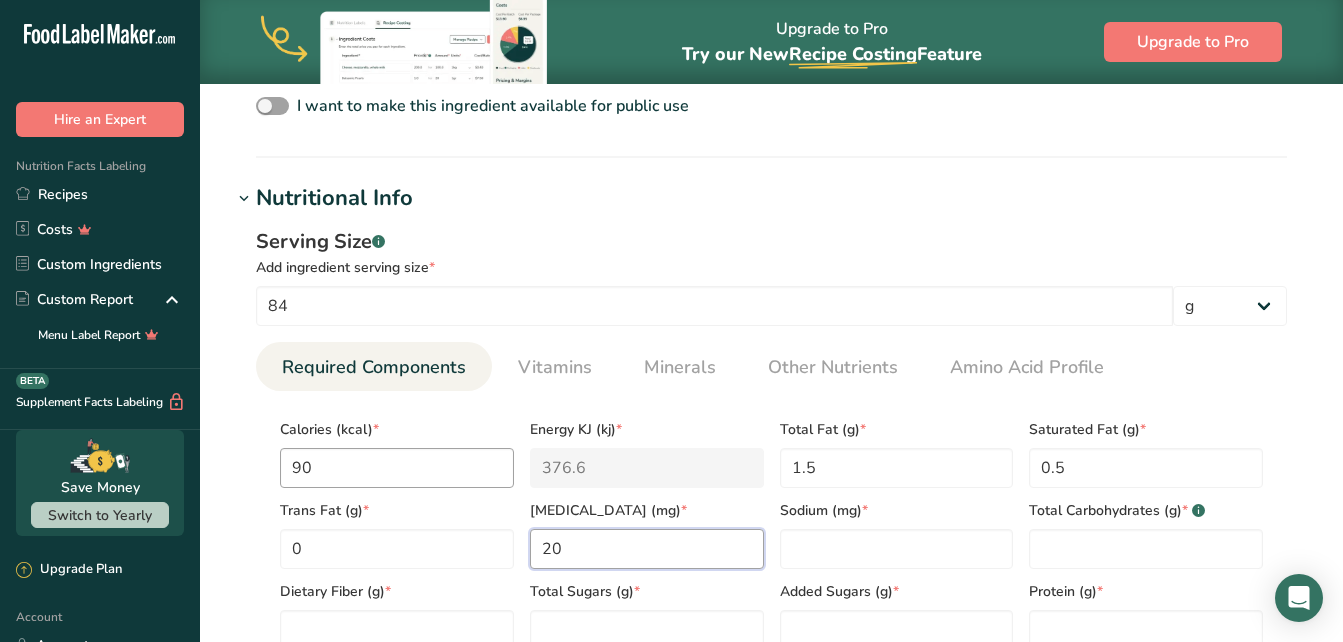 type on "20" 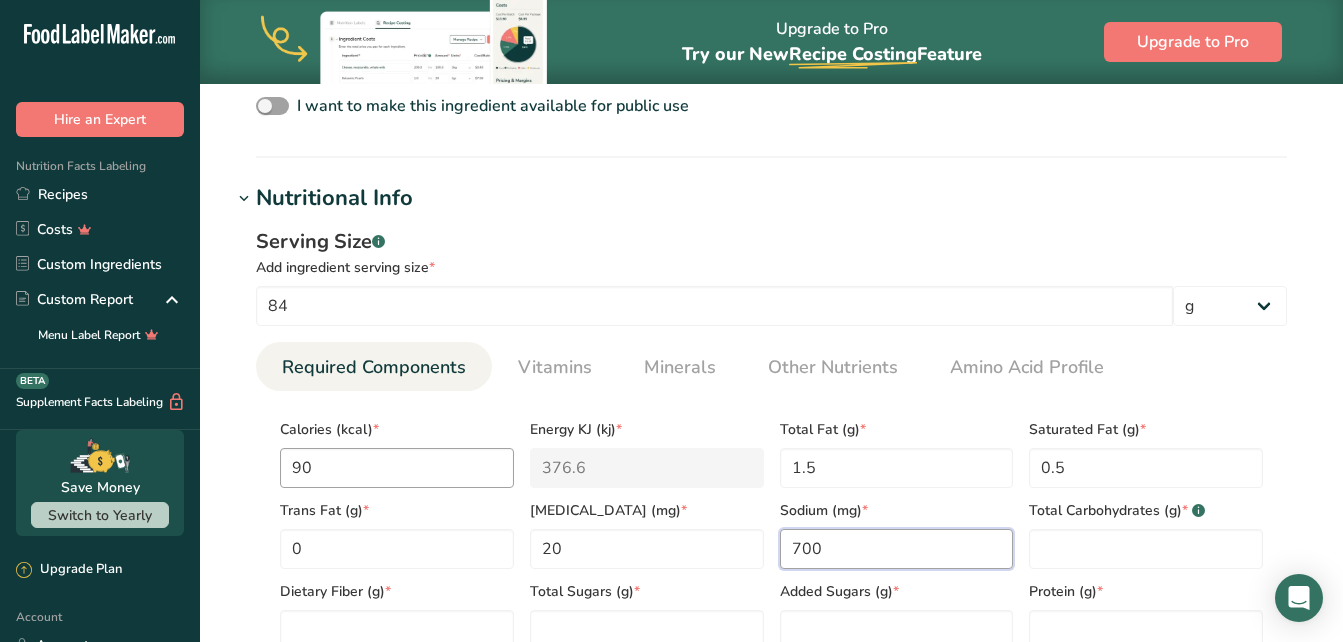 type on "700" 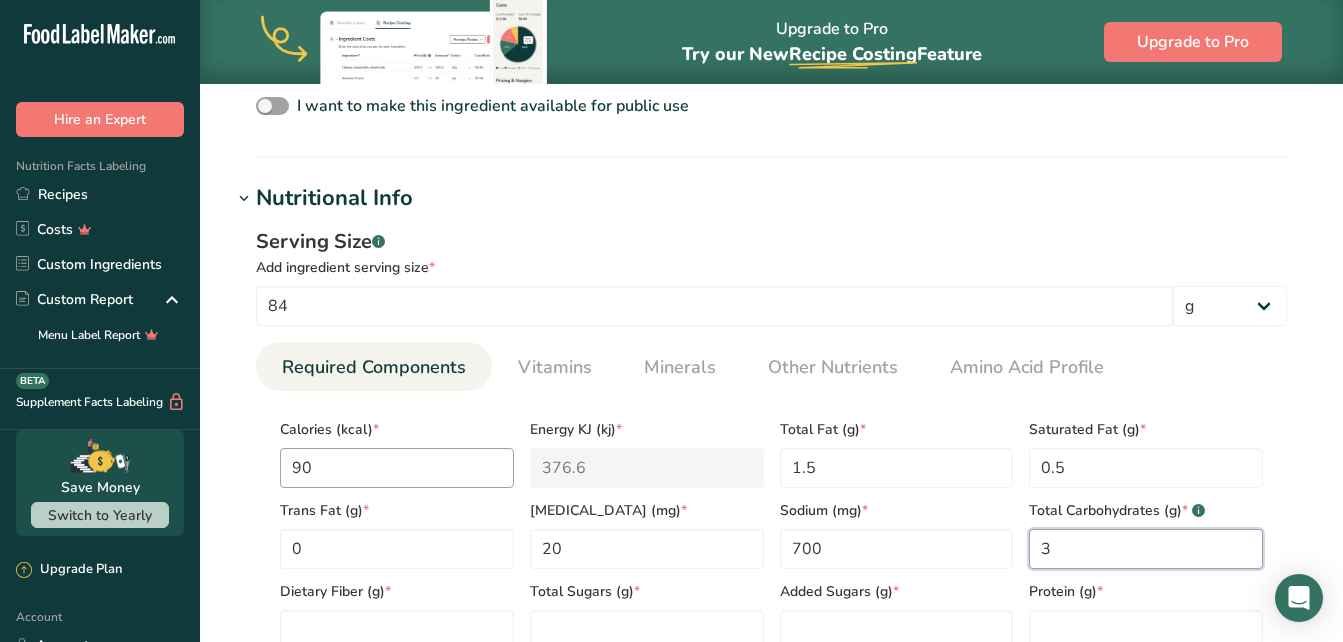 type on "3" 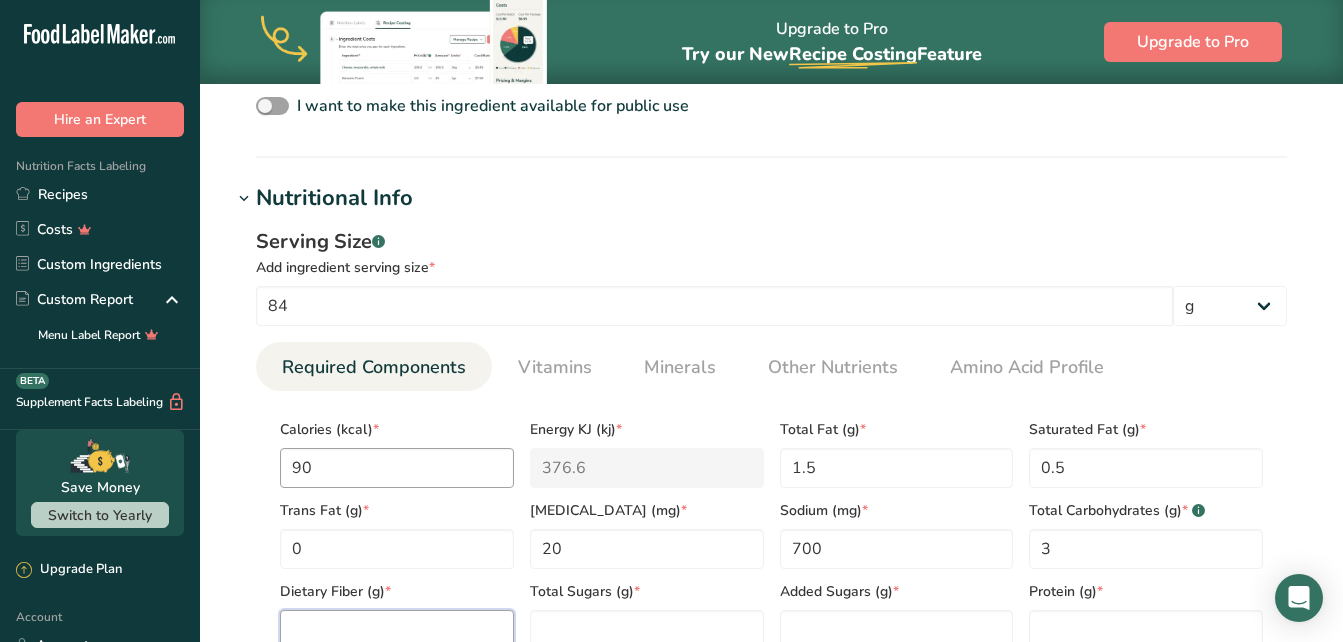 scroll, scrollTop: 701, scrollLeft: 0, axis: vertical 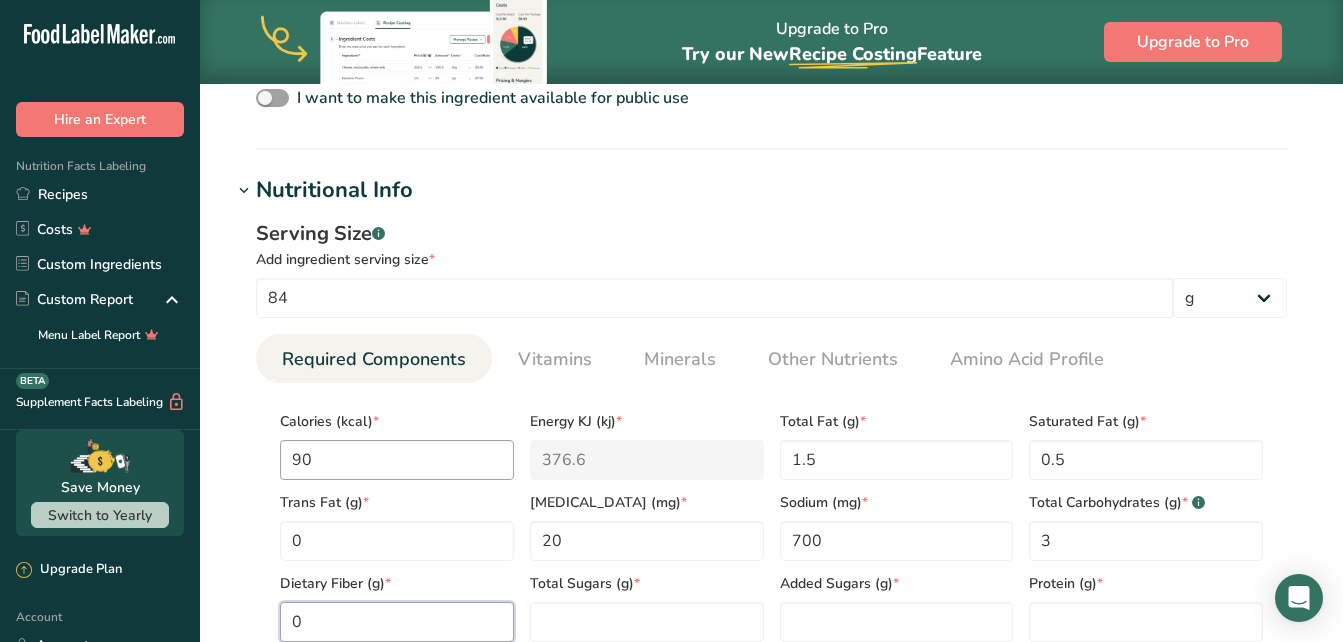 type on "0" 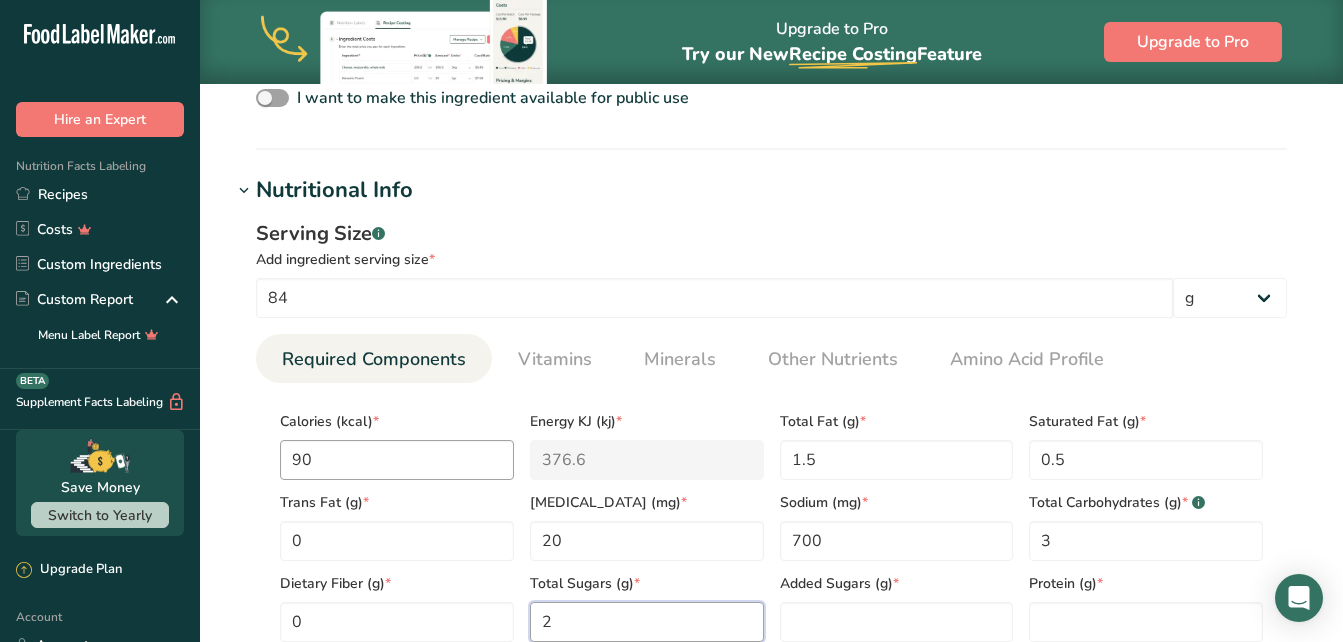 type on "2" 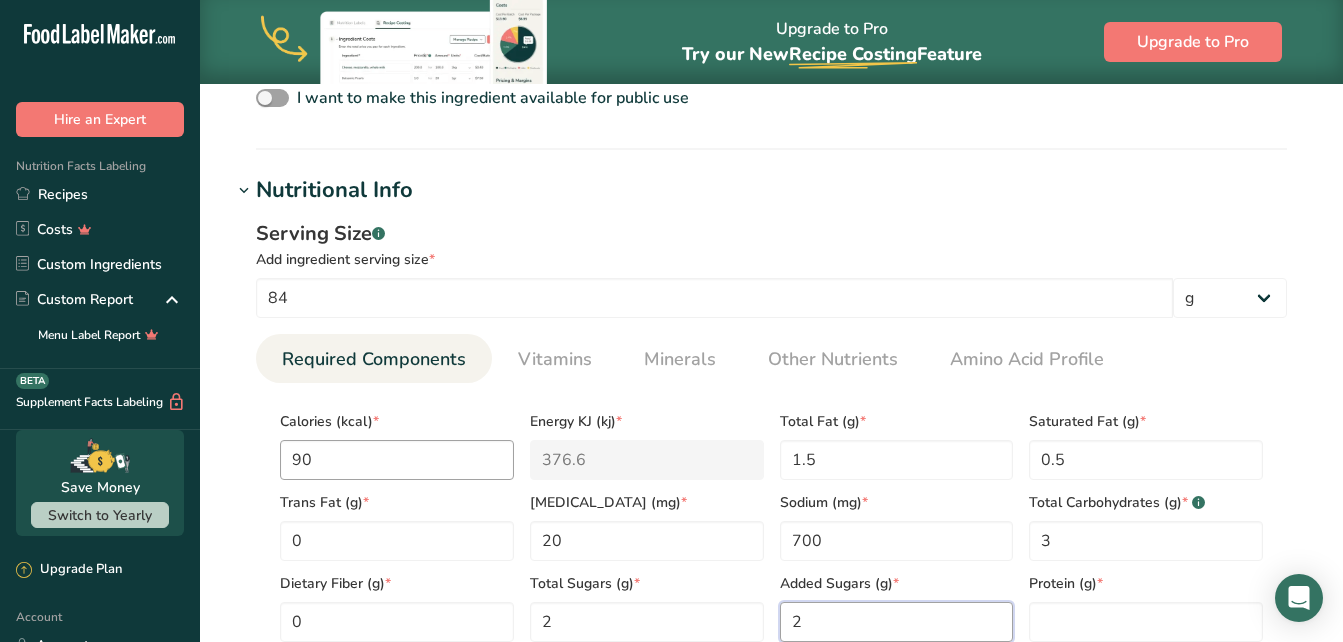 type on "2" 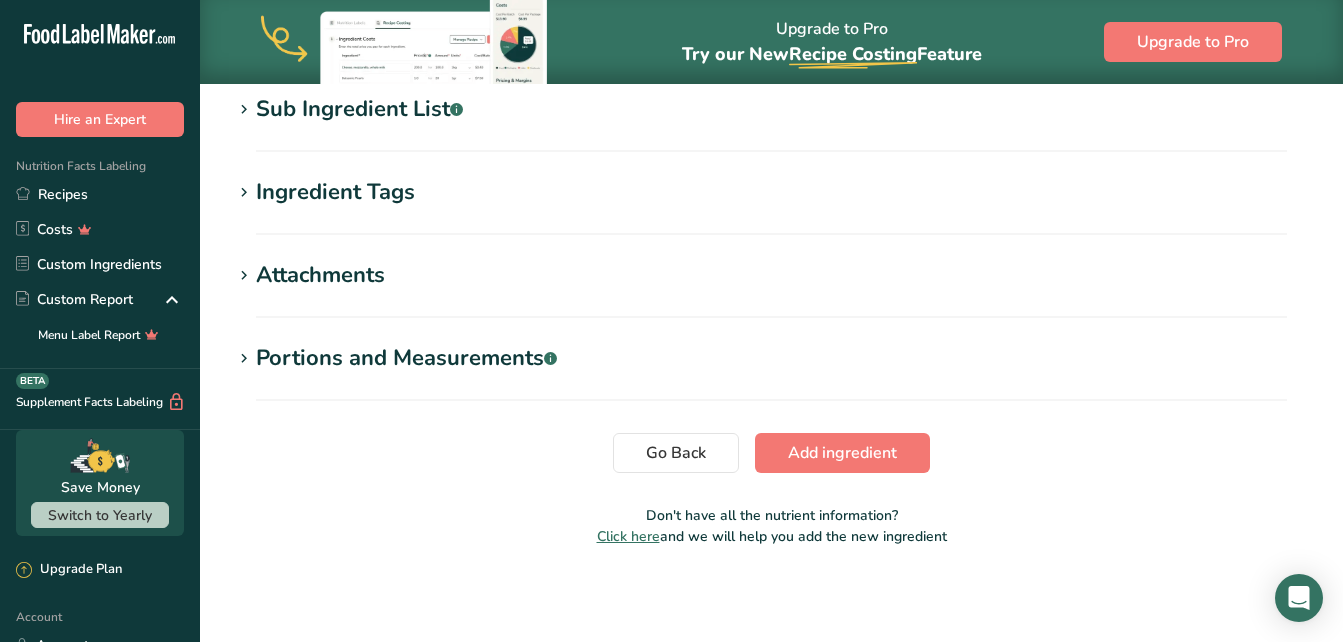 scroll, scrollTop: 1412, scrollLeft: 0, axis: vertical 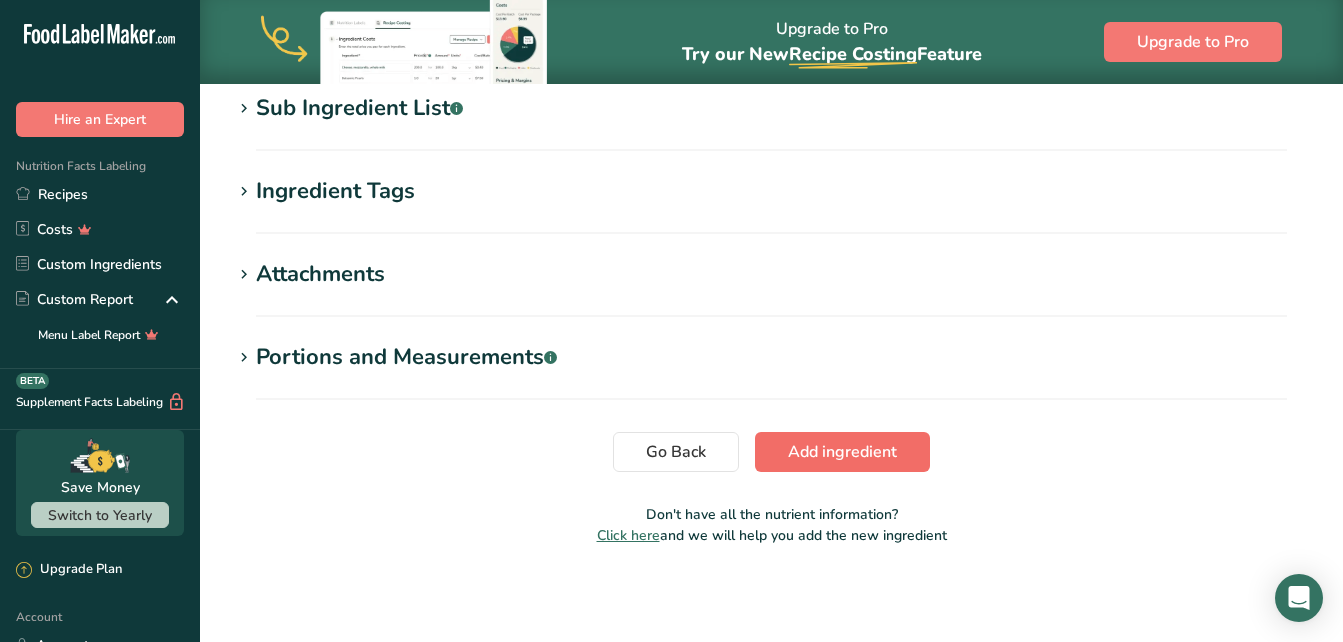type on "14" 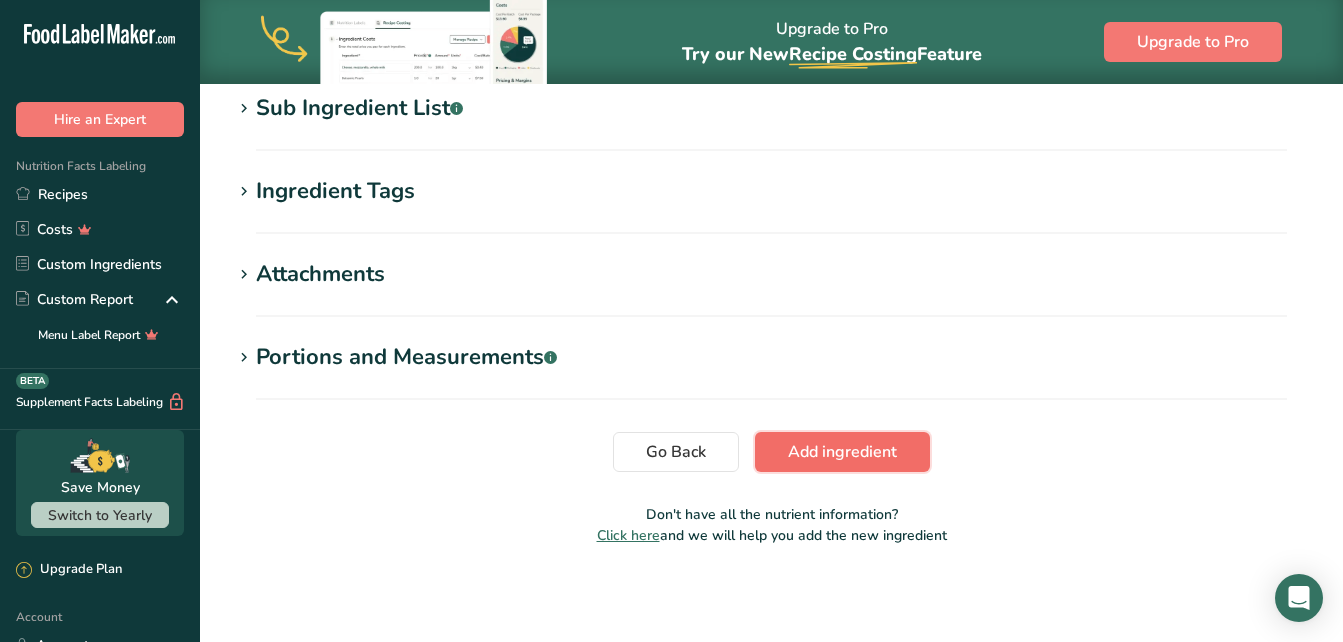 click on "Add ingredient" at bounding box center (842, 452) 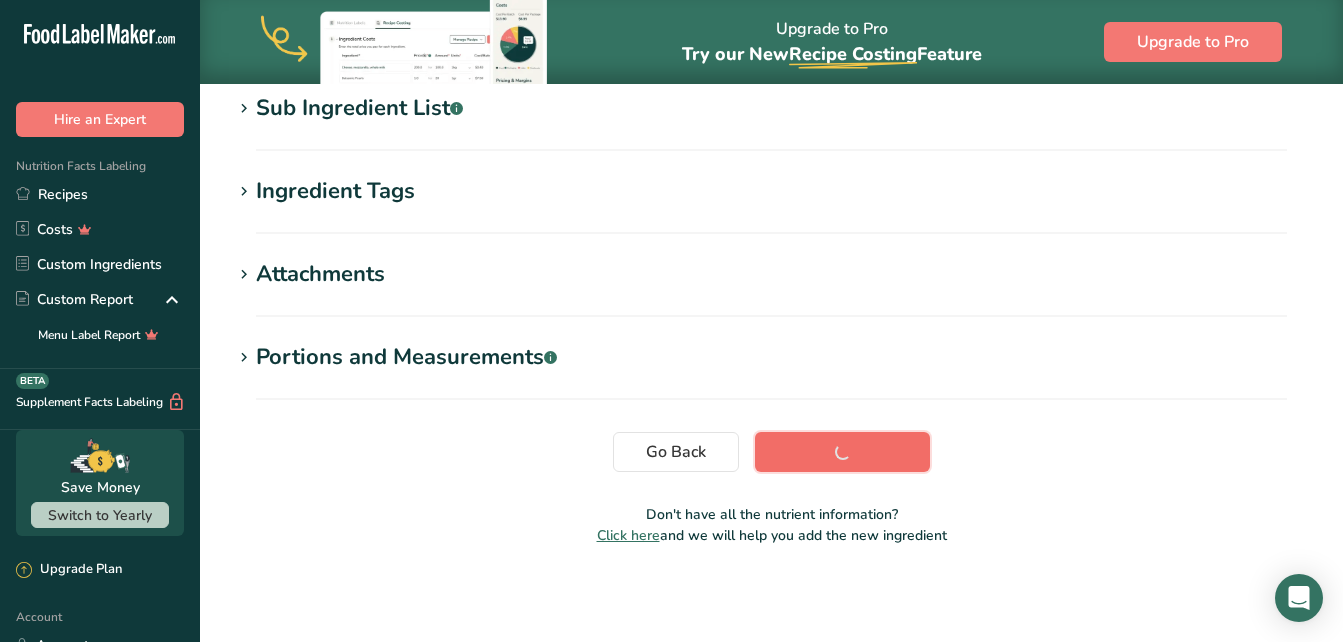 scroll, scrollTop: 432, scrollLeft: 0, axis: vertical 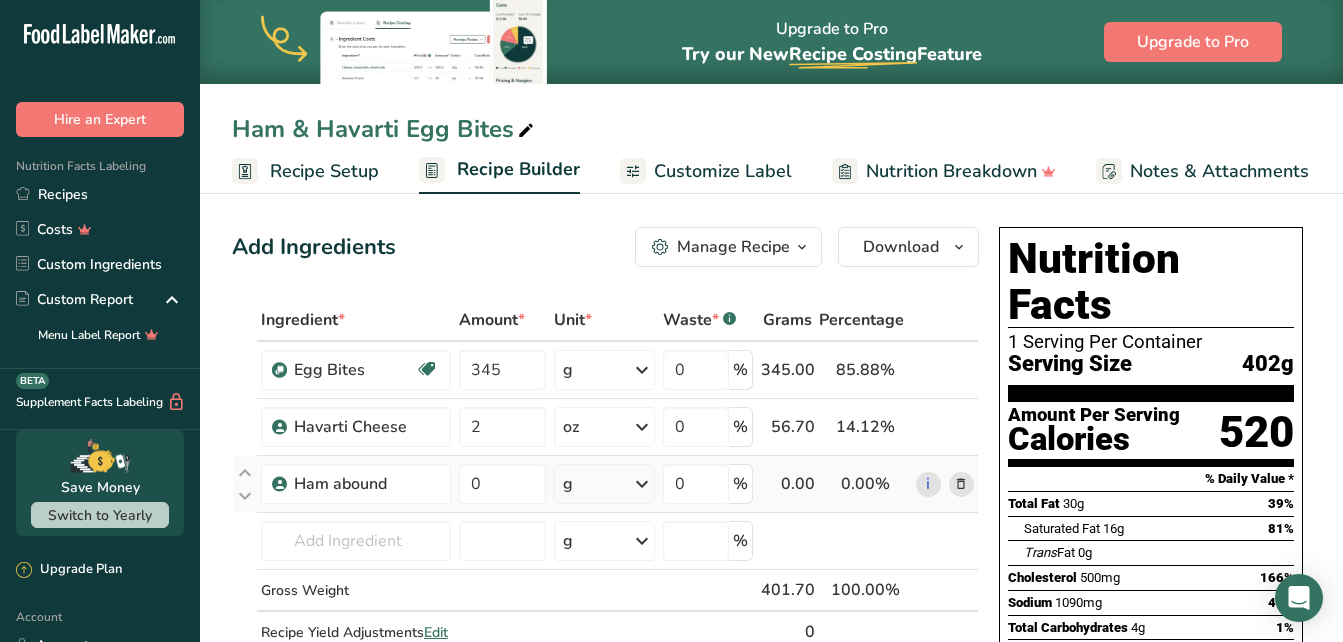 click on "g" at bounding box center [604, 484] 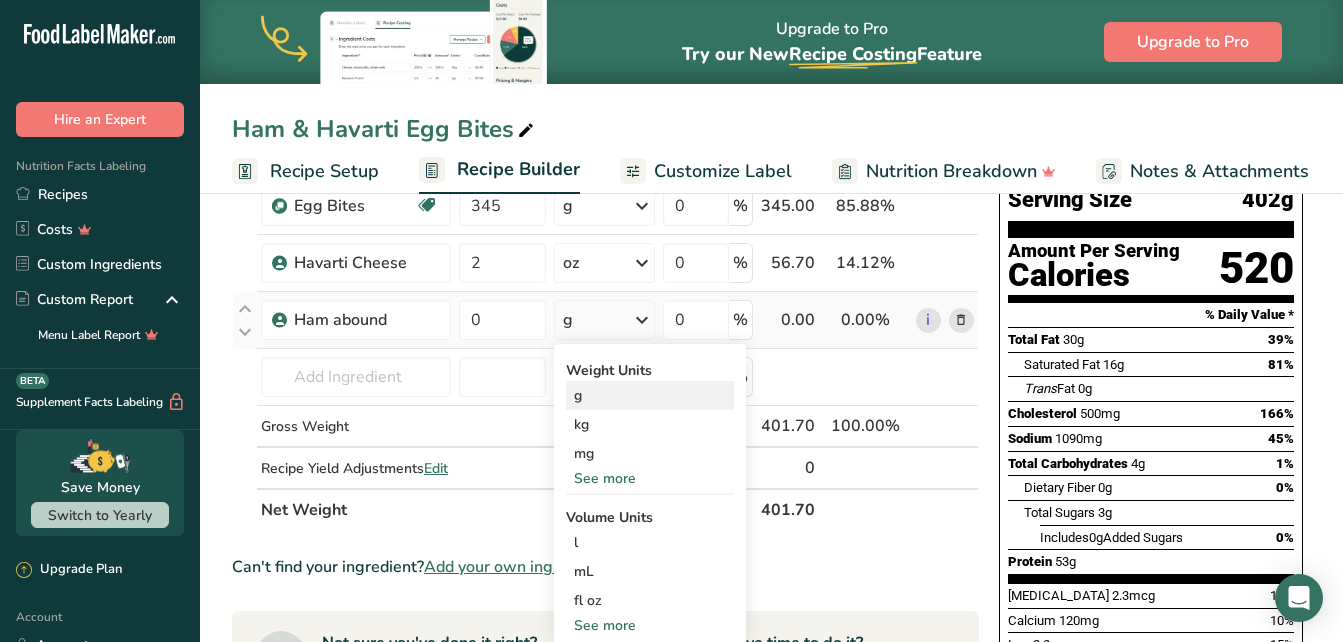 scroll, scrollTop: 187, scrollLeft: 0, axis: vertical 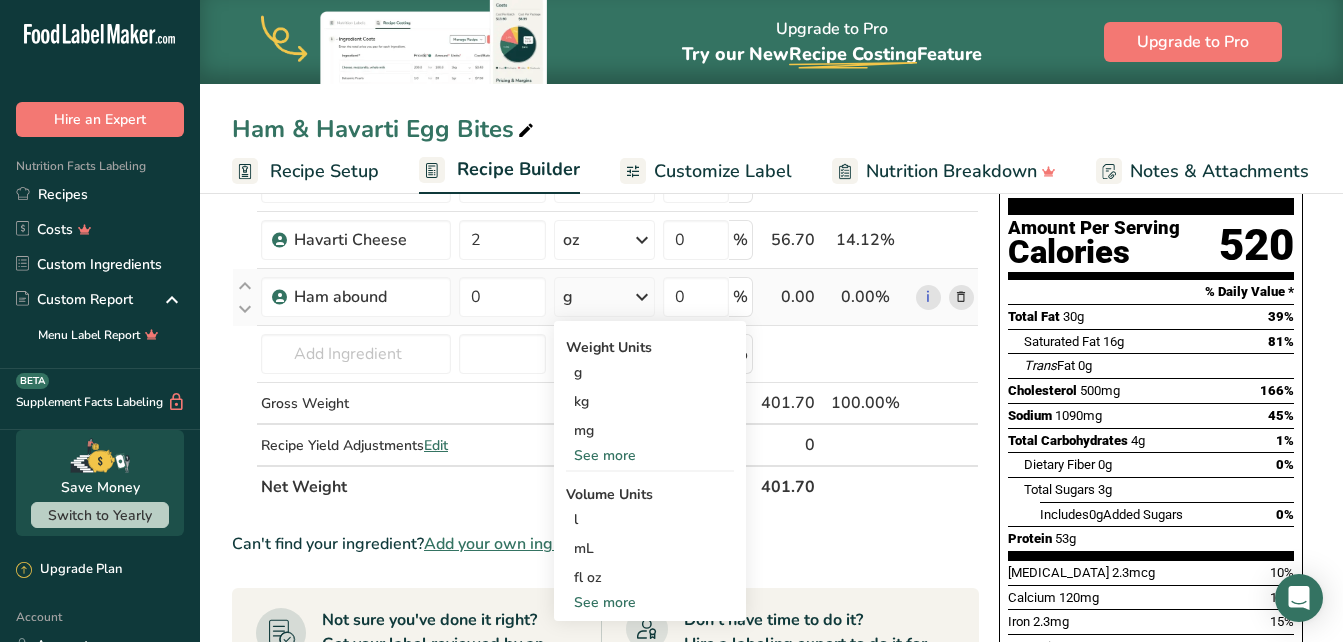 click on "See more" at bounding box center (650, 455) 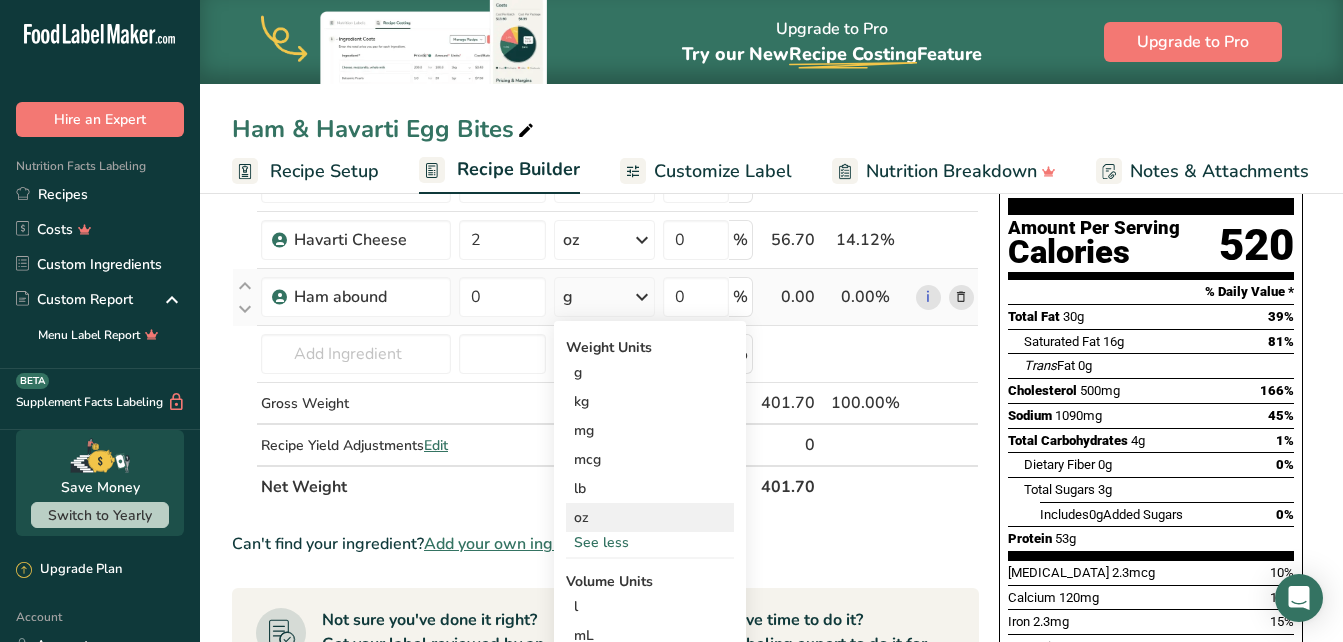click on "oz" at bounding box center [650, 517] 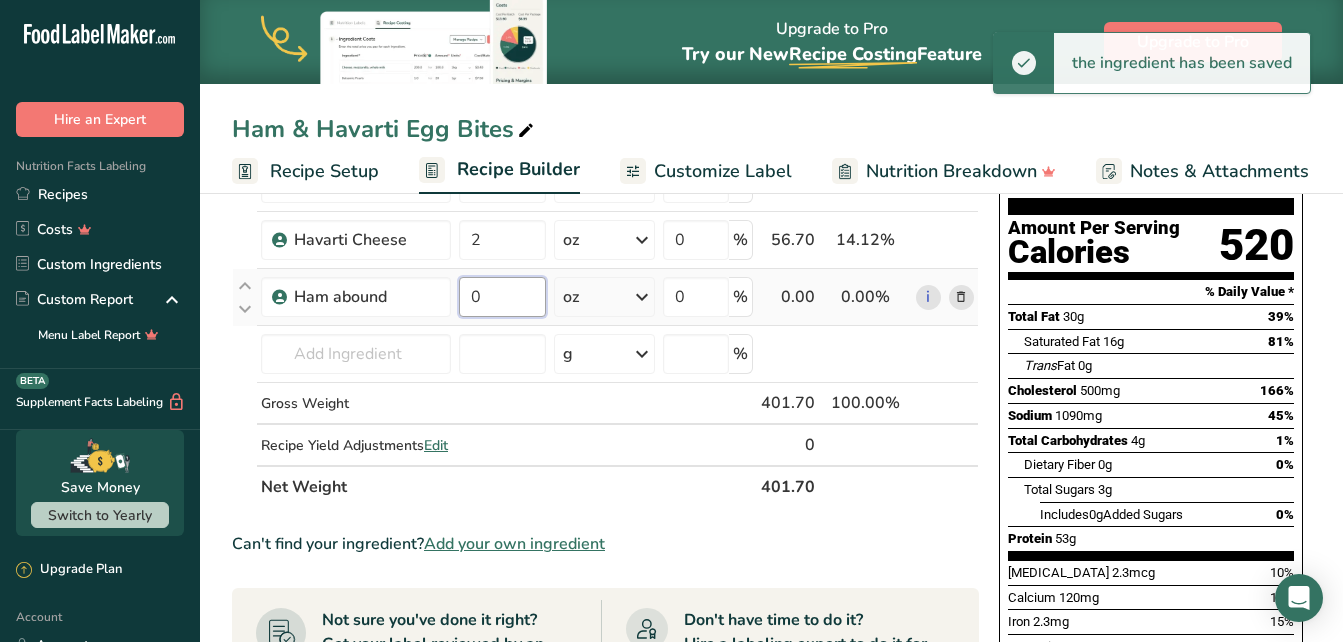 click on "0" at bounding box center (502, 297) 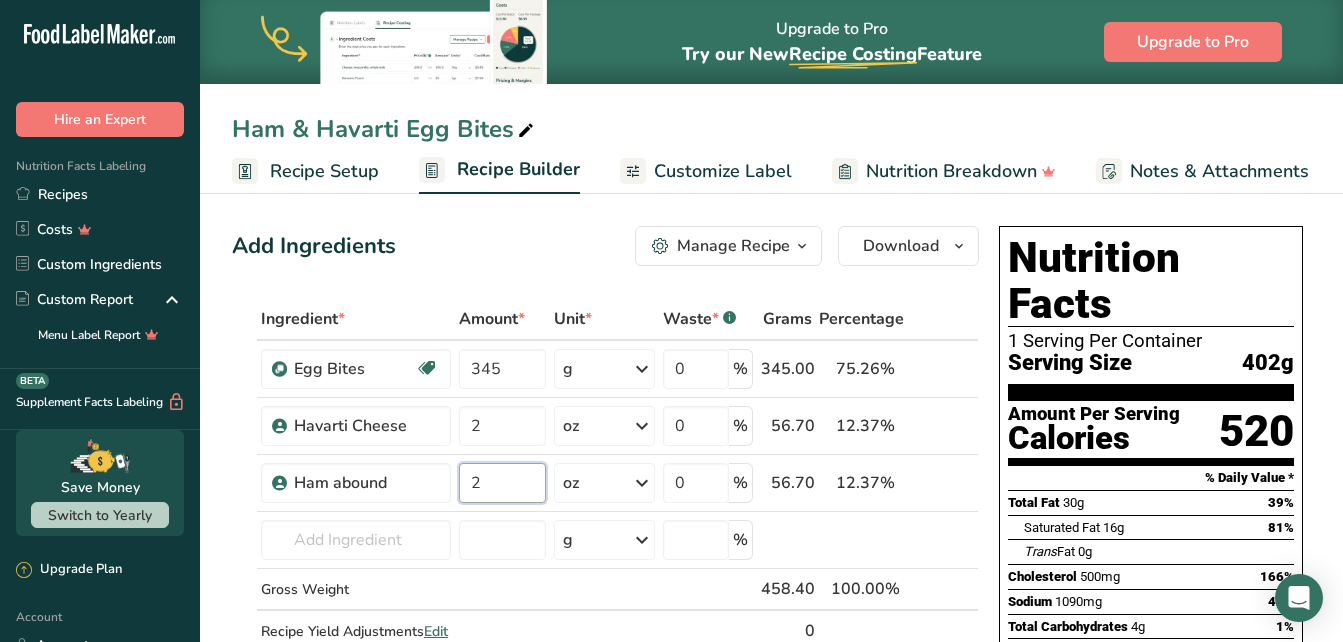 scroll, scrollTop: 0, scrollLeft: 0, axis: both 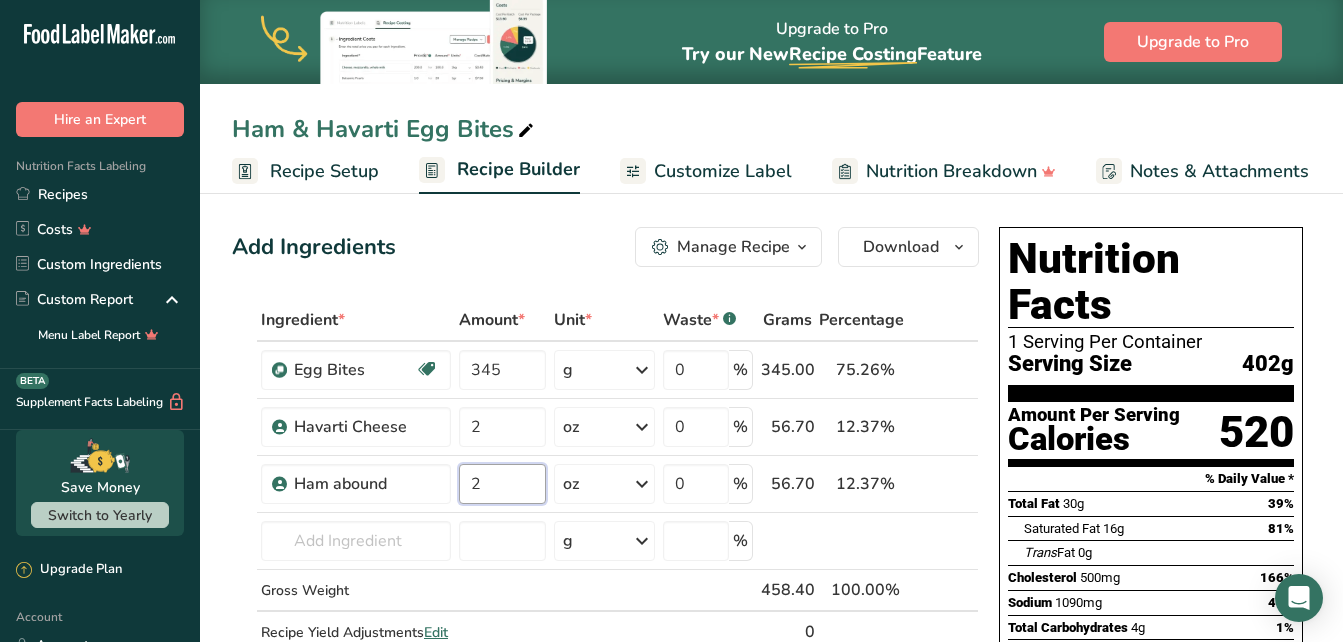 type on "2" 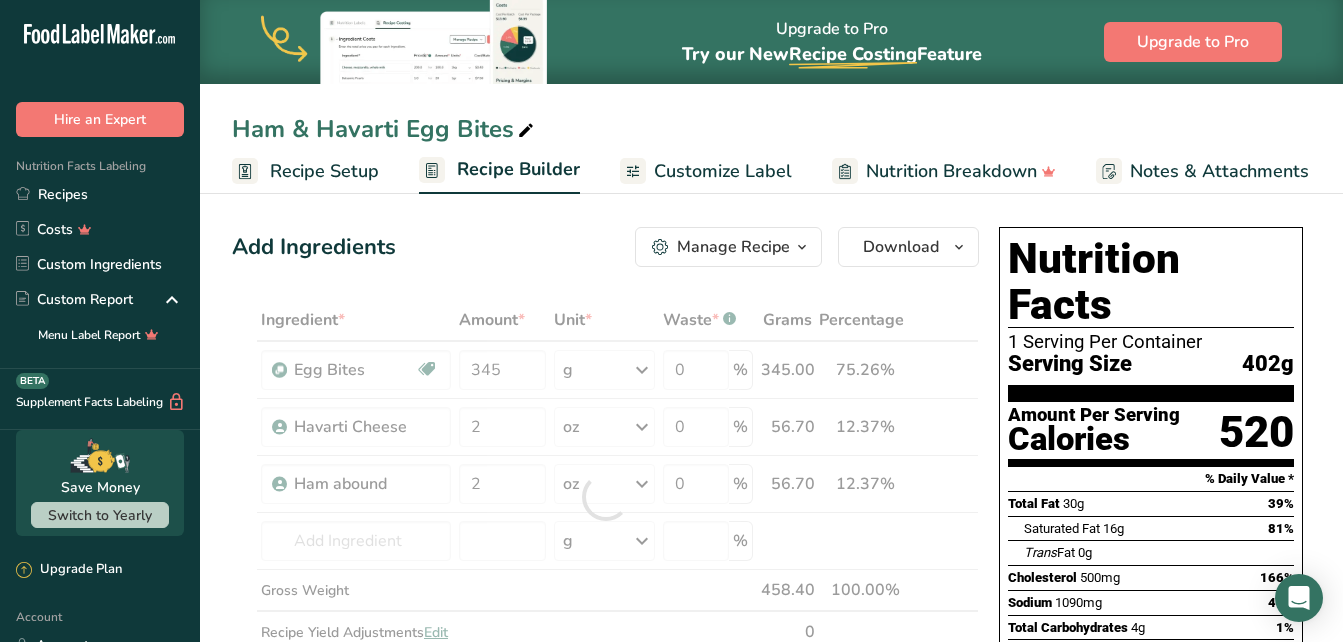 click on "Recipe Setup" at bounding box center [324, 171] 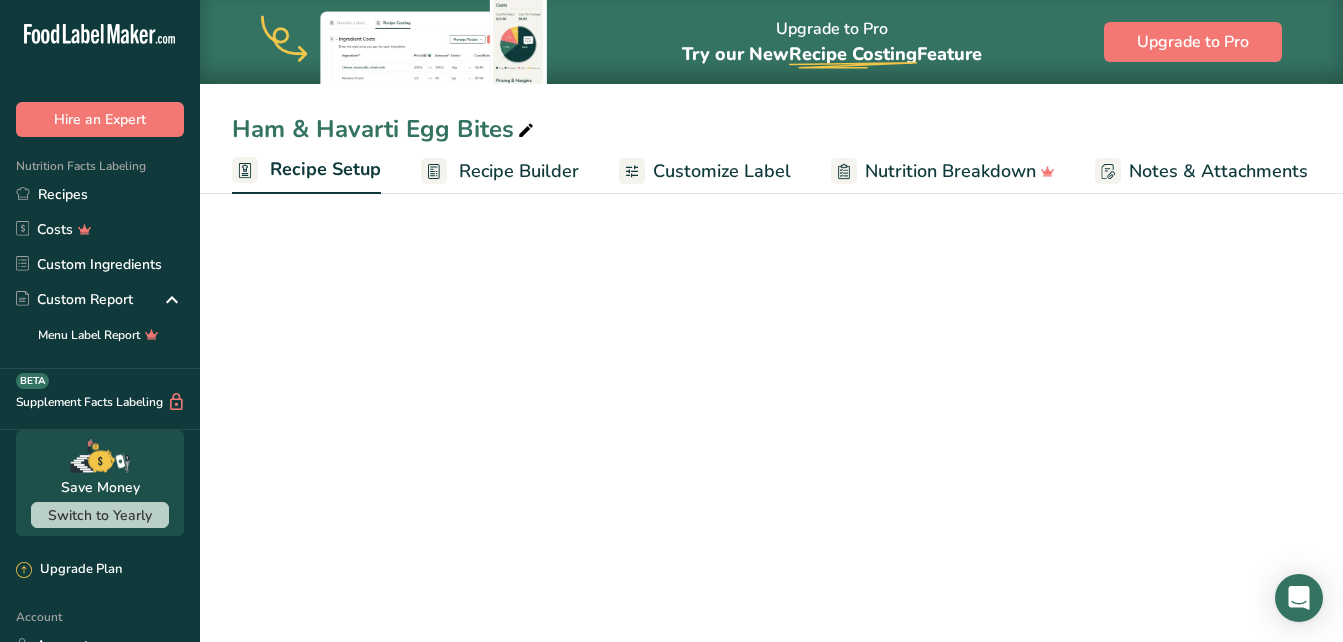 scroll, scrollTop: 0, scrollLeft: 7, axis: horizontal 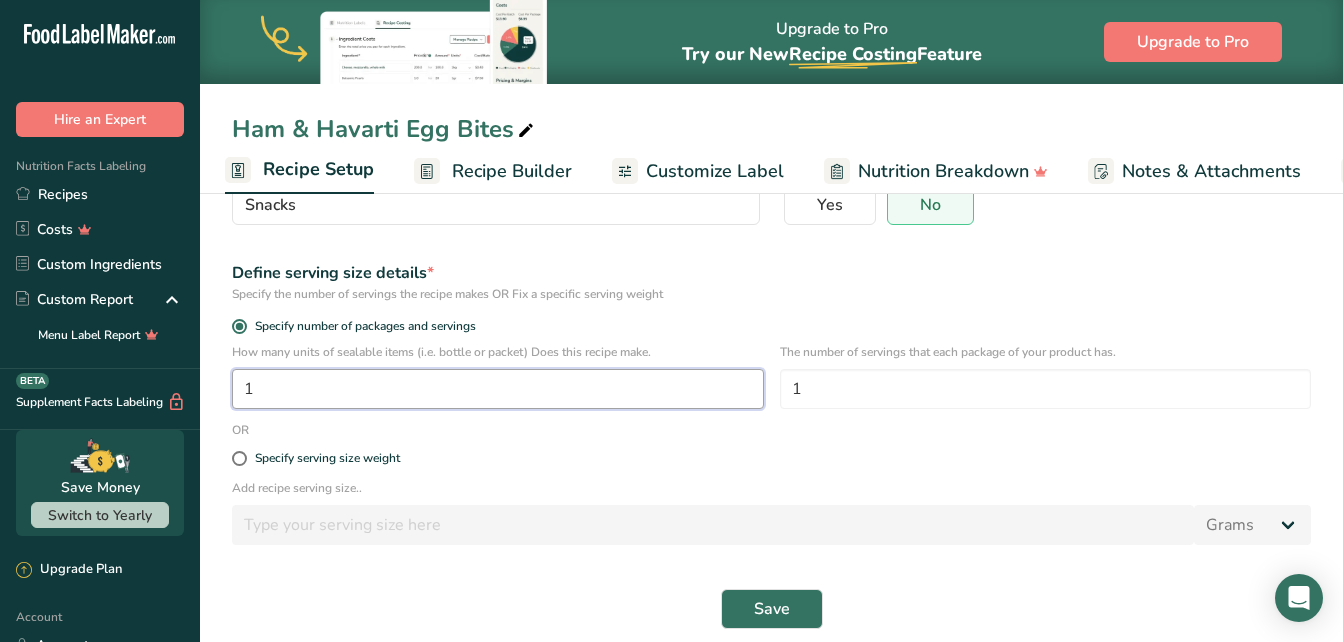click on "1" at bounding box center [498, 389] 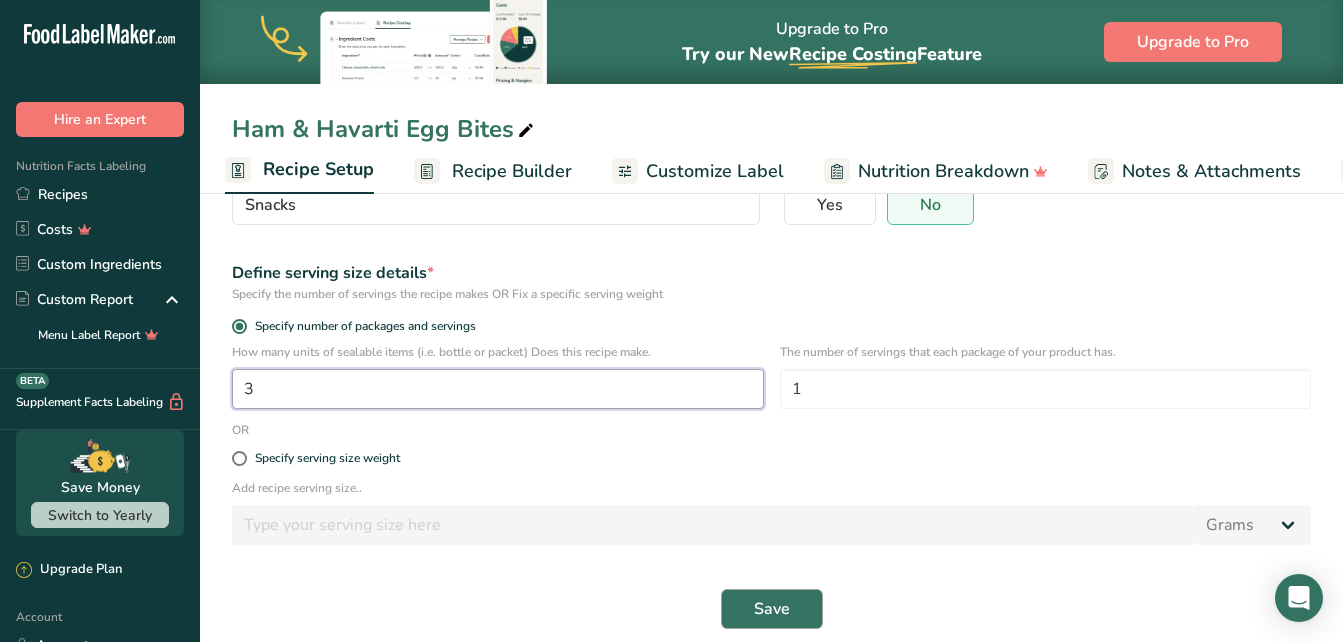 type on "3" 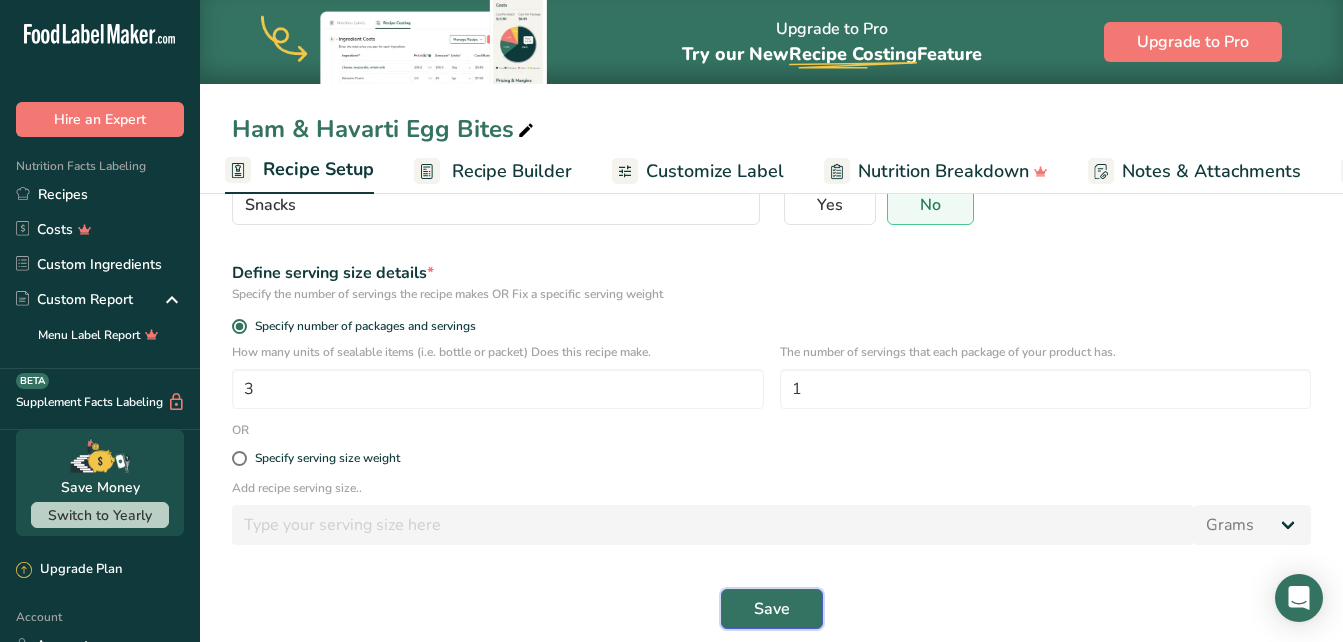 click on "Save" at bounding box center [772, 609] 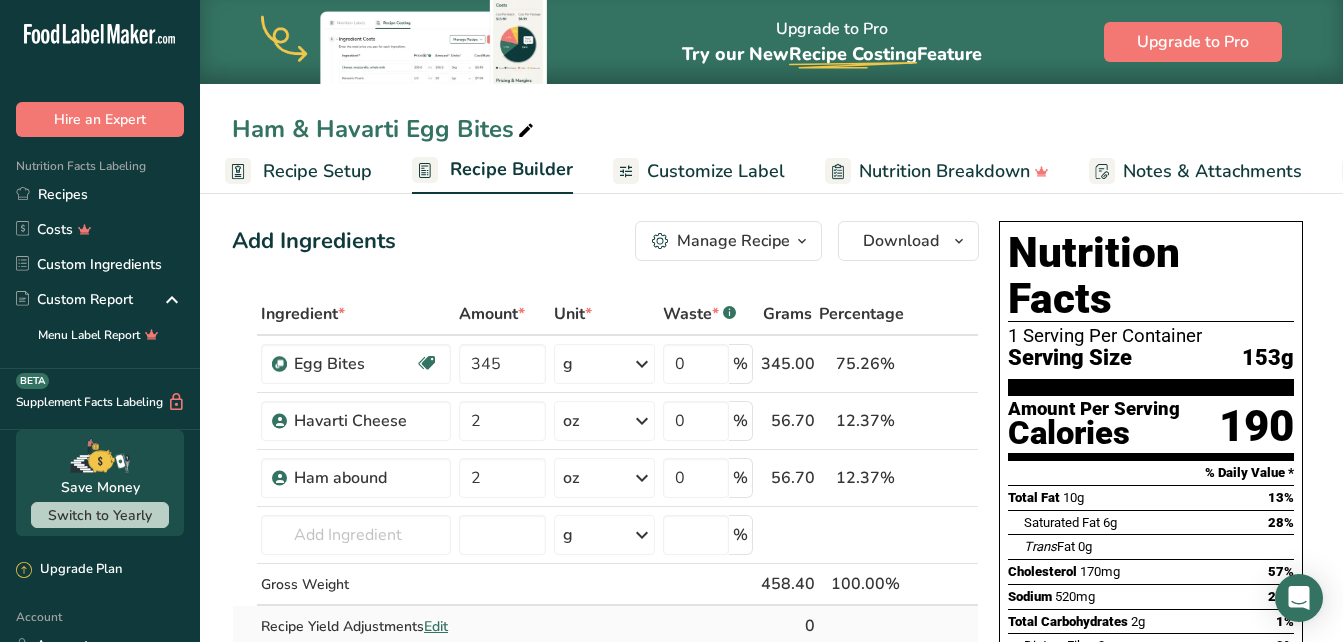 scroll, scrollTop: 0, scrollLeft: 0, axis: both 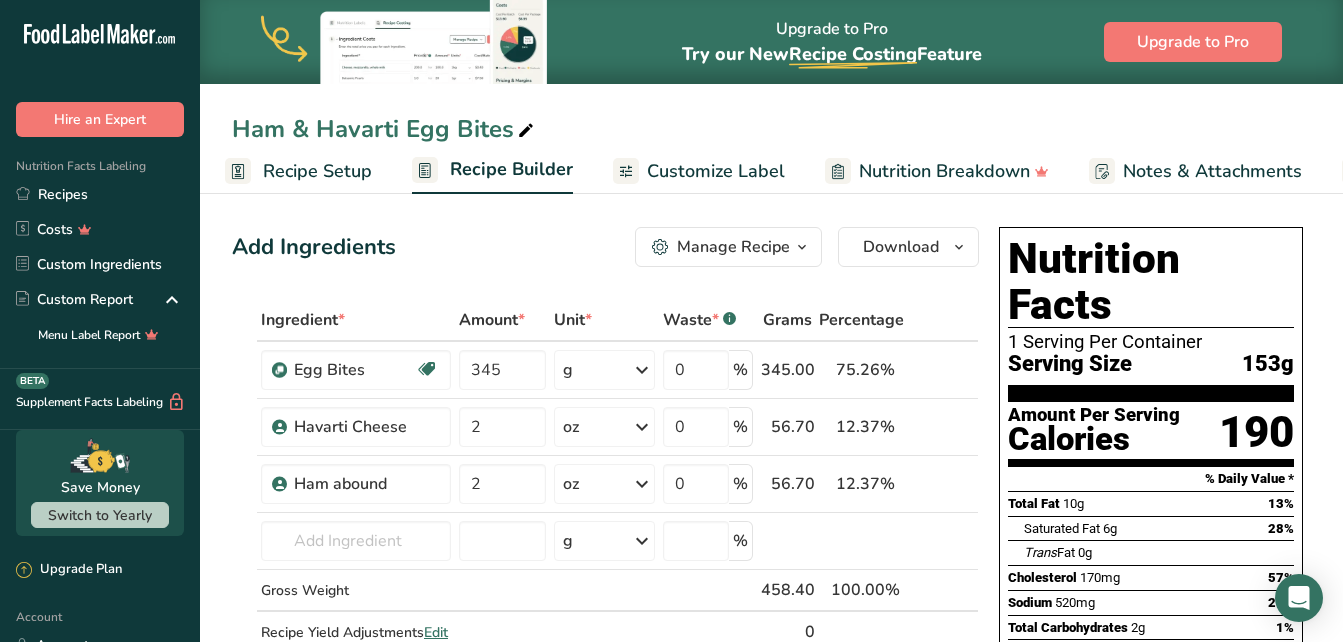 click on "Customize Label" at bounding box center (716, 171) 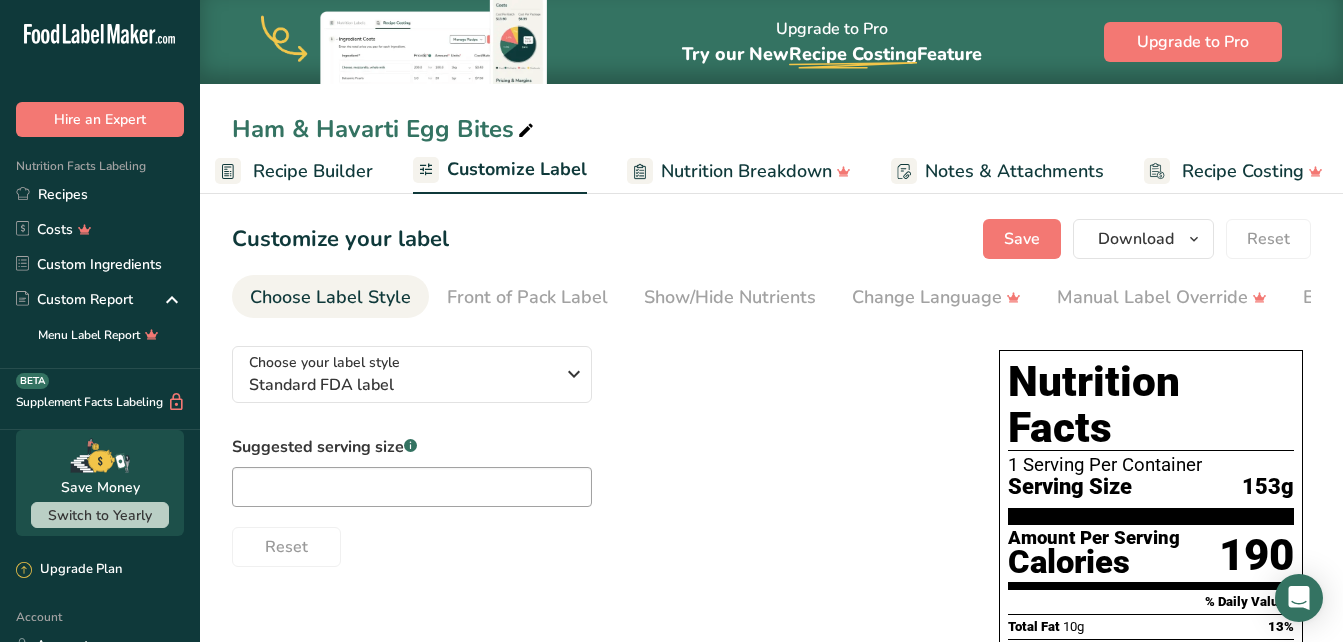 scroll, scrollTop: 0, scrollLeft: 216, axis: horizontal 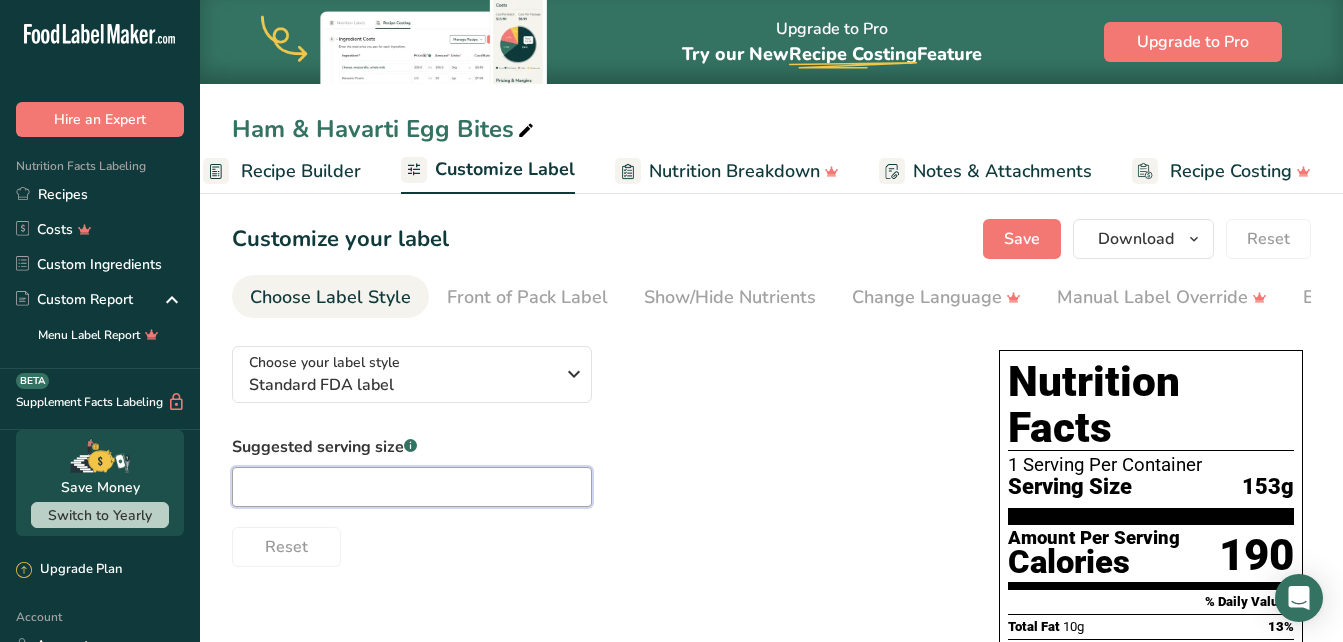 click at bounding box center (412, 487) 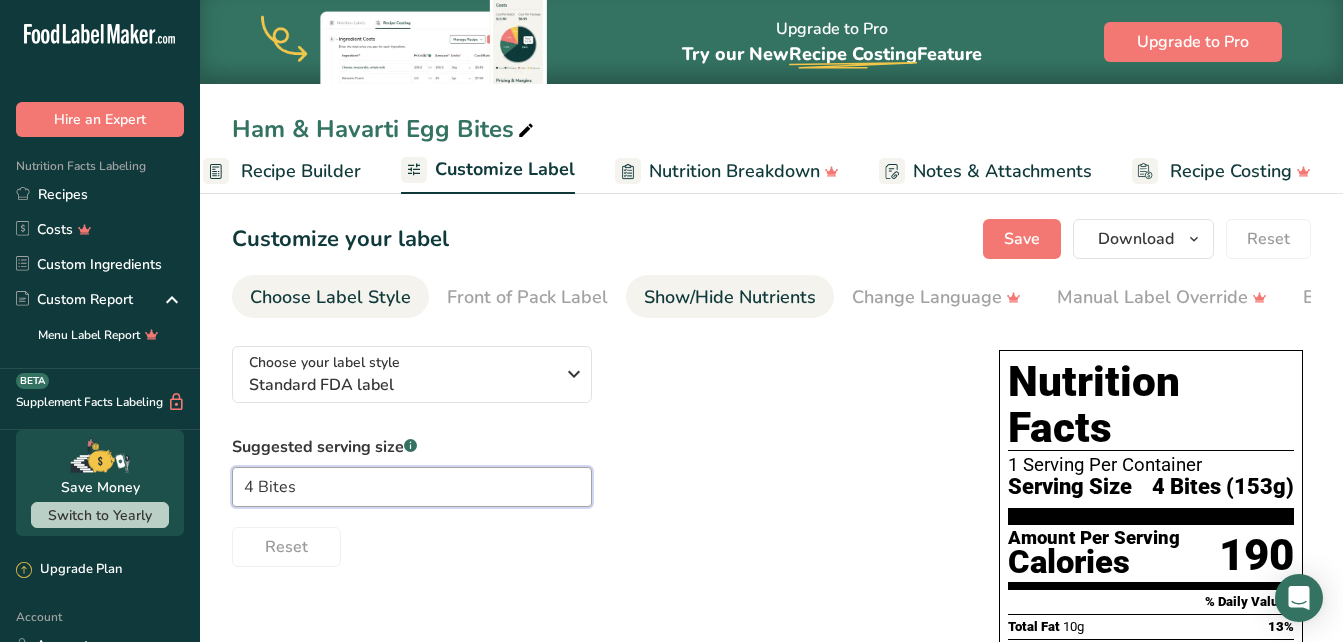 type on "4 Bites" 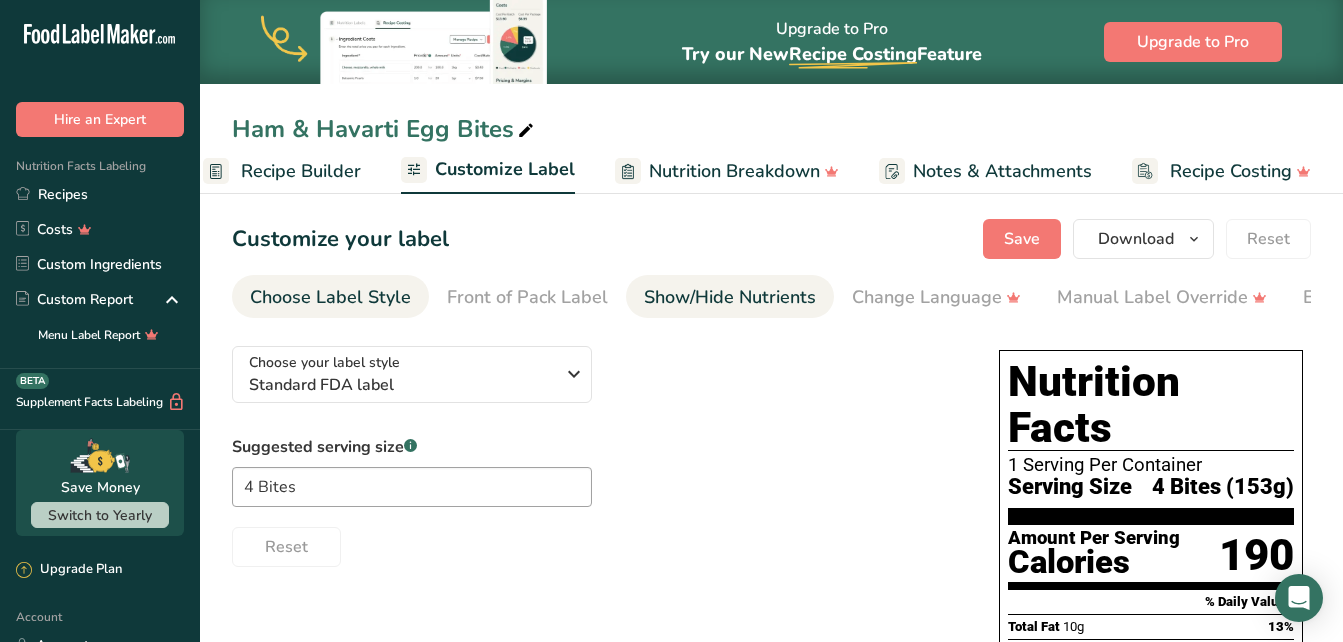 click on "Show/Hide Nutrients" at bounding box center [730, 297] 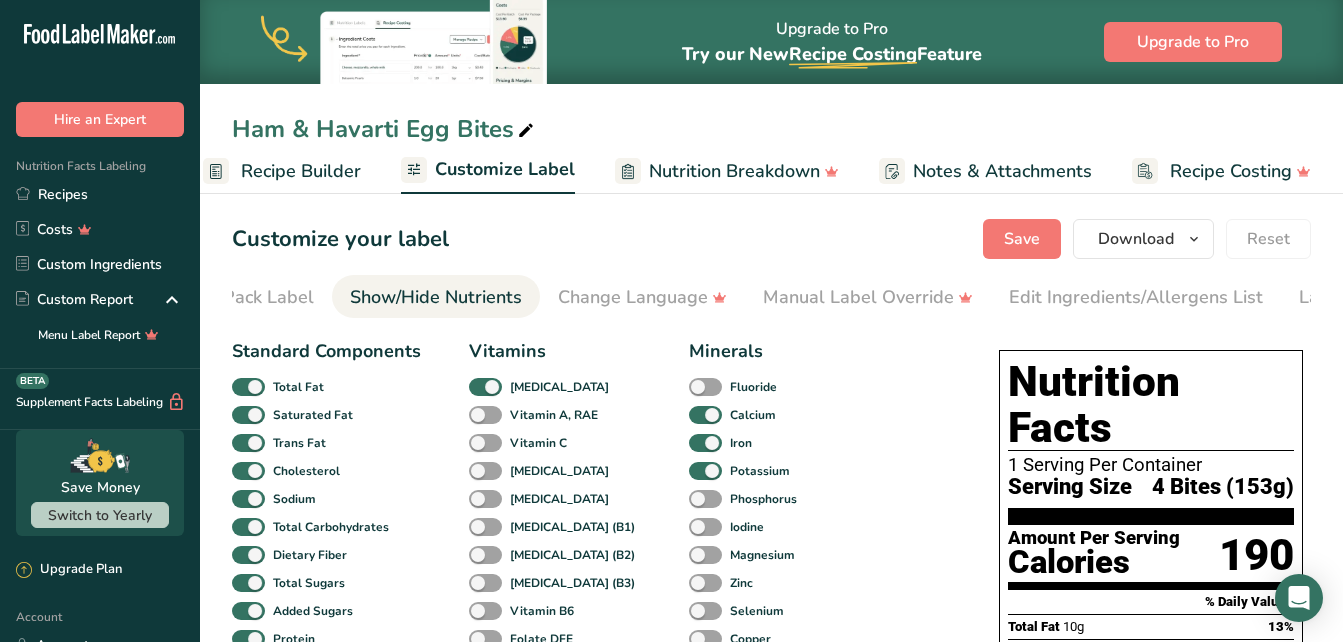 scroll, scrollTop: 0, scrollLeft: 388, axis: horizontal 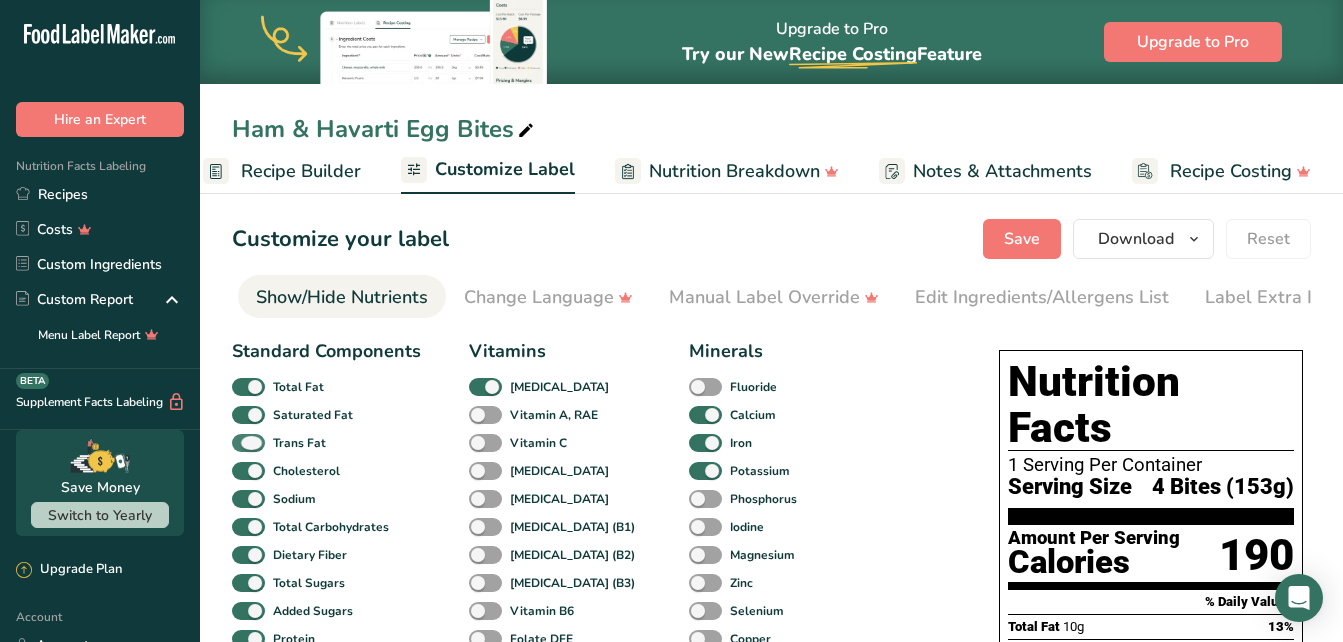 click at bounding box center (248, 443) 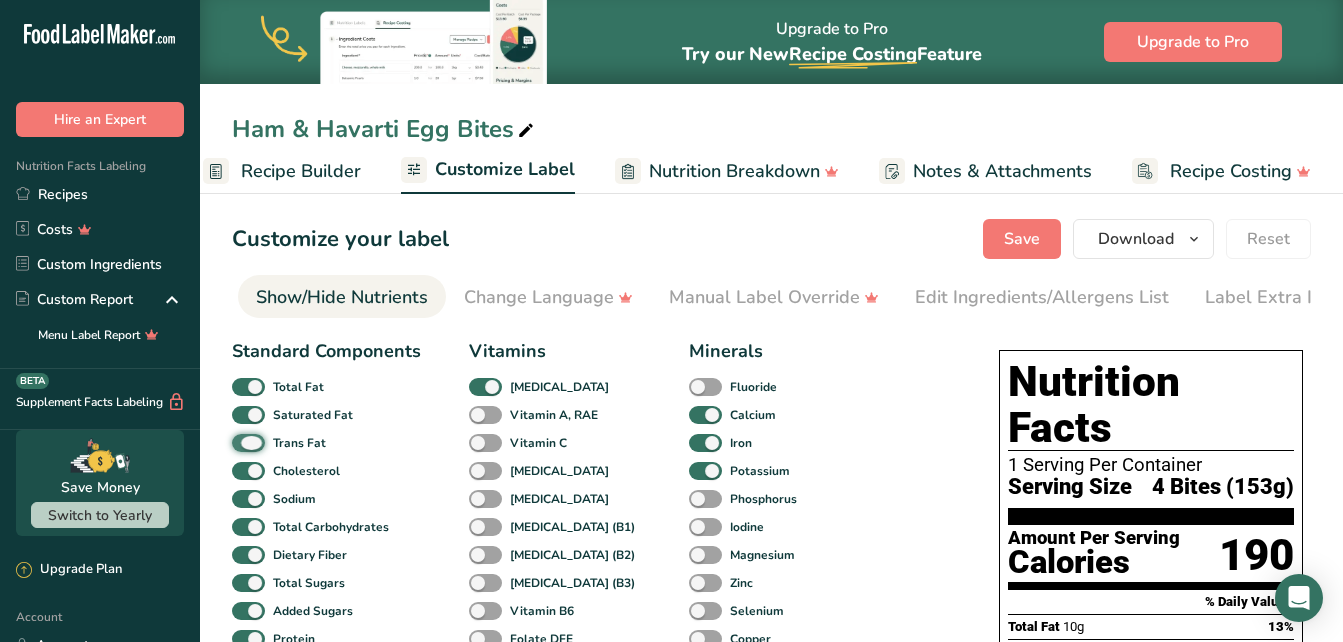 click on "Trans Fat" at bounding box center (238, 442) 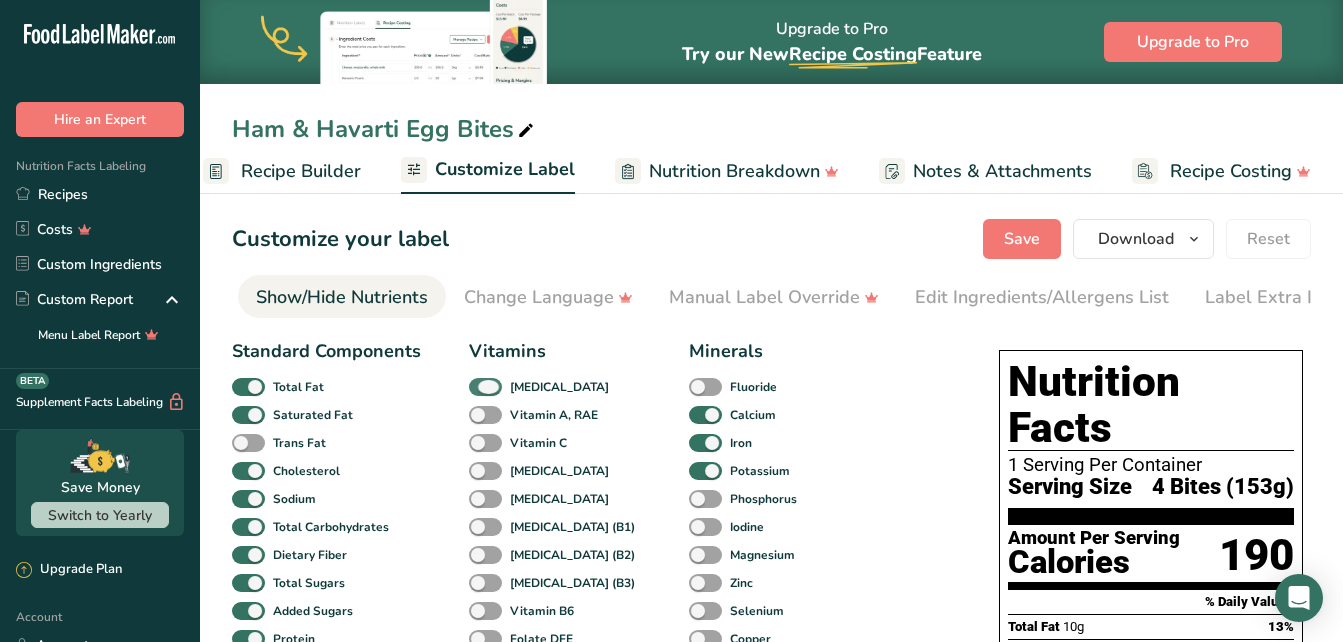 click at bounding box center [485, 387] 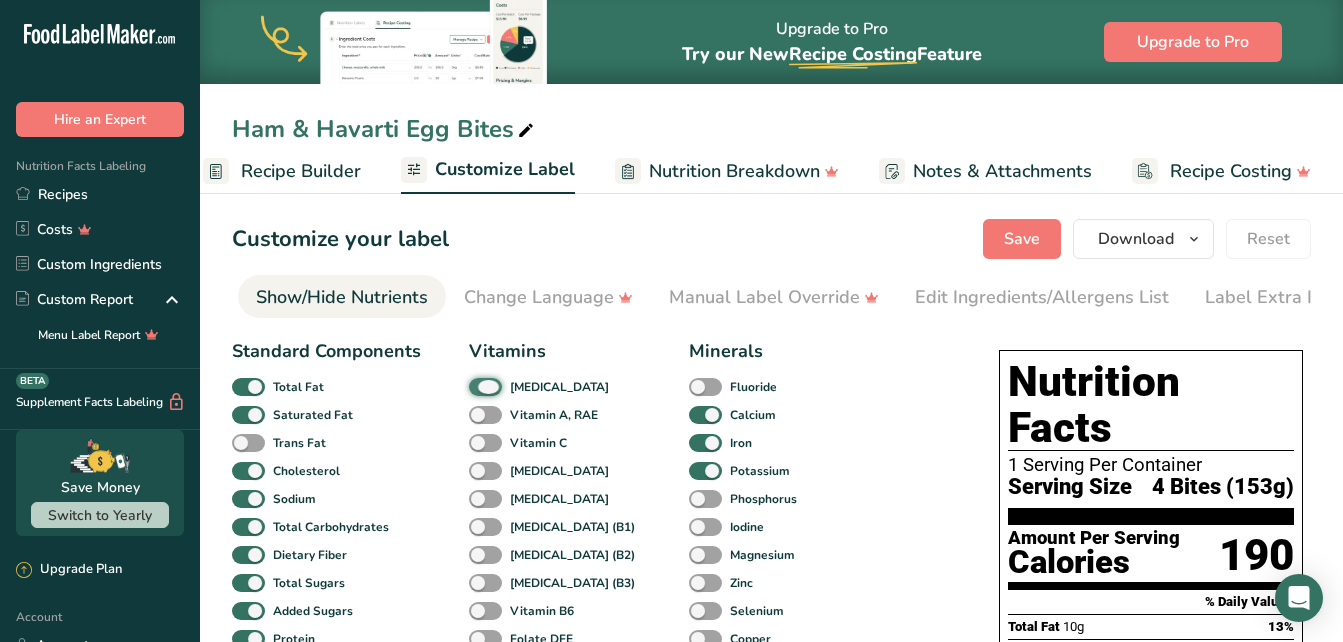 click on "[MEDICAL_DATA]" at bounding box center (475, 386) 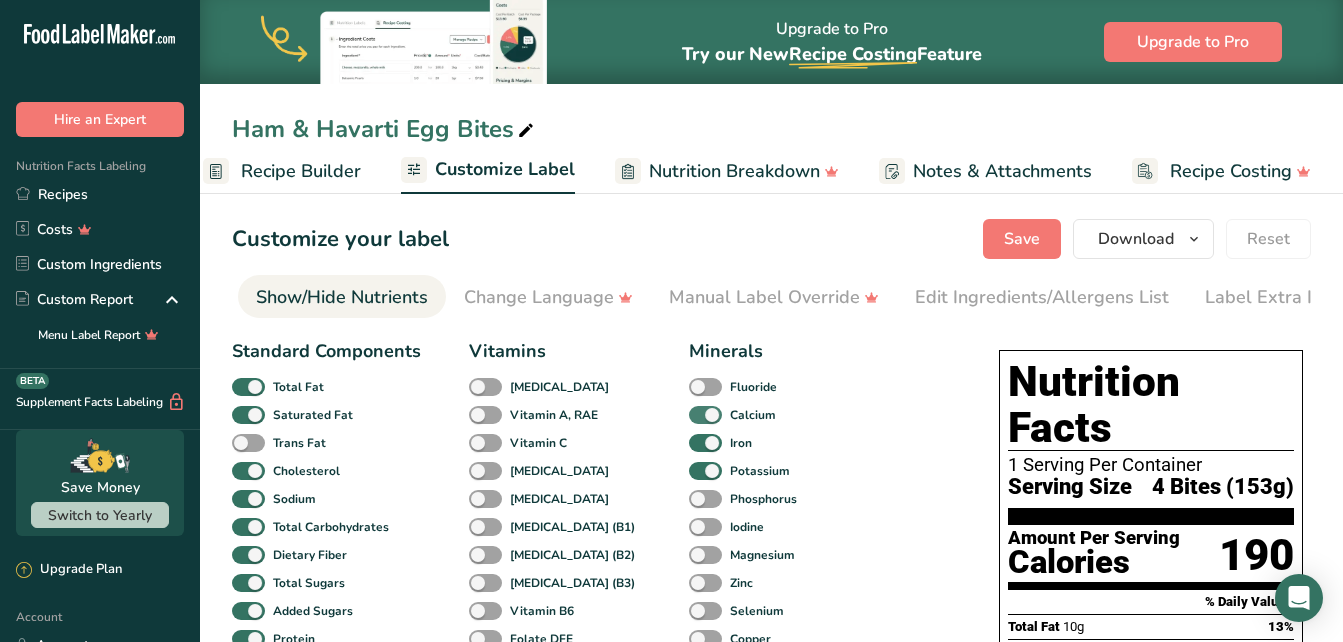click at bounding box center [705, 415] 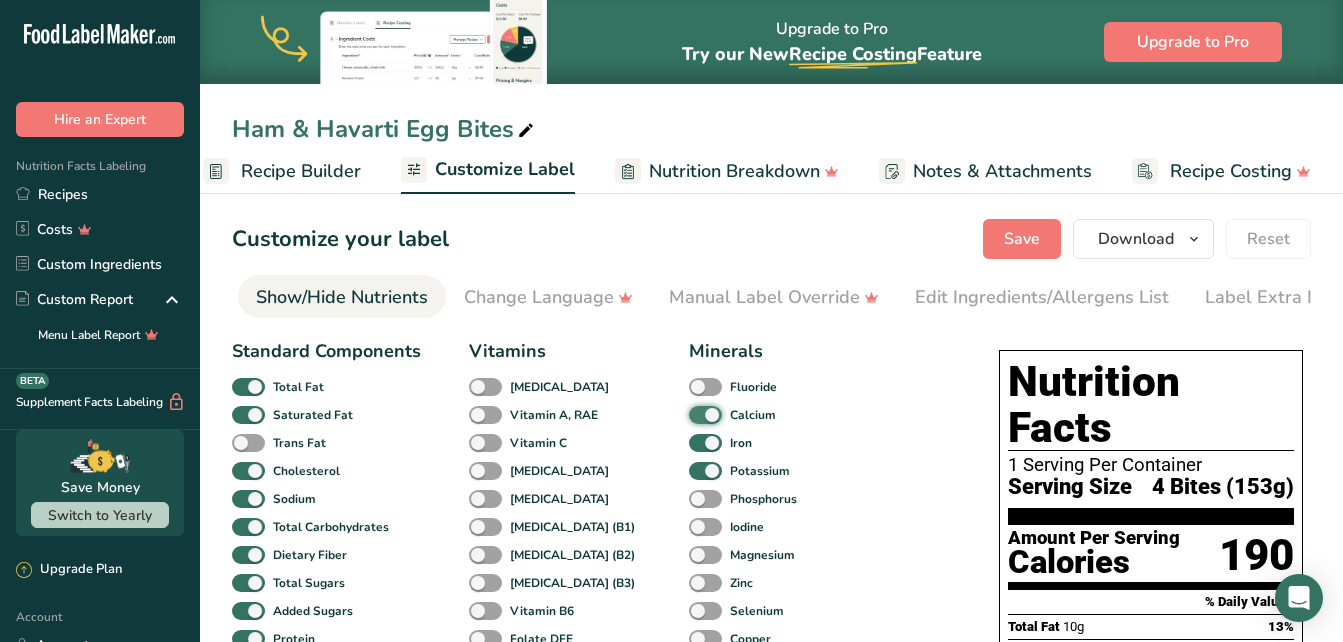click on "Calcium" at bounding box center [695, 414] 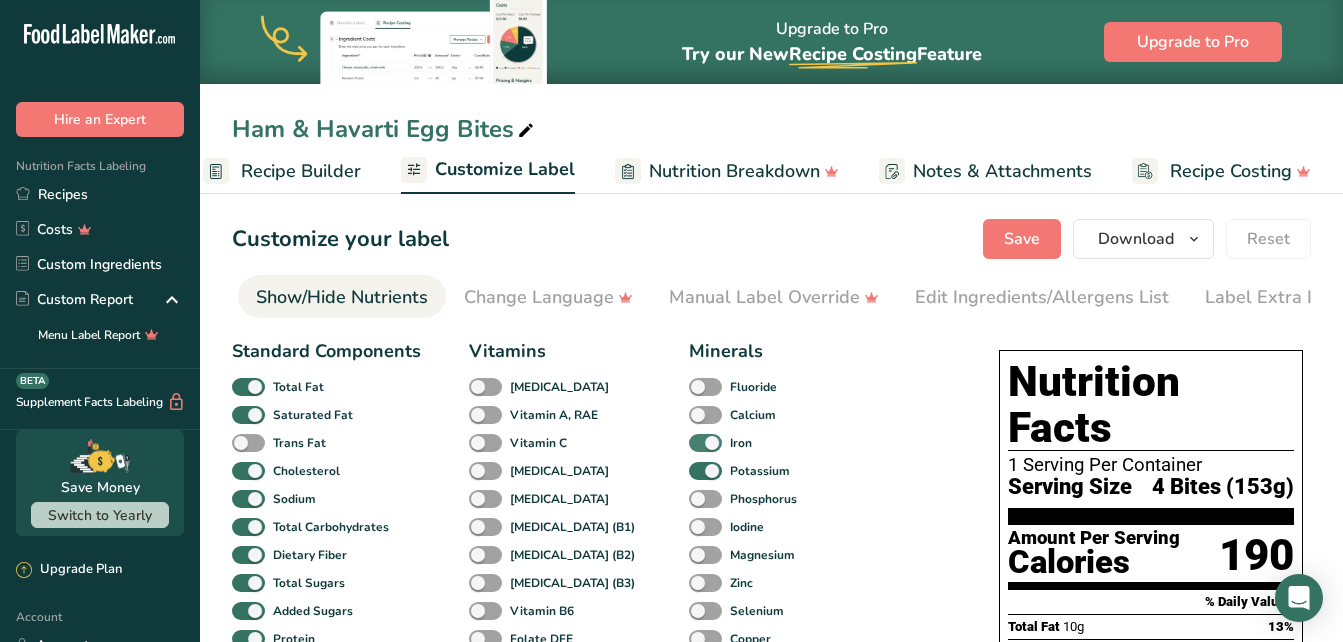 click at bounding box center [705, 443] 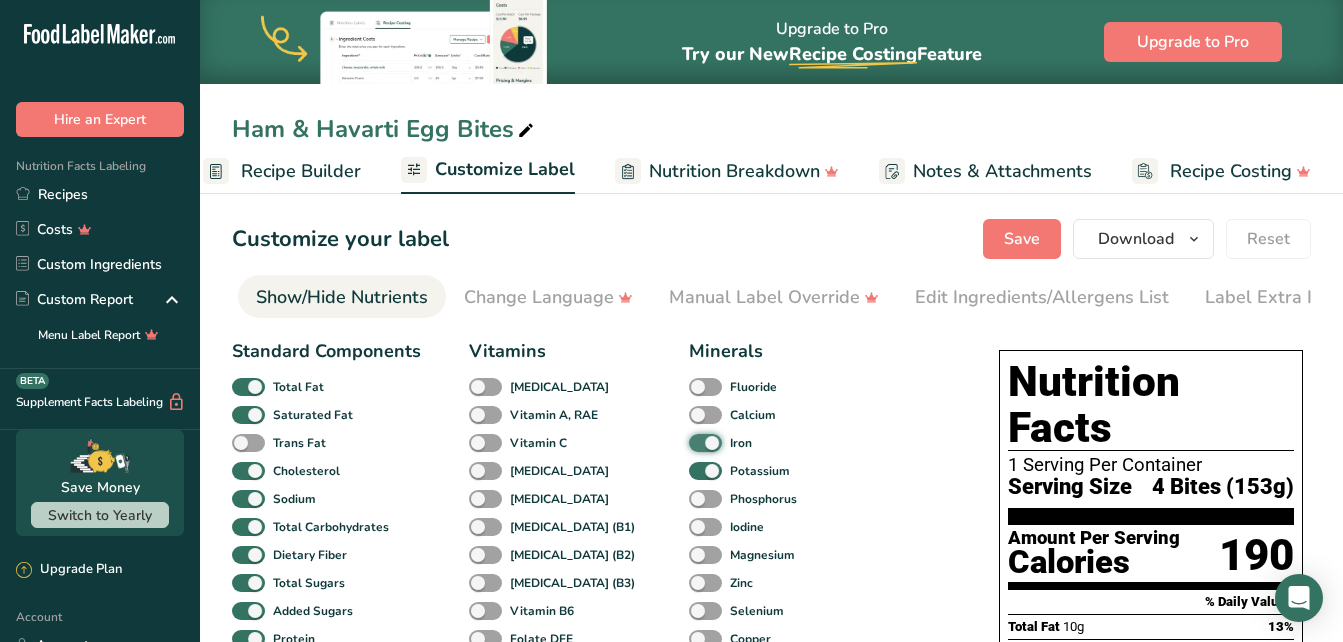 click on "Iron" at bounding box center (695, 442) 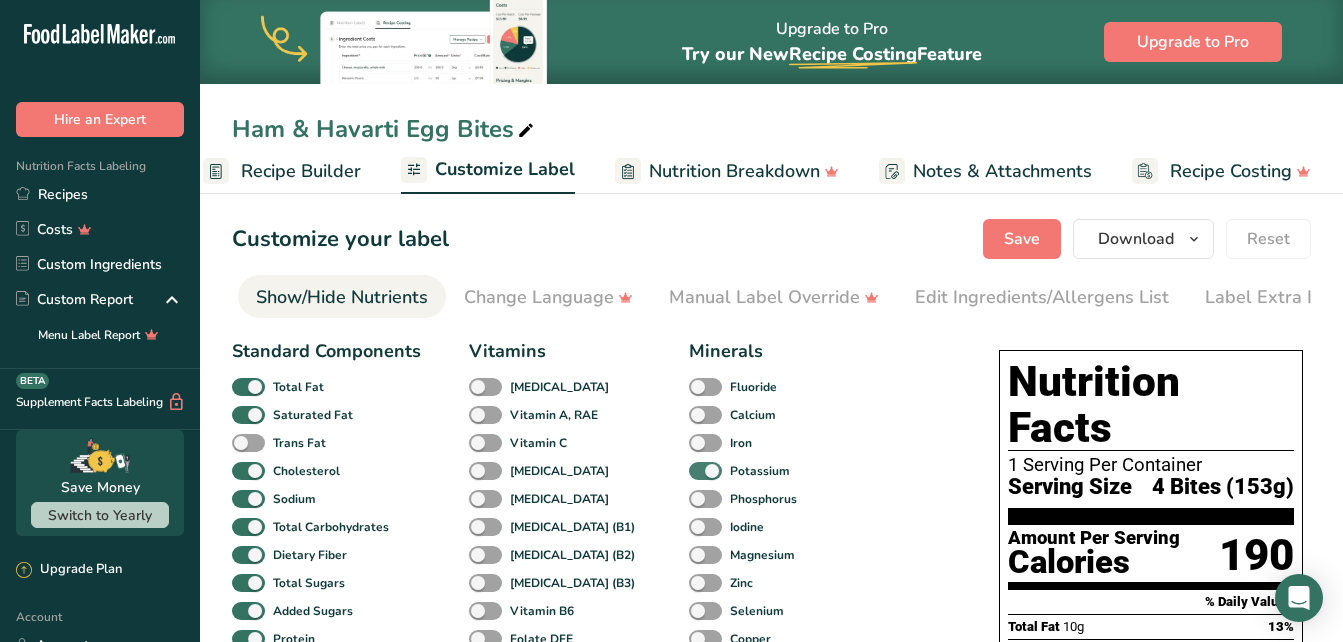 click at bounding box center (705, 471) 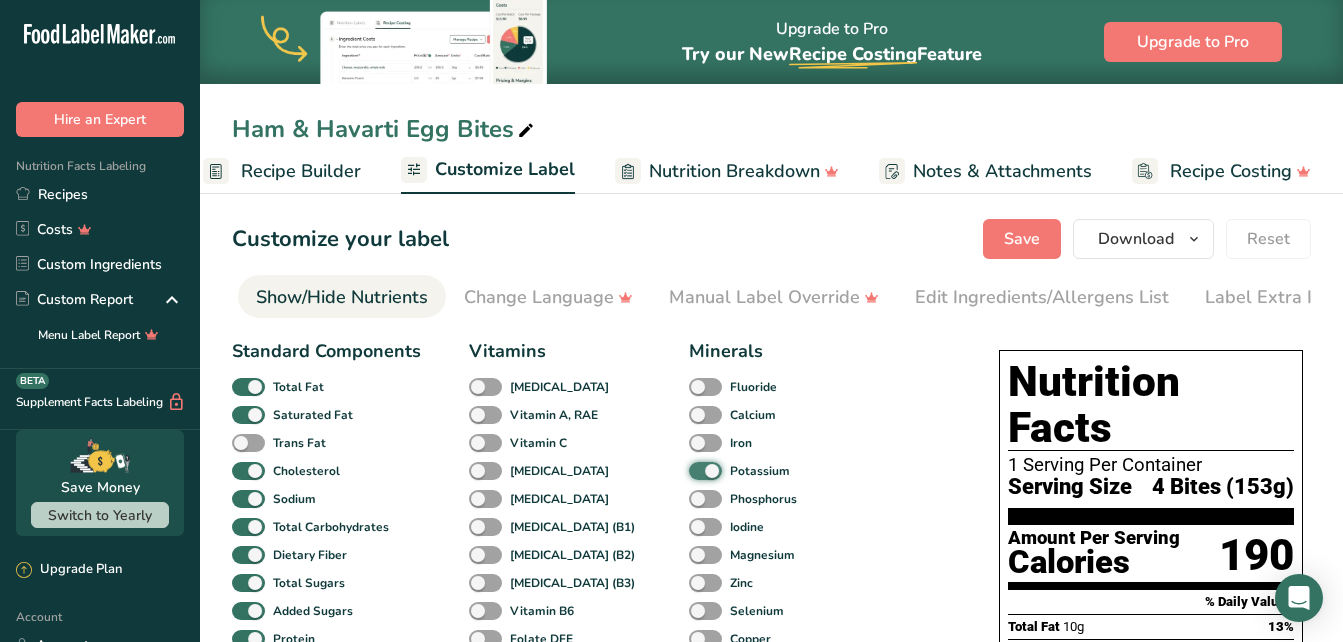 click on "Potassium" at bounding box center [695, 470] 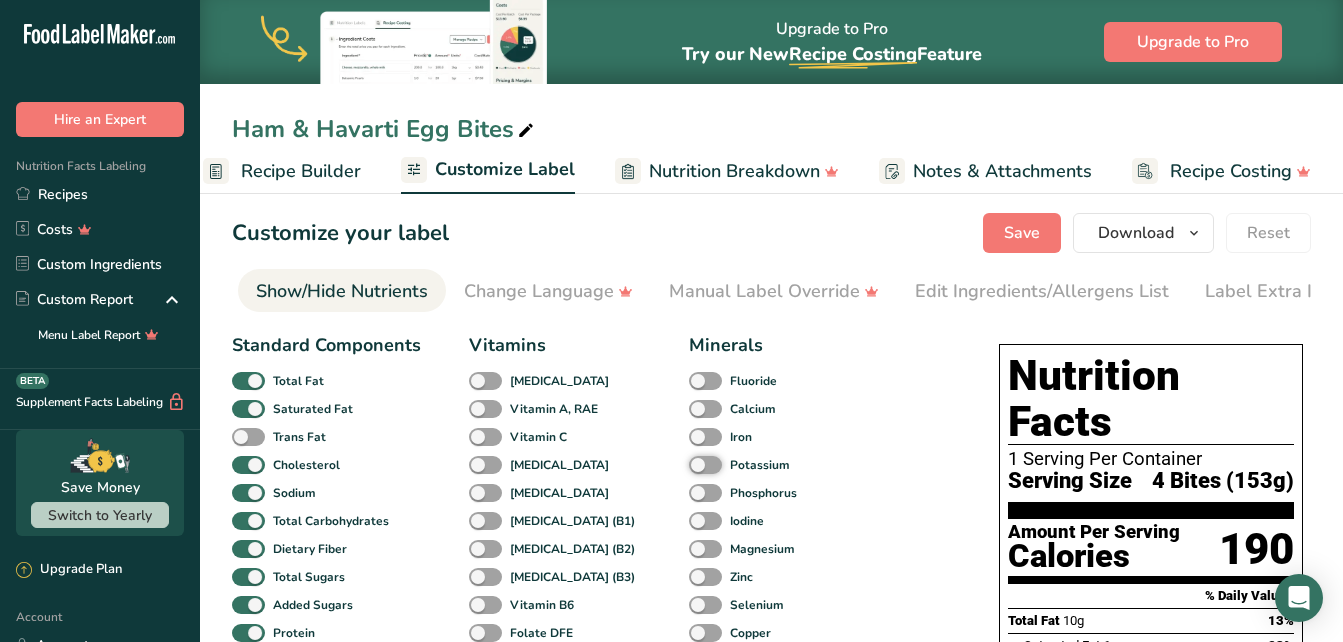 scroll, scrollTop: 0, scrollLeft: 0, axis: both 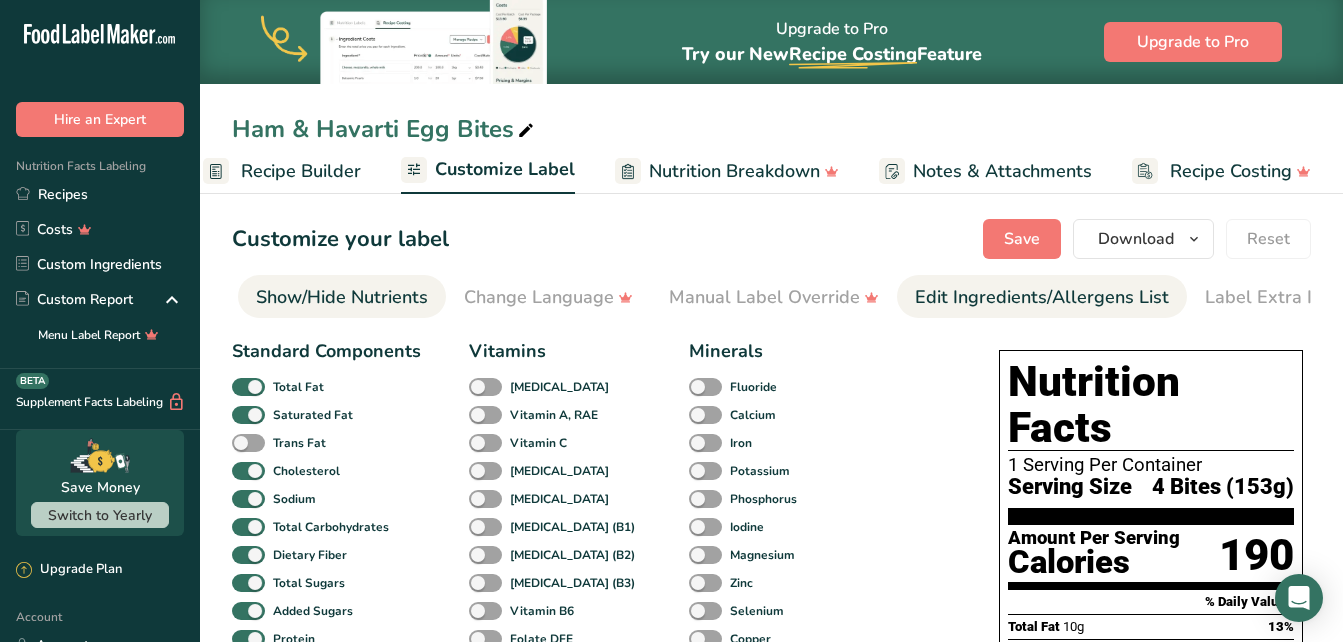 click on "Edit Ingredients/Allergens List" at bounding box center (1042, 297) 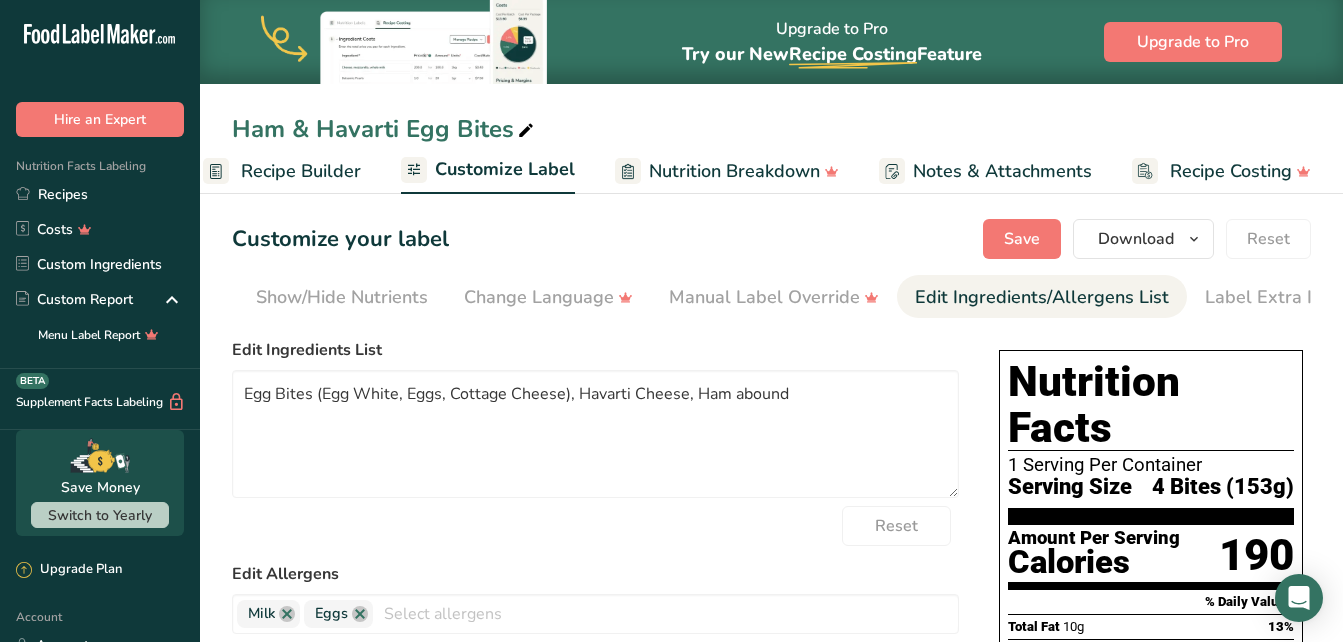 scroll, scrollTop: 0, scrollLeft: 422, axis: horizontal 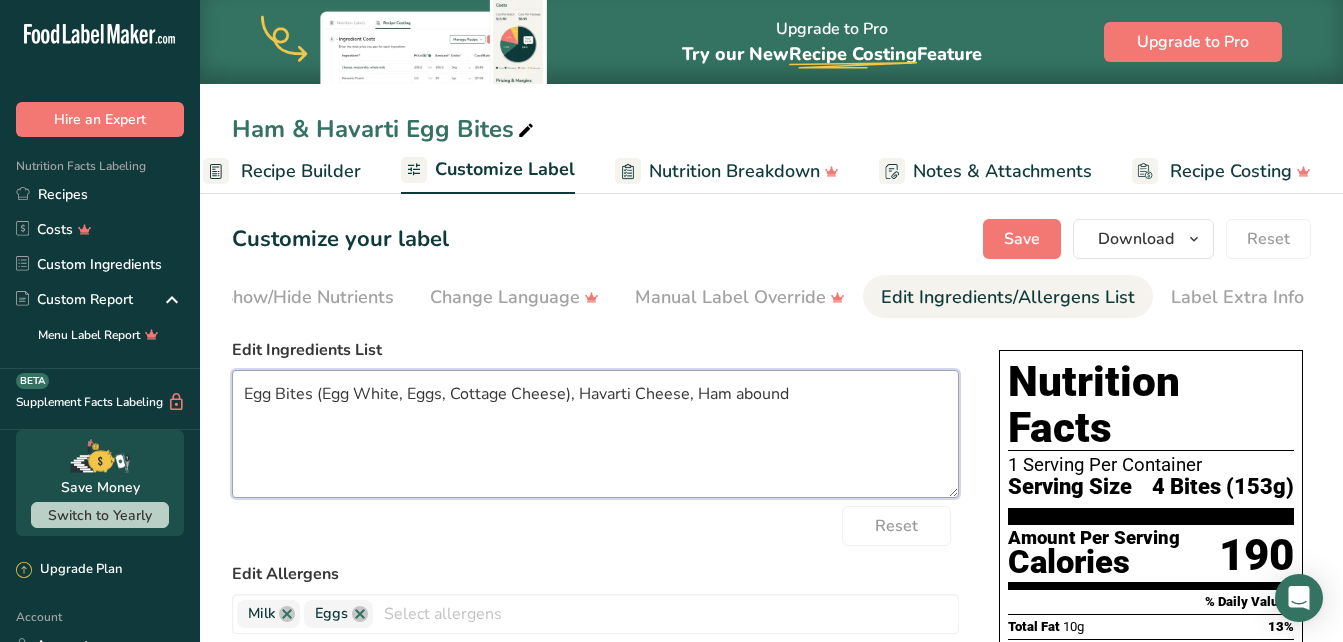 click on "Egg Bites (Egg White, Eggs, Cottage Cheese), Havarti Cheese, Ham abound" at bounding box center (595, 434) 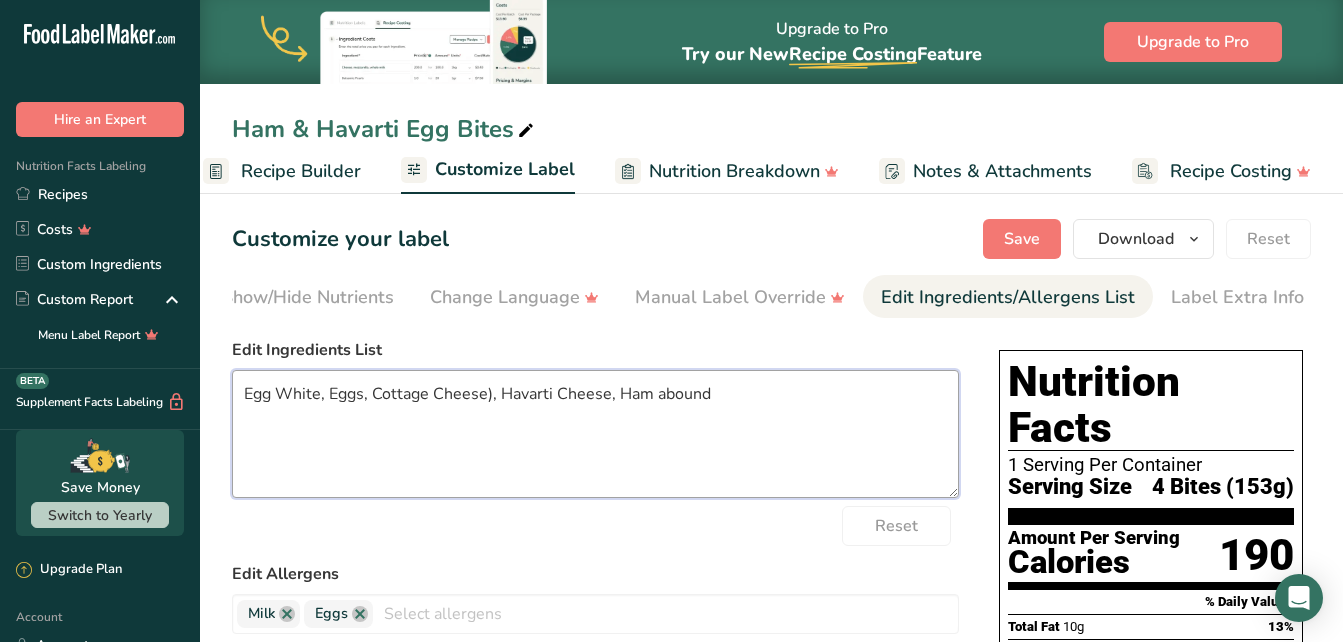 click on "Egg White, Eggs, Cottage Cheese), Havarti Cheese, Ham abound" at bounding box center (595, 434) 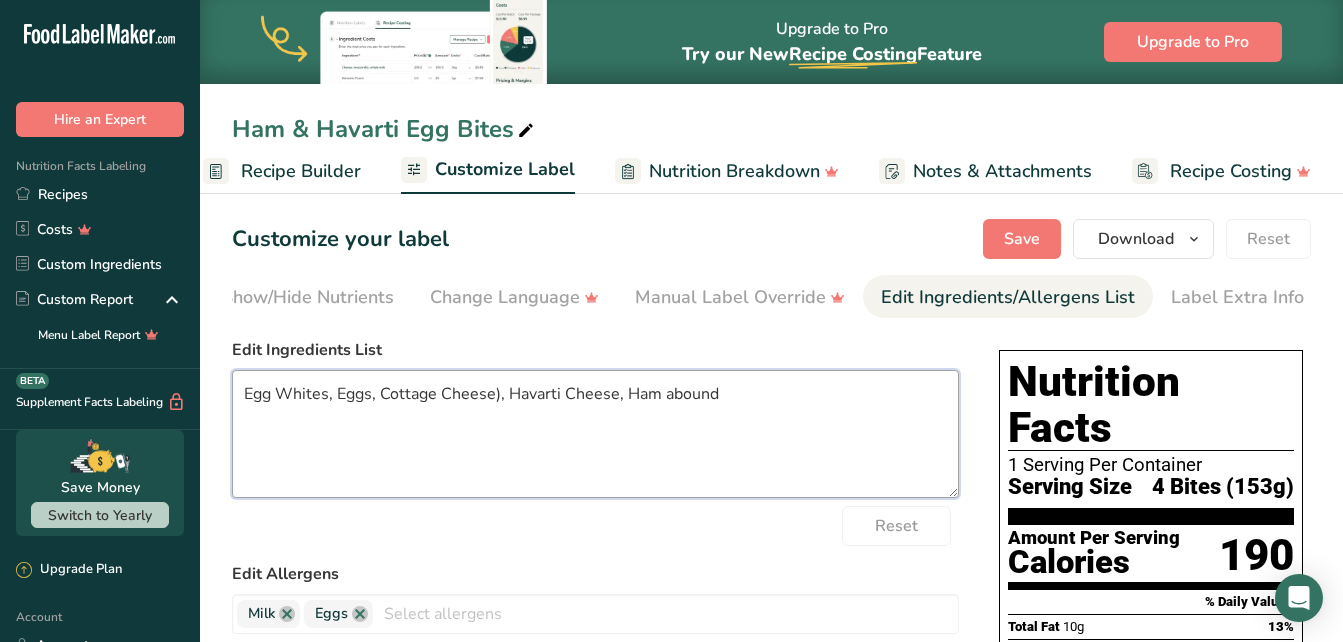 click on "Egg Whites, Eggs, Cottage Cheese), Havarti Cheese, Ham abound" at bounding box center (595, 434) 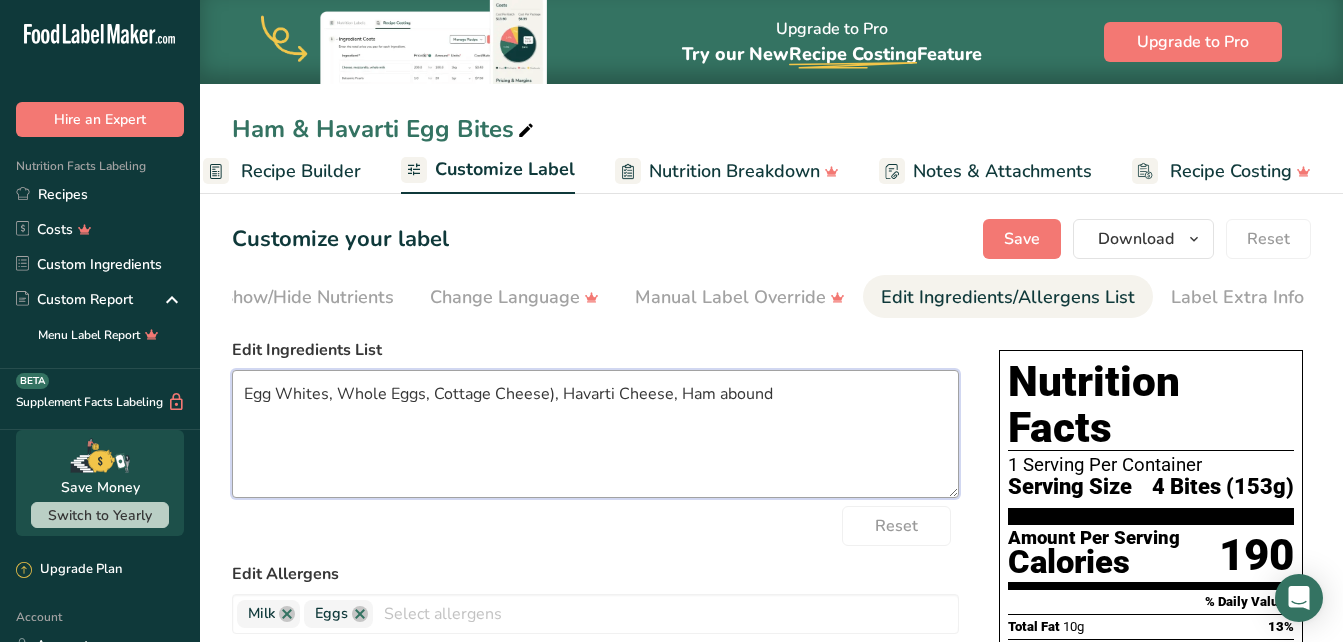 click on "Egg Whites, Whole Eggs, Cottage Cheese), Havarti Cheese, Ham abound" at bounding box center [595, 434] 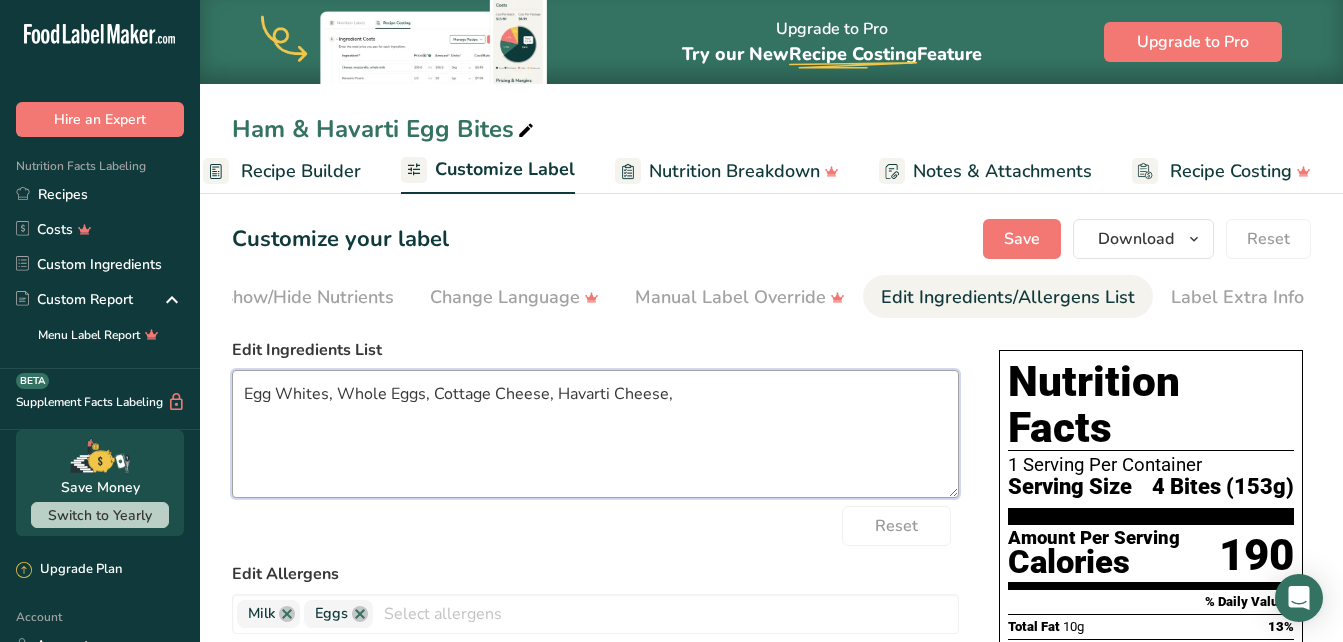 click on "Egg Whites, Whole Eggs, Cottage Cheese, Havarti Cheese," at bounding box center [595, 434] 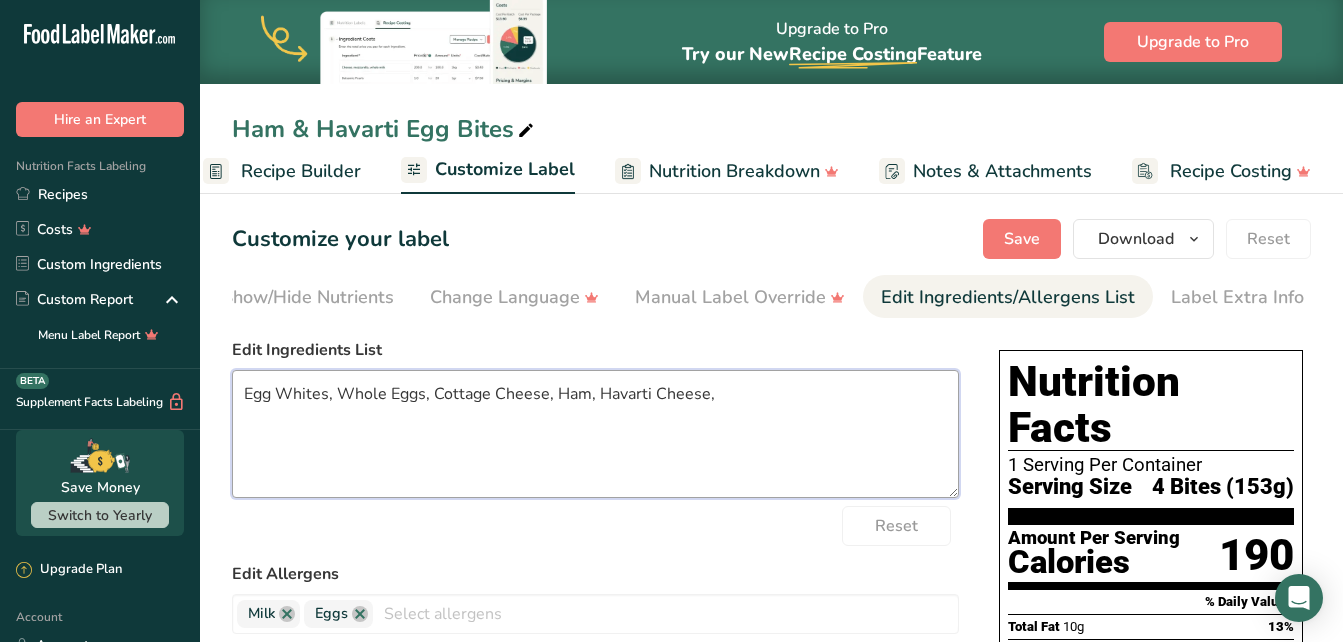 click on "Egg Whites, Whole Eggs, Cottage Cheese, Ham, Havarti Cheese," at bounding box center (595, 434) 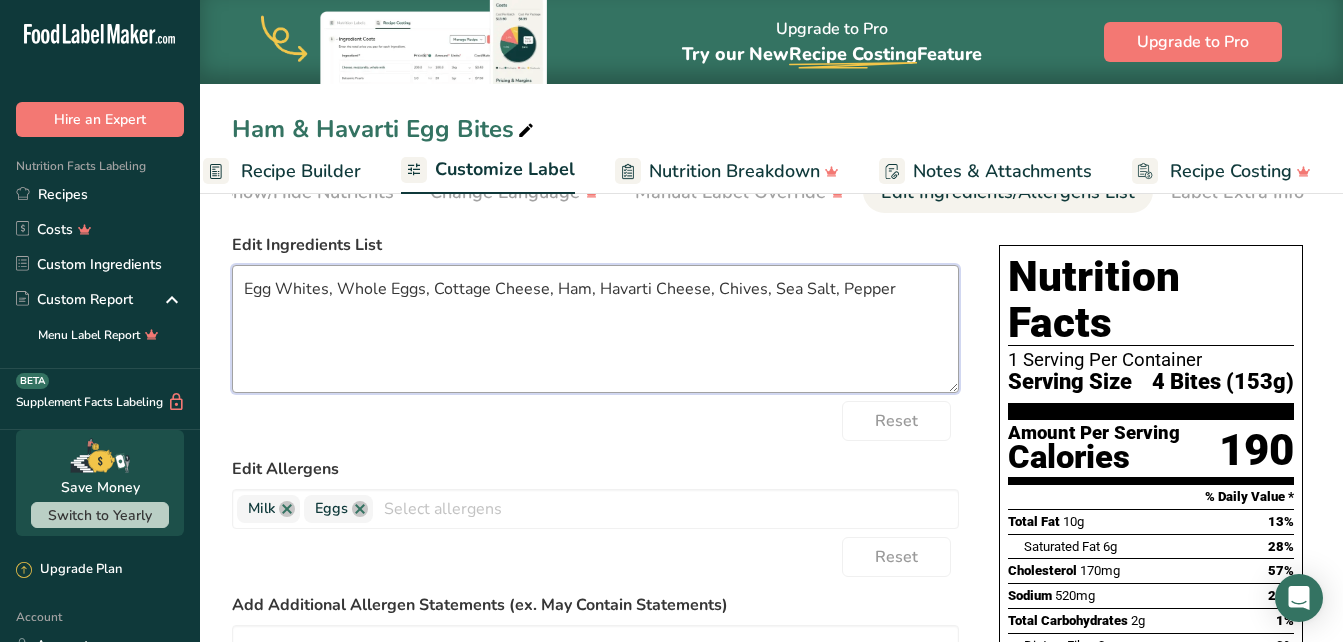 scroll, scrollTop: 109, scrollLeft: 0, axis: vertical 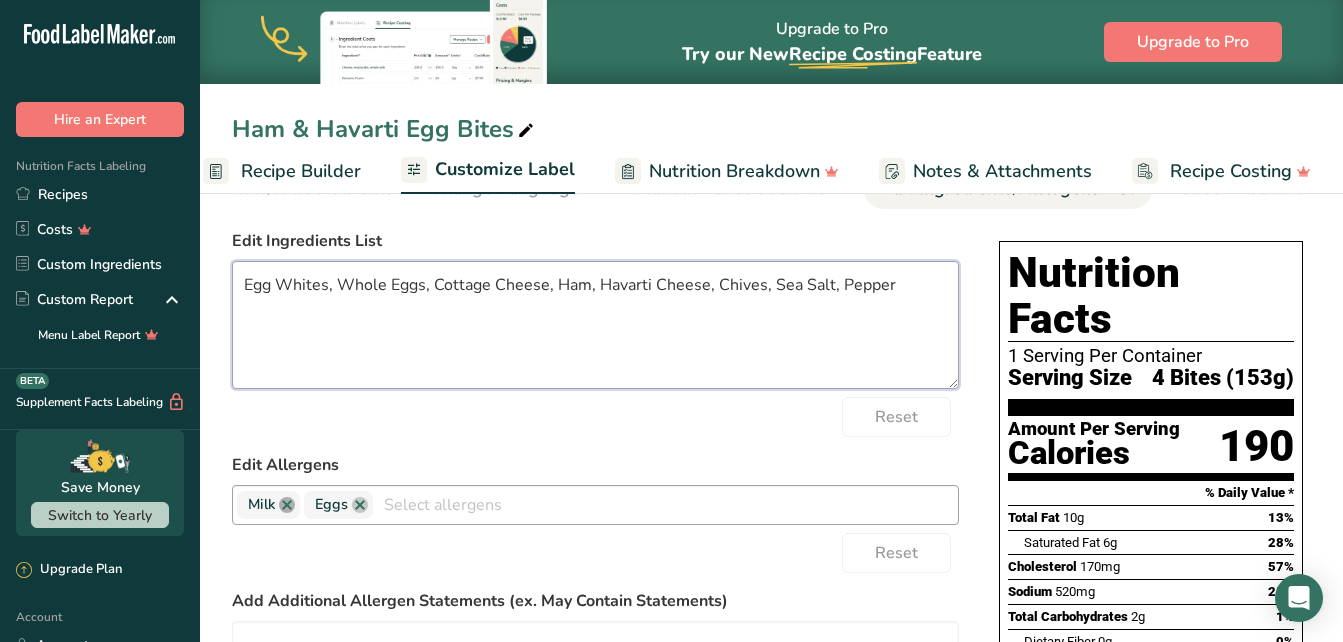 type on "Egg Whites, Whole Eggs, Cottage Cheese, Ham, Havarti Cheese, Chives, Sea Salt, Pepper" 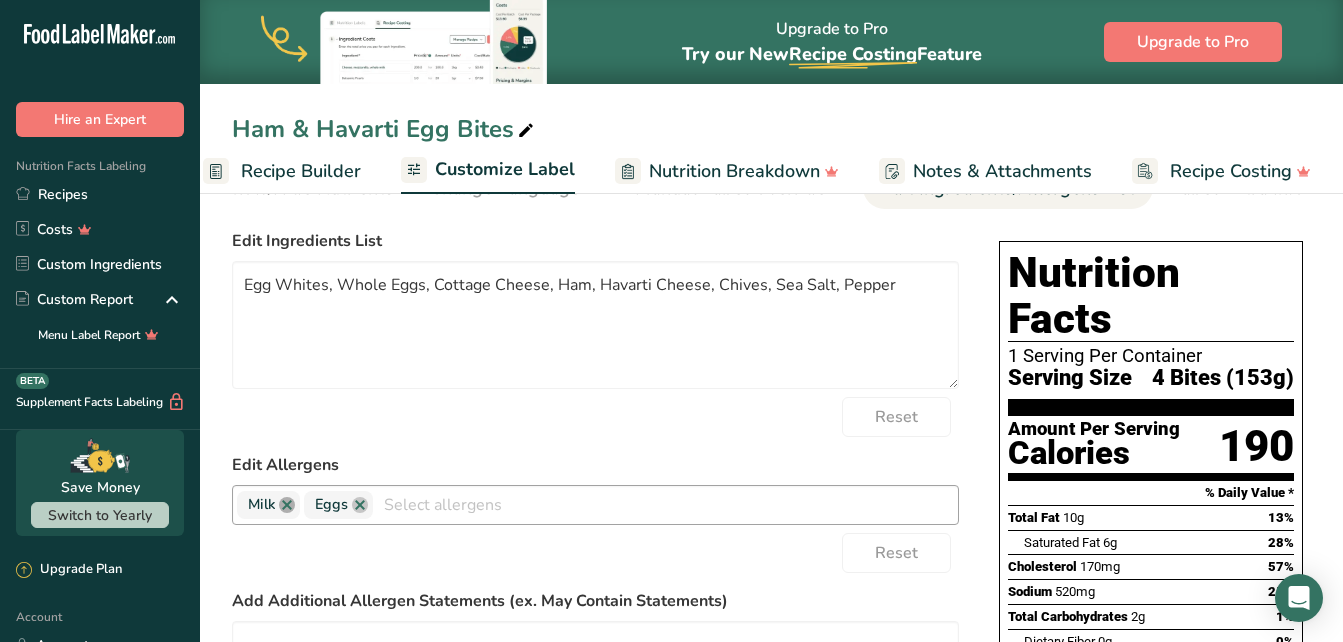 click at bounding box center [287, 505] 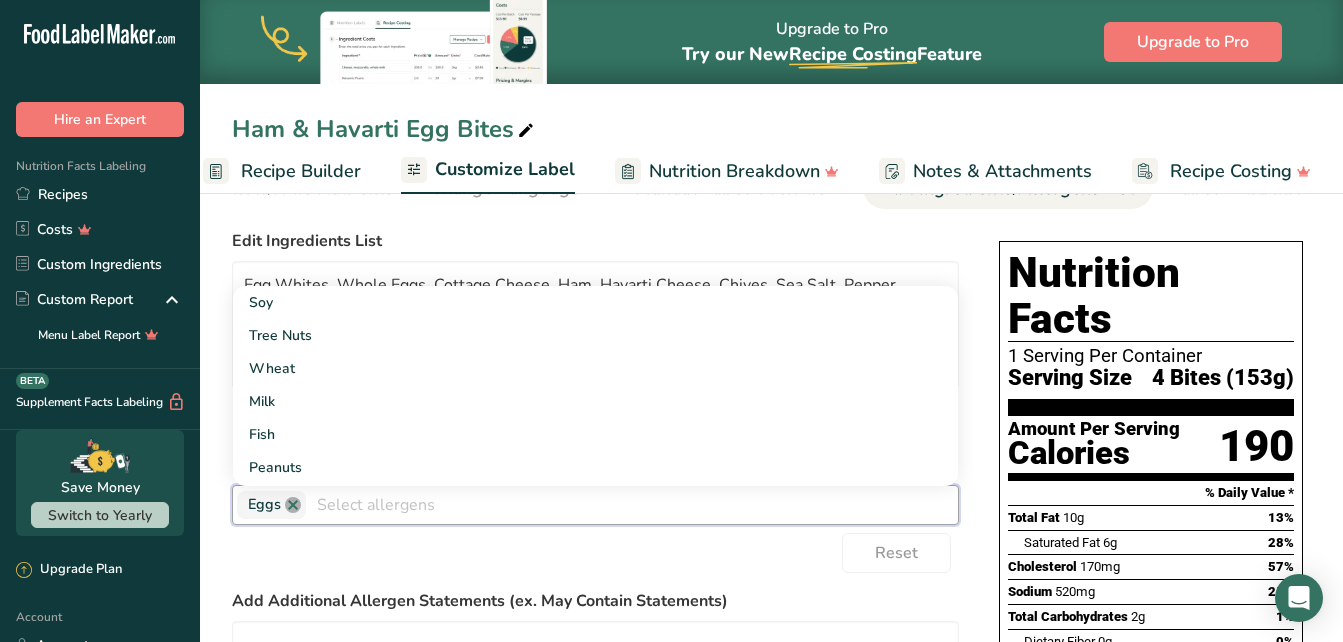 click at bounding box center [293, 505] 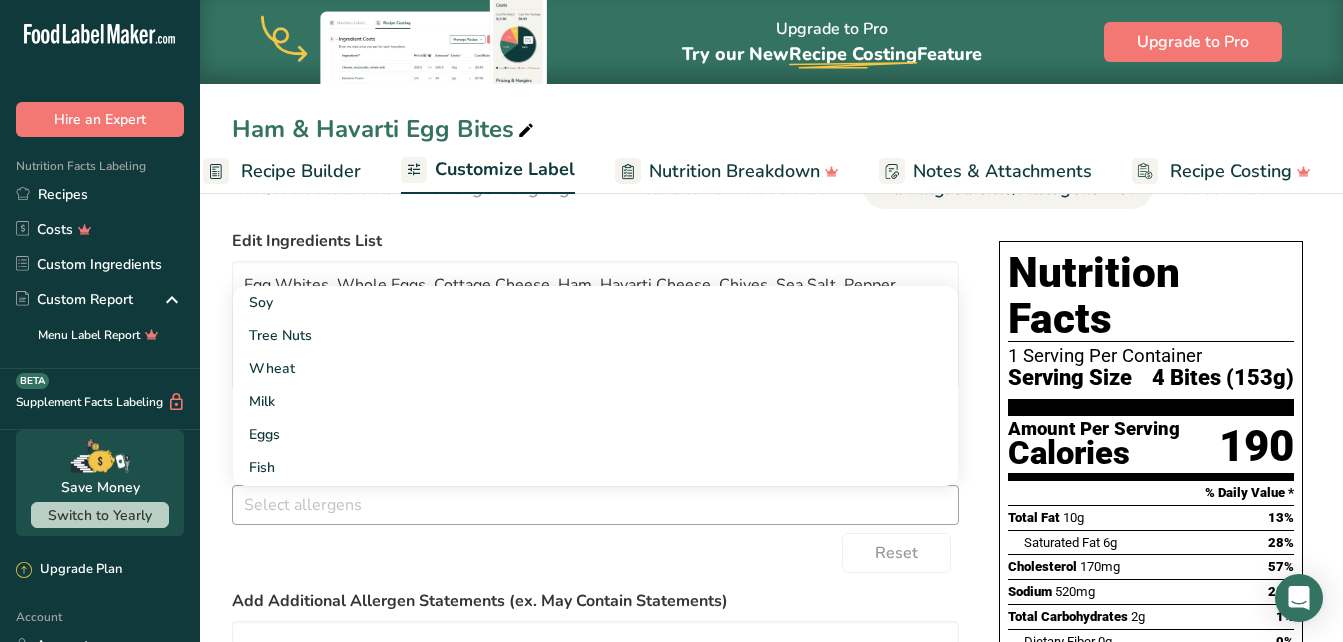 click on "Reset" at bounding box center (595, 553) 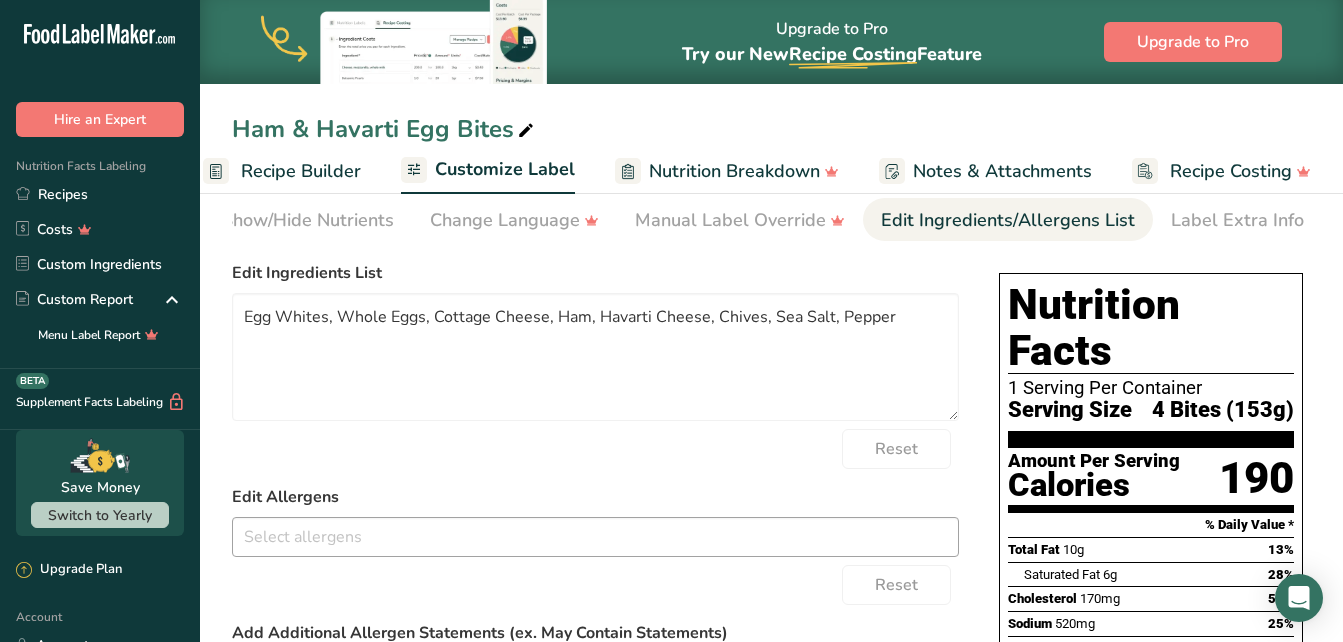 scroll, scrollTop: 0, scrollLeft: 0, axis: both 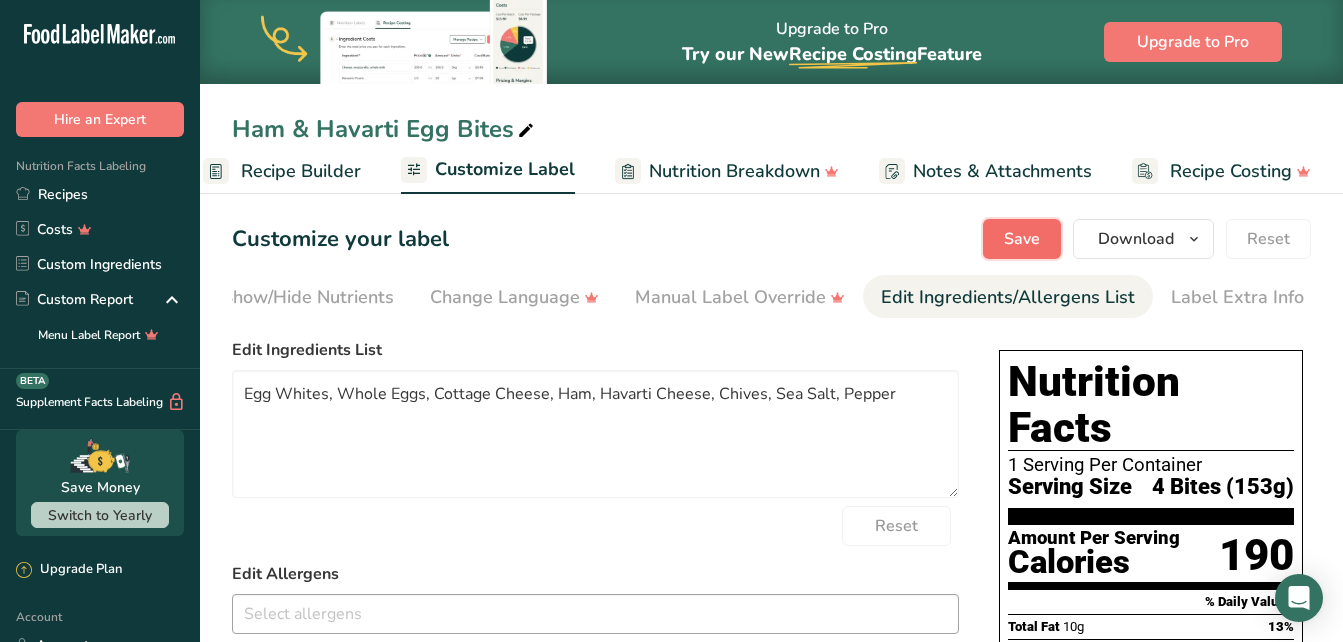 click on "Save" at bounding box center [1022, 239] 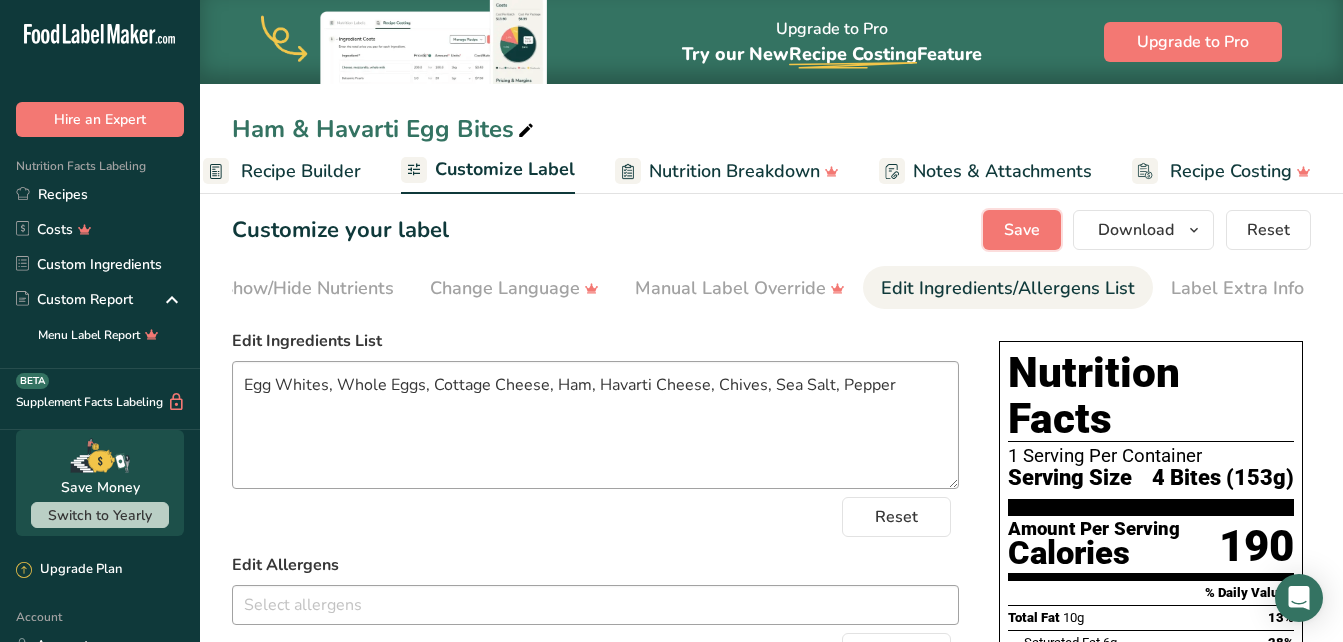 scroll, scrollTop: 0, scrollLeft: 0, axis: both 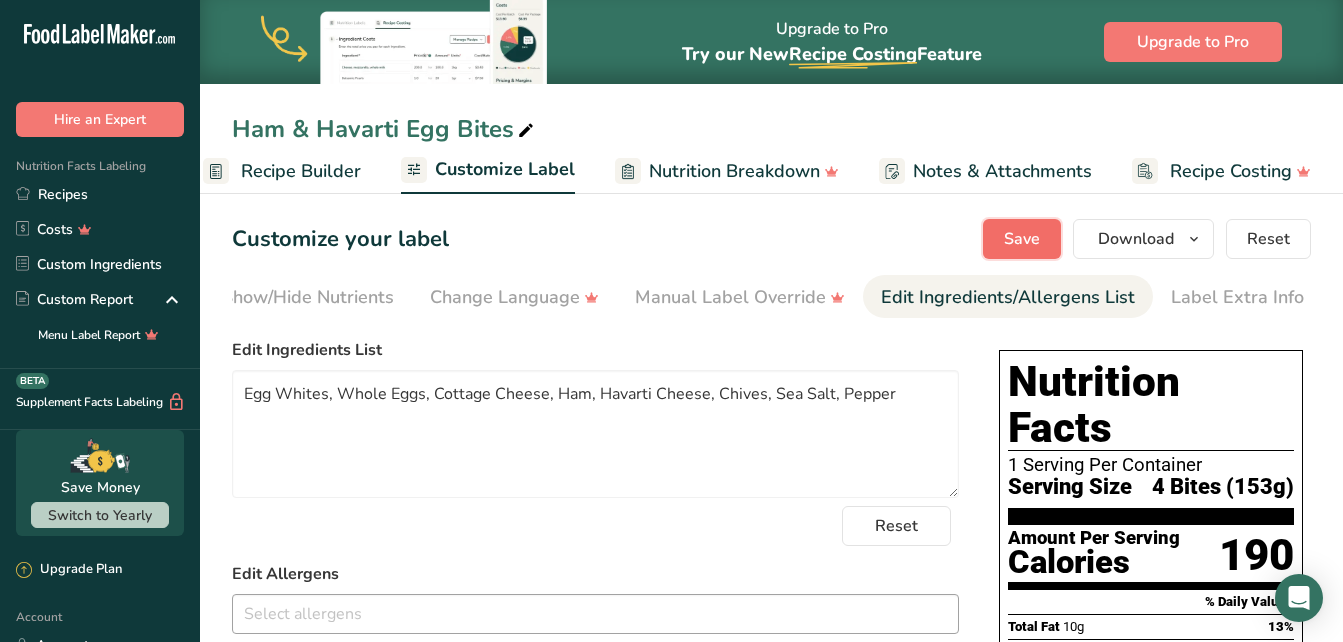 click on "Save" at bounding box center (1022, 239) 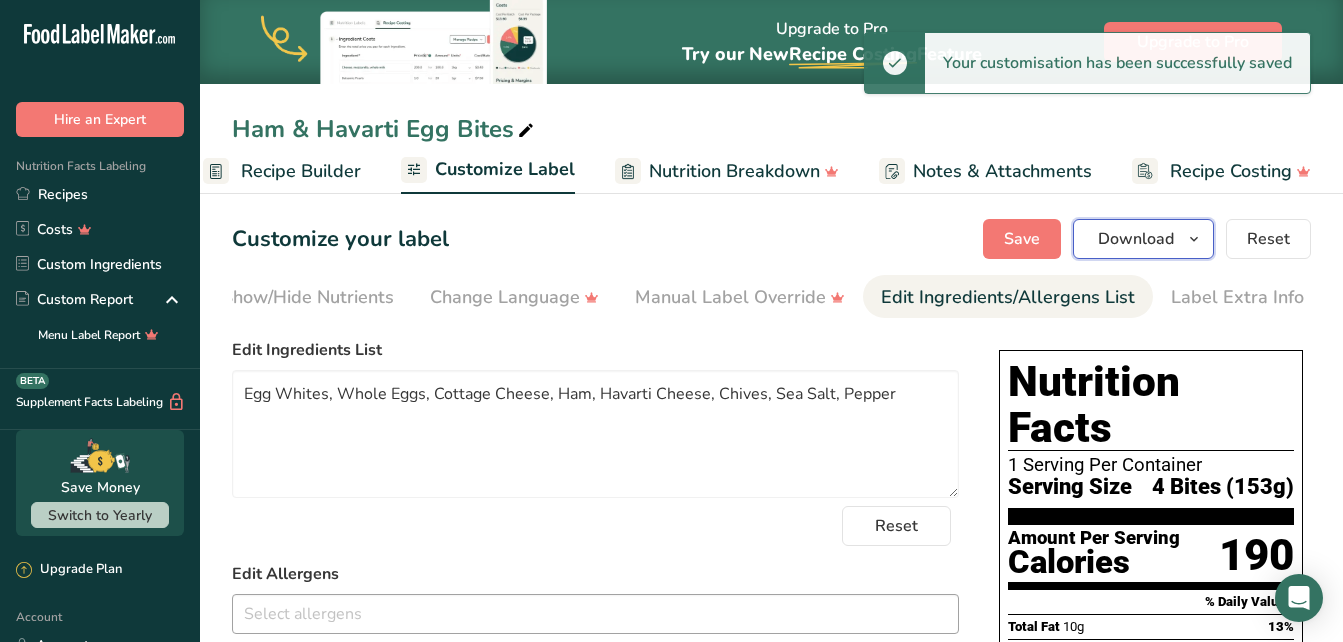 click on "Download" at bounding box center (1136, 239) 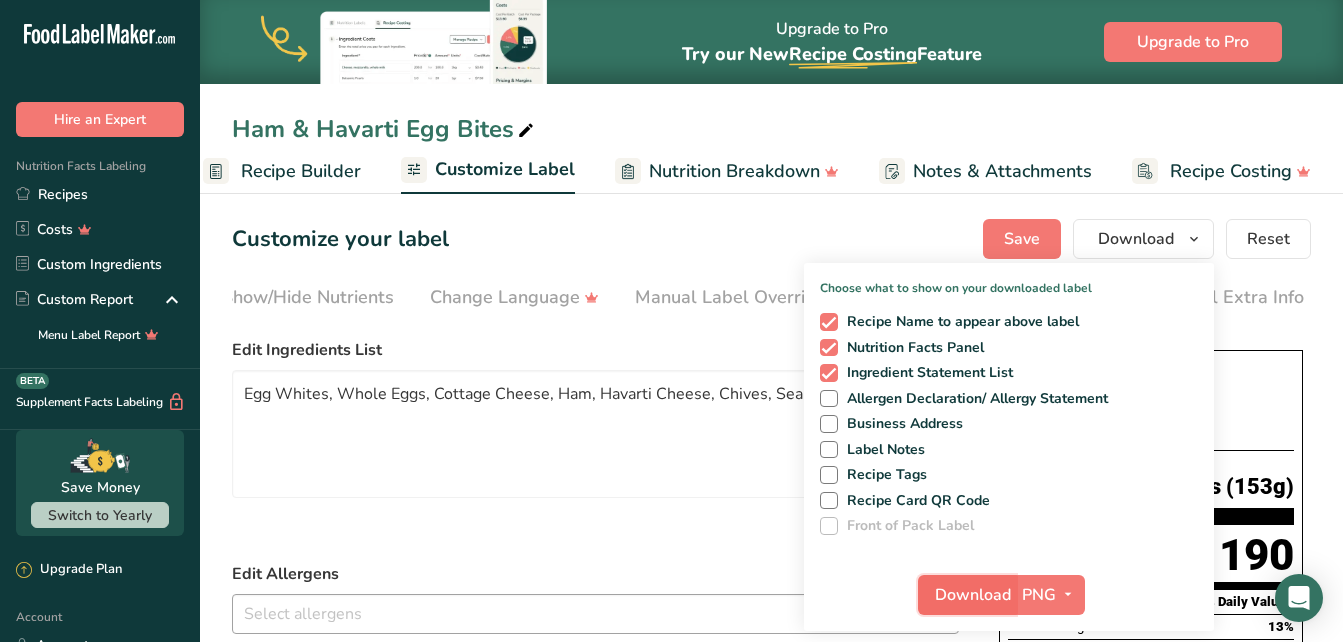 click on "Download" at bounding box center [973, 595] 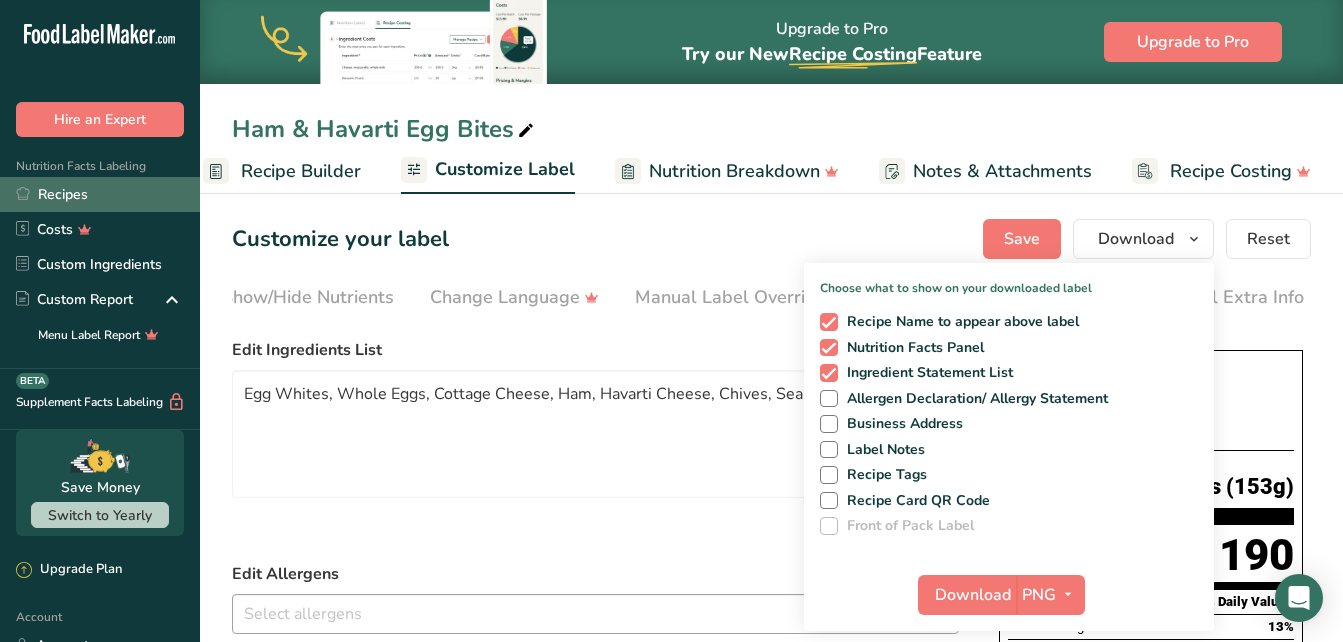 click on "Recipes" at bounding box center [100, 194] 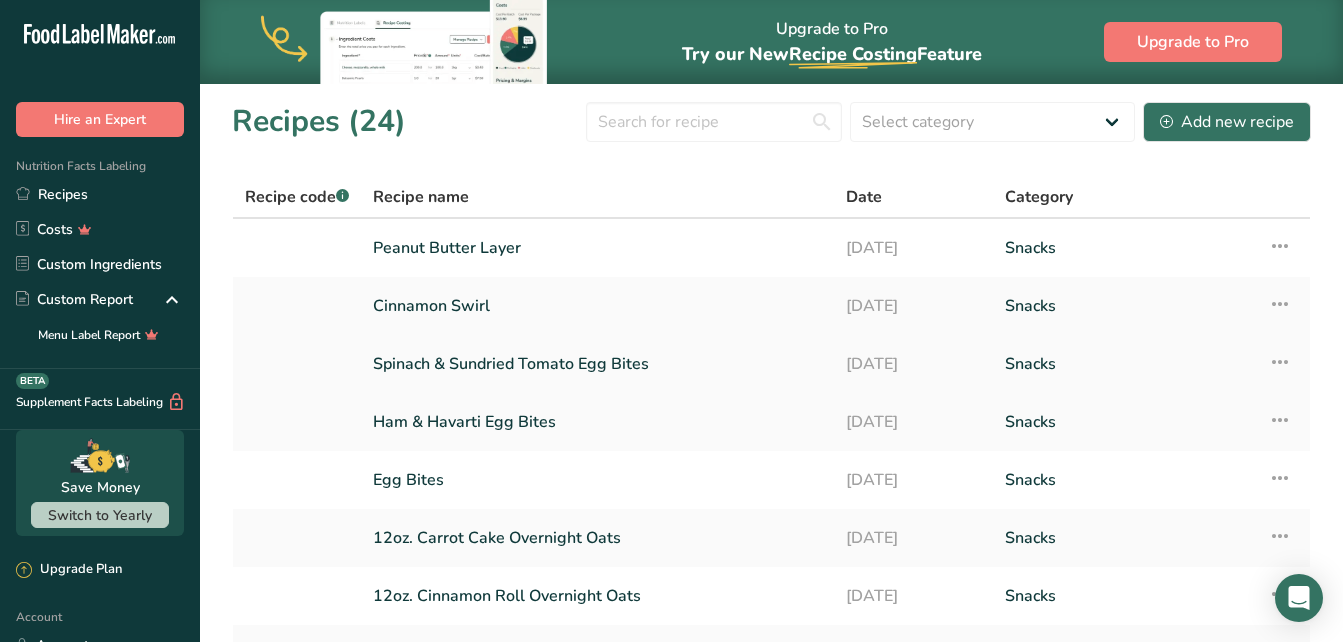 click on "Spinach & Sundried Tomato Egg Bites" at bounding box center [597, 364] 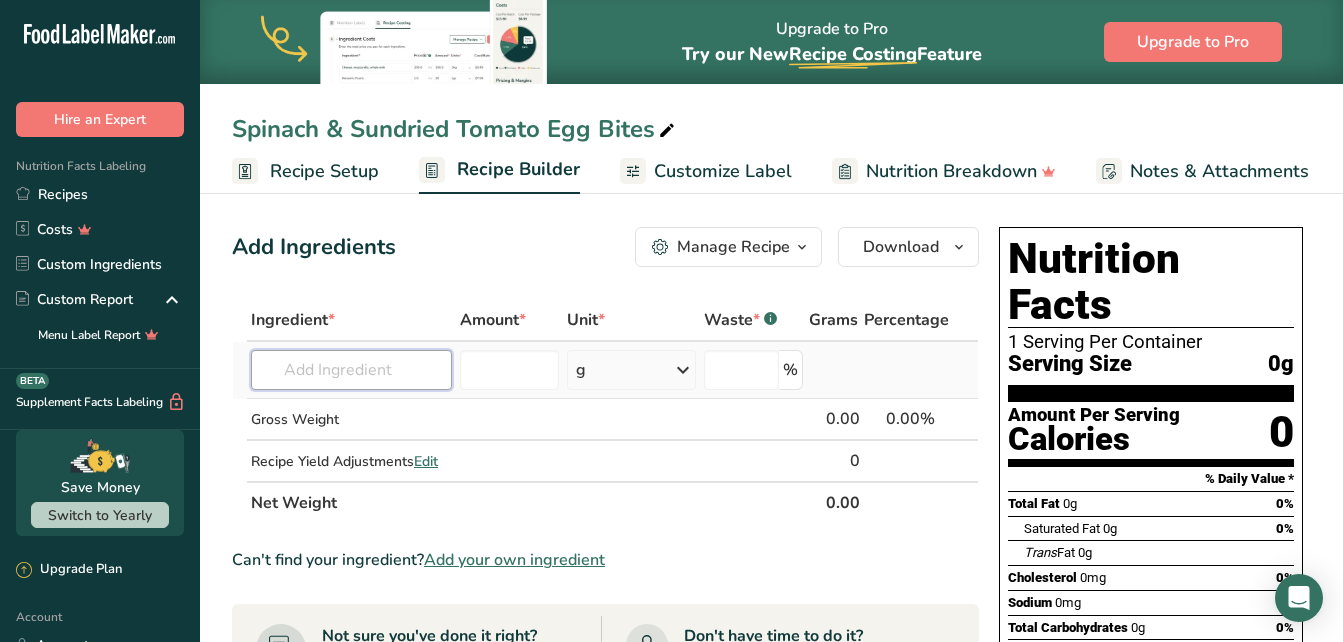 click at bounding box center [351, 370] 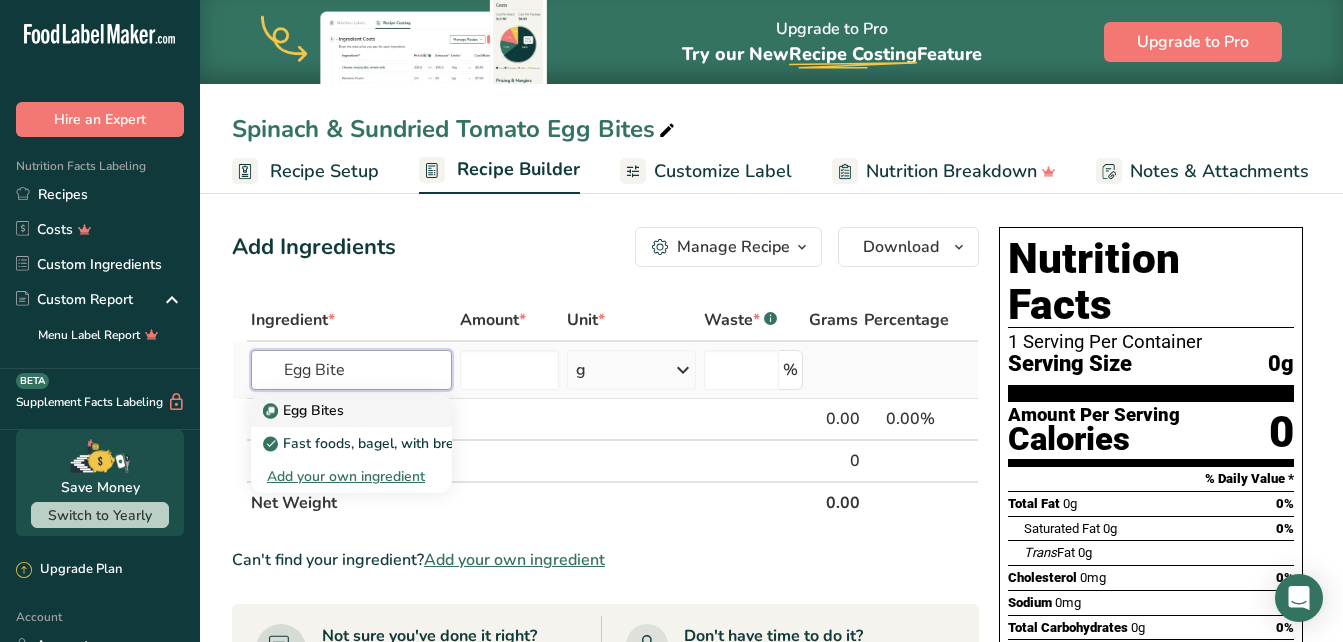 type on "Egg Bite" 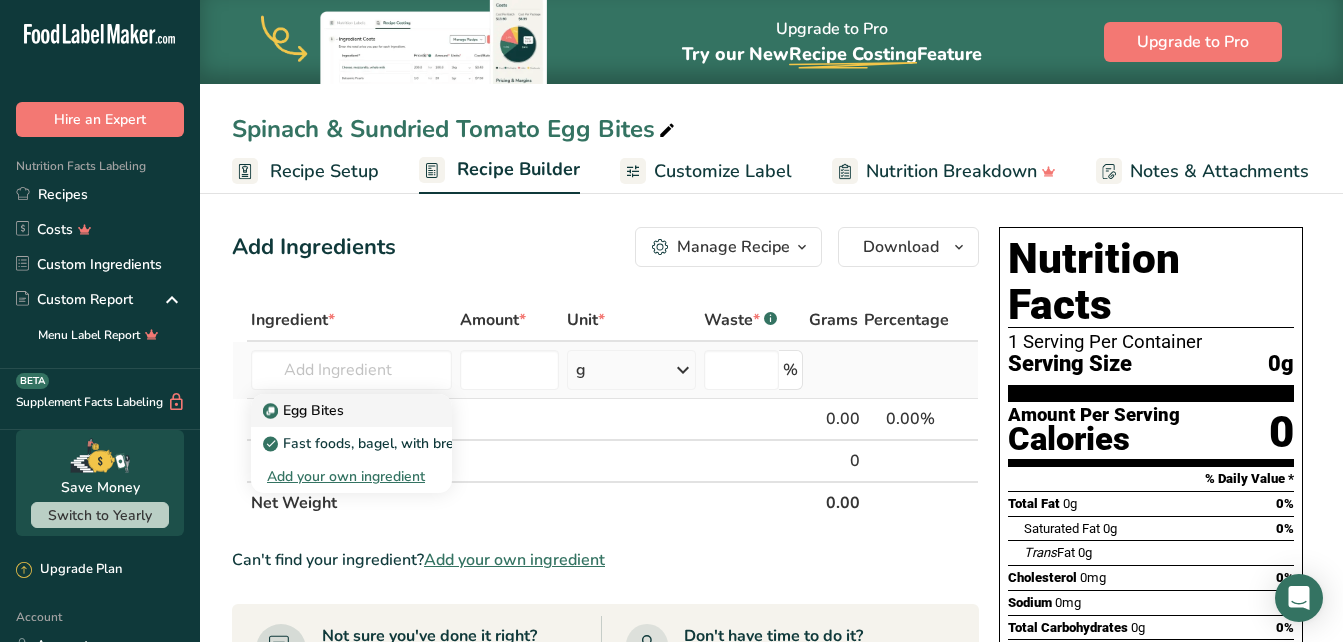 click on "Egg Bites" at bounding box center (335, 410) 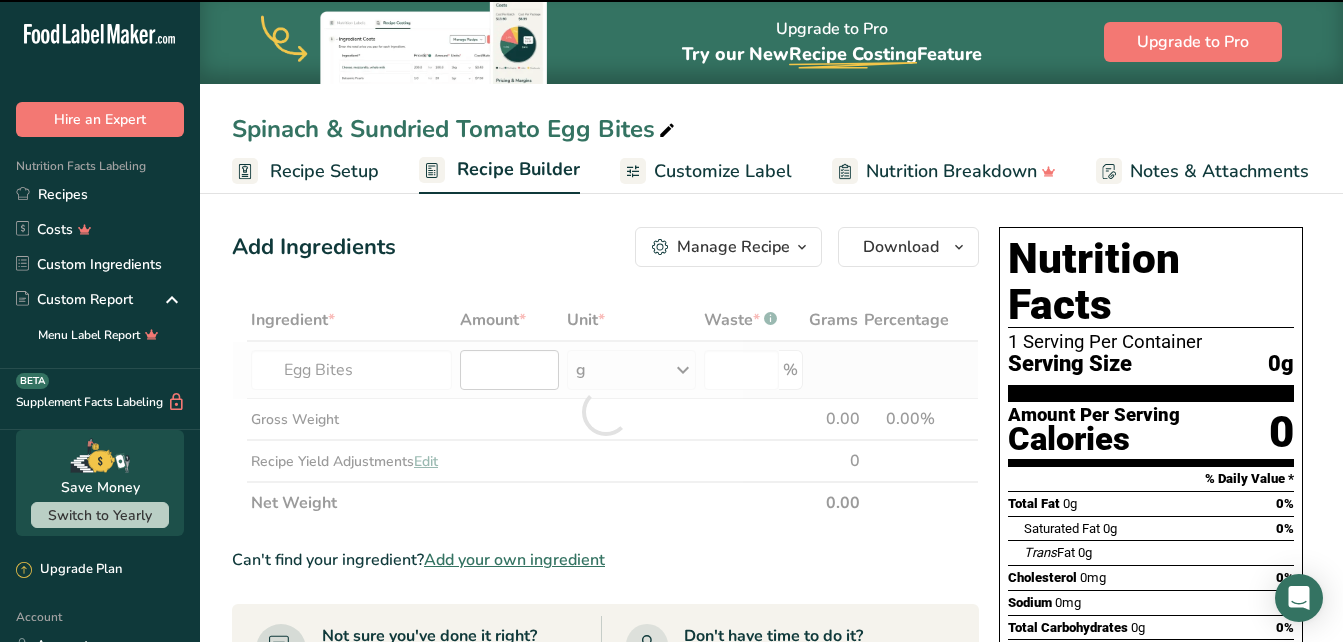 type on "0" 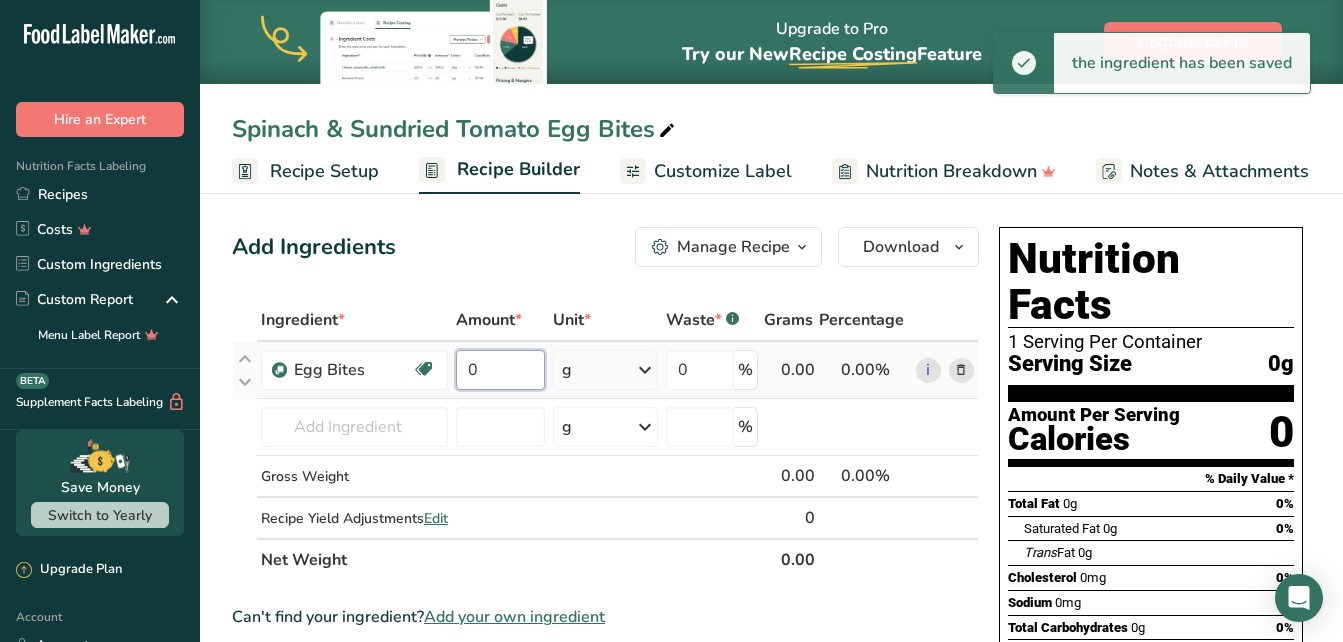 click on "0" at bounding box center [500, 370] 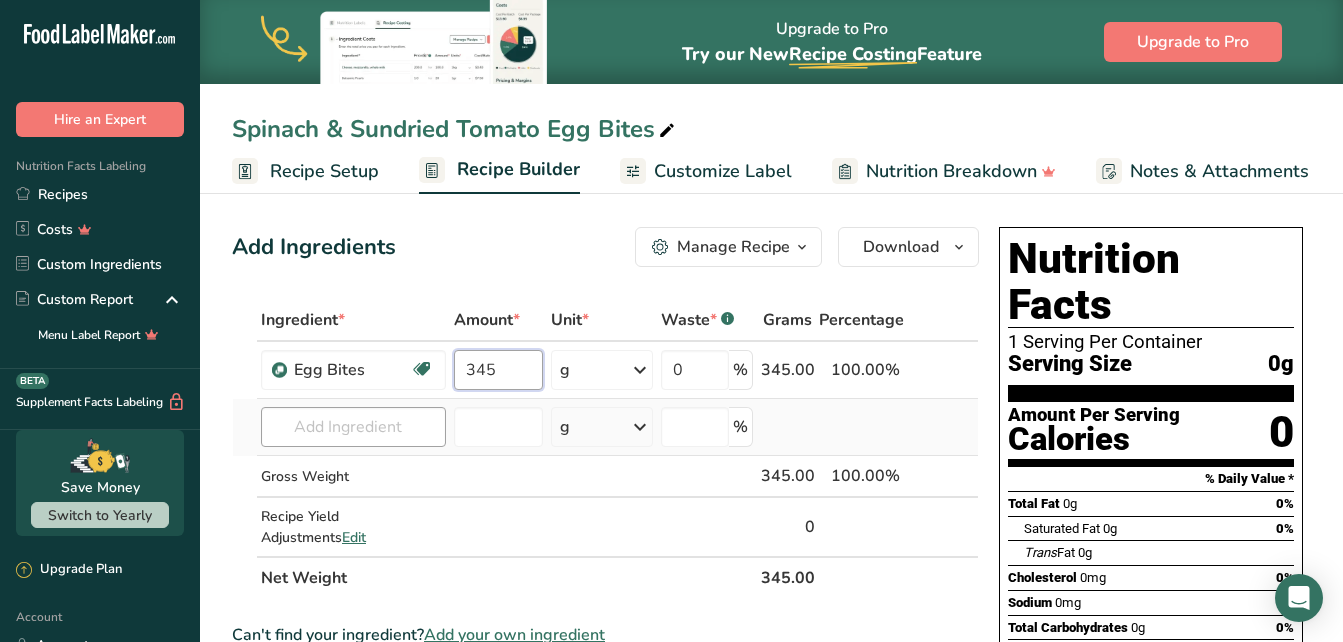 type on "345" 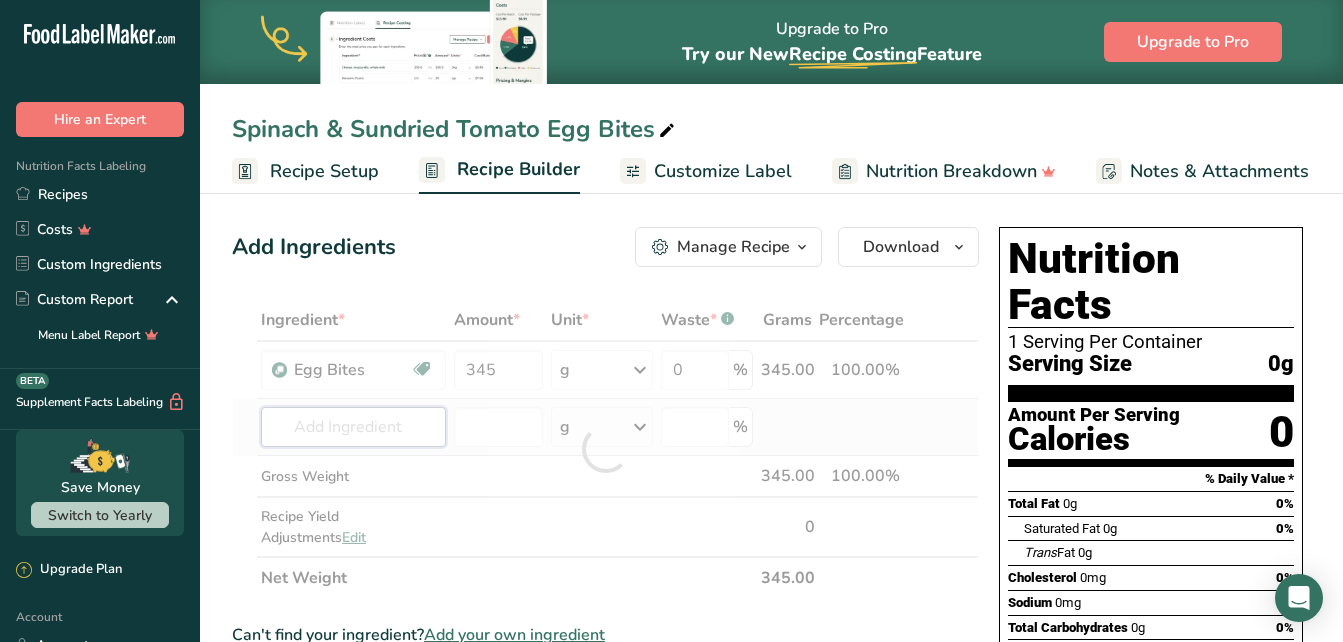 click on "Ingredient *
Amount *
Unit *
Waste *   .a-a{fill:#347362;}.b-a{fill:#fff;}          Grams
Percentage
Egg Bites
Dairy free
Gluten free
Vegetarian
Soy free
345
g
Weight Units
g
kg
mg
See more
Volume Units
l
mL
fl oz
See more
0
%
345.00
100.00%
i
Egg Bites
Fast foods, bagel, with breakfast steak, egg, cheese, and condiments
Add your own ingredient
g
Weight Units
g
kg
mg
See more" at bounding box center (605, 449) 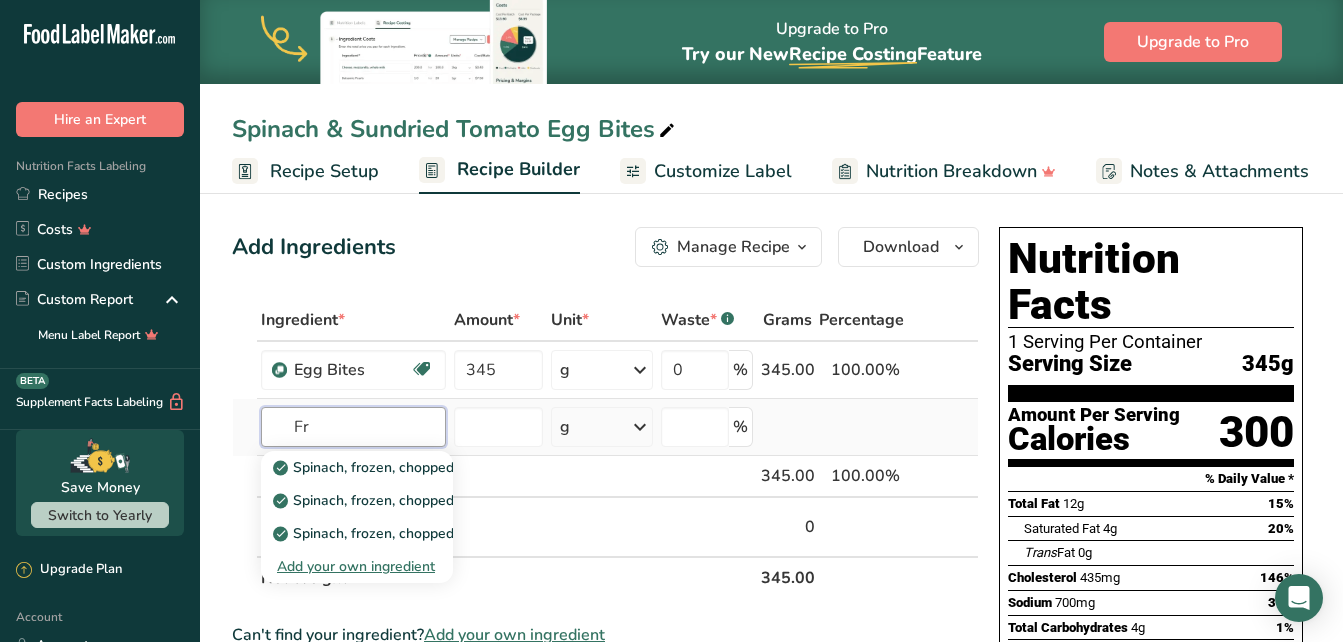 type on "F" 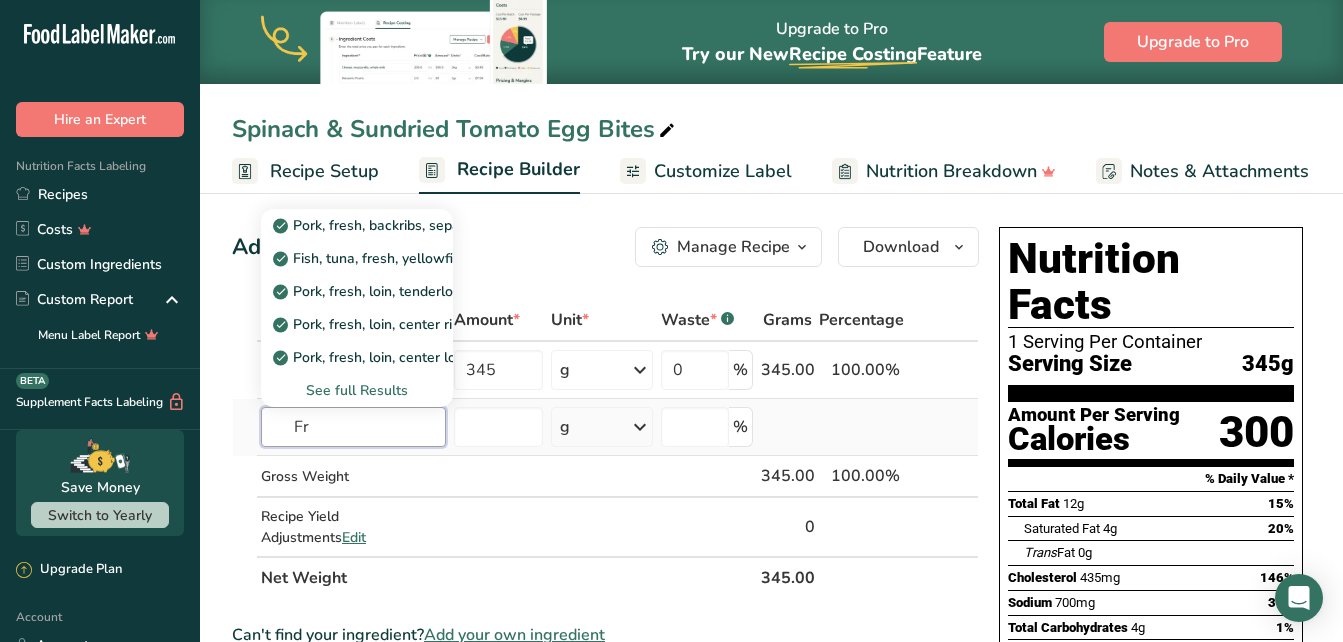 type on "F" 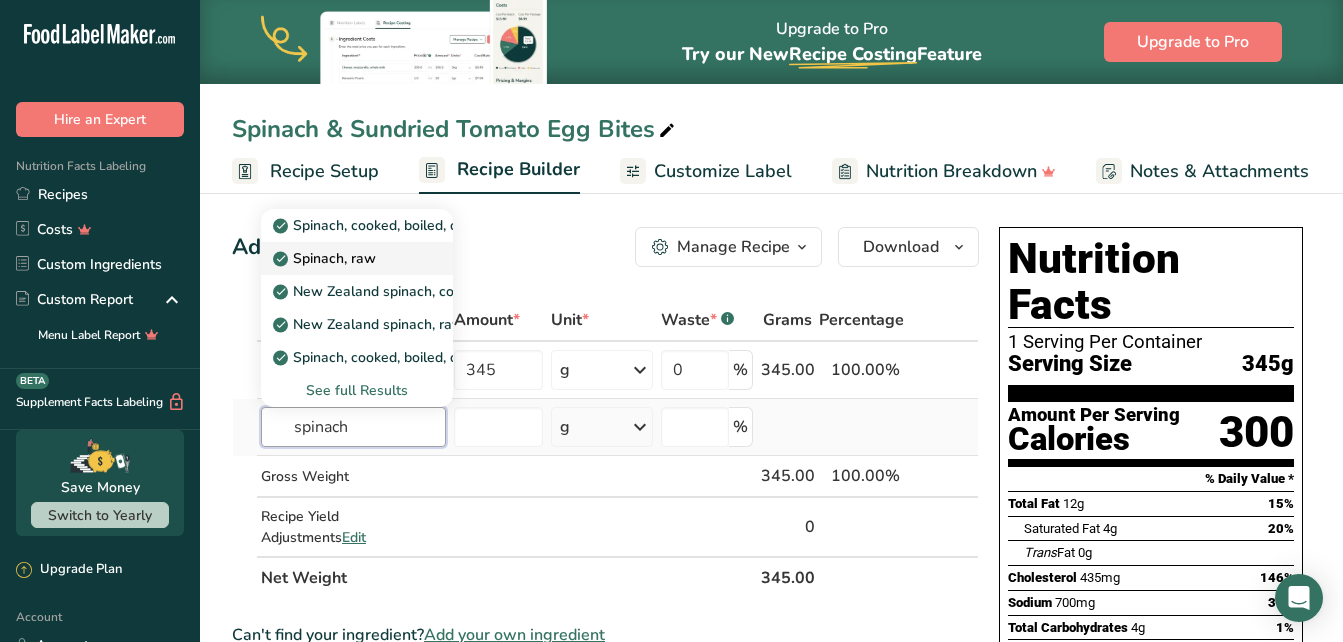 type on "spinach" 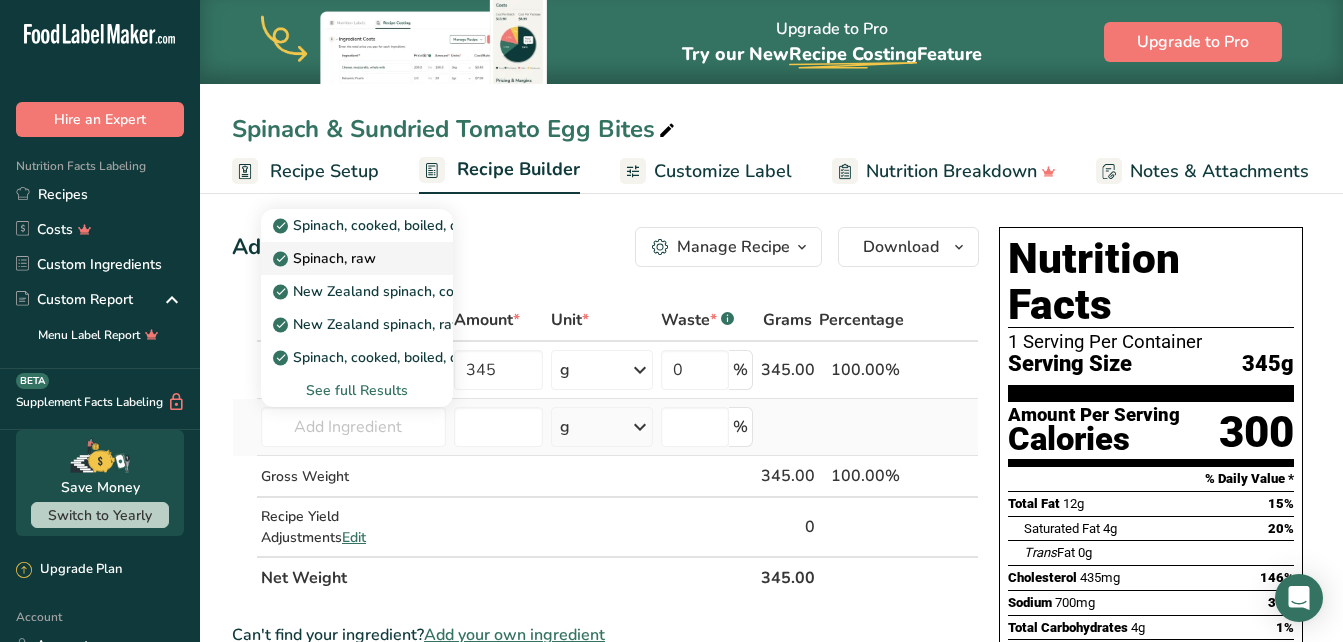 click on "Spinach, raw" at bounding box center [341, 258] 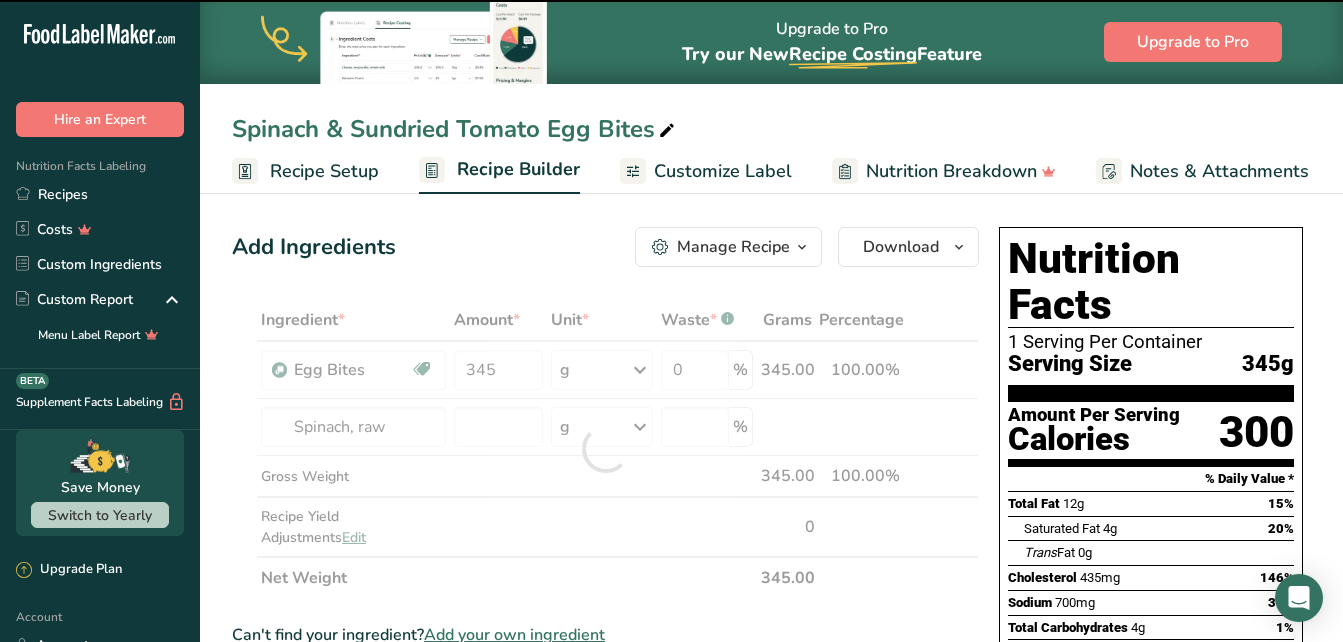 type on "0" 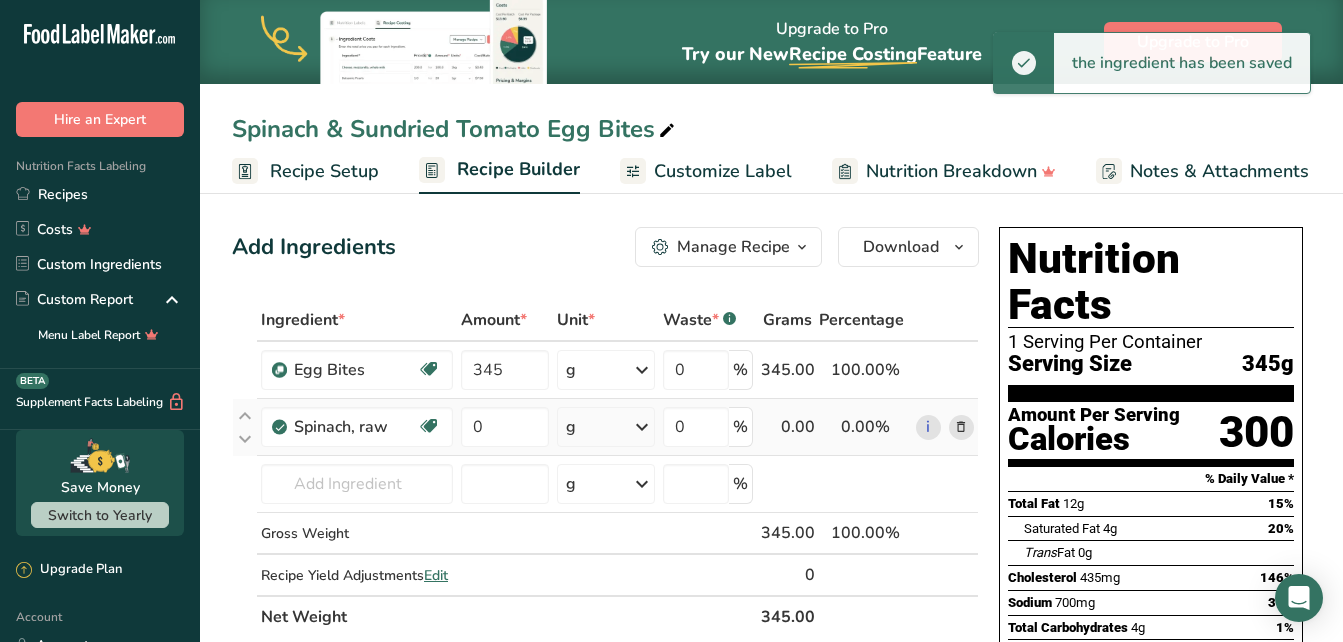 click on "g" at bounding box center (606, 427) 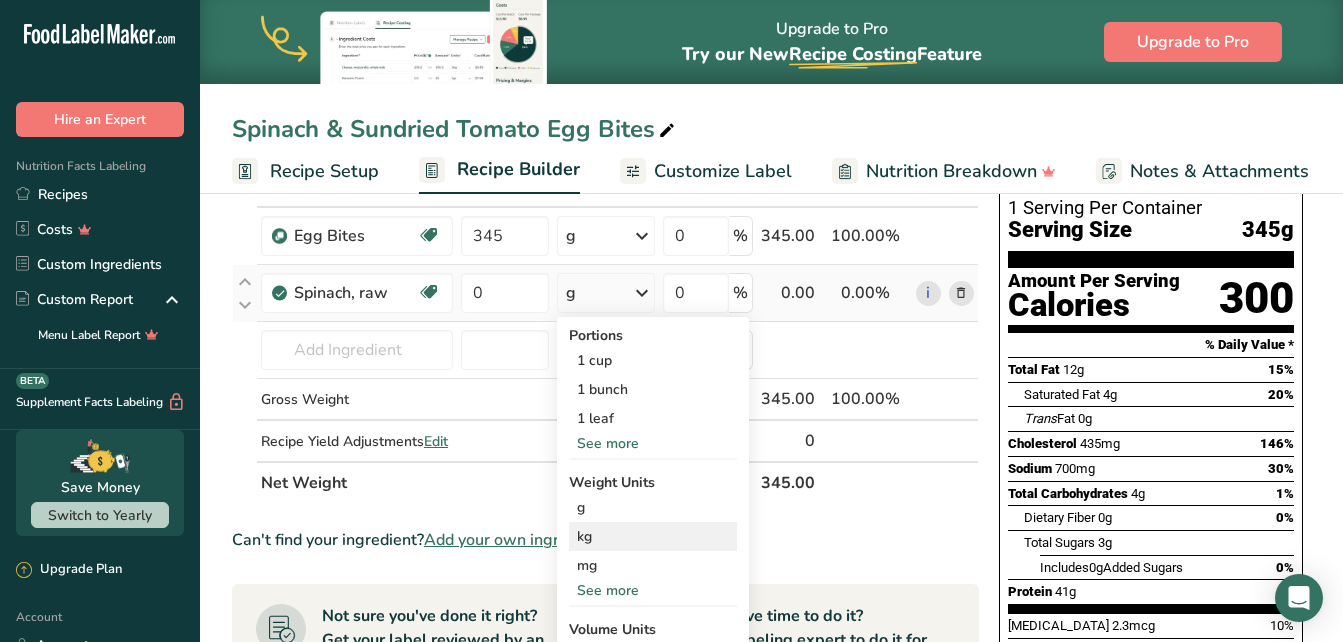 scroll, scrollTop: 145, scrollLeft: 0, axis: vertical 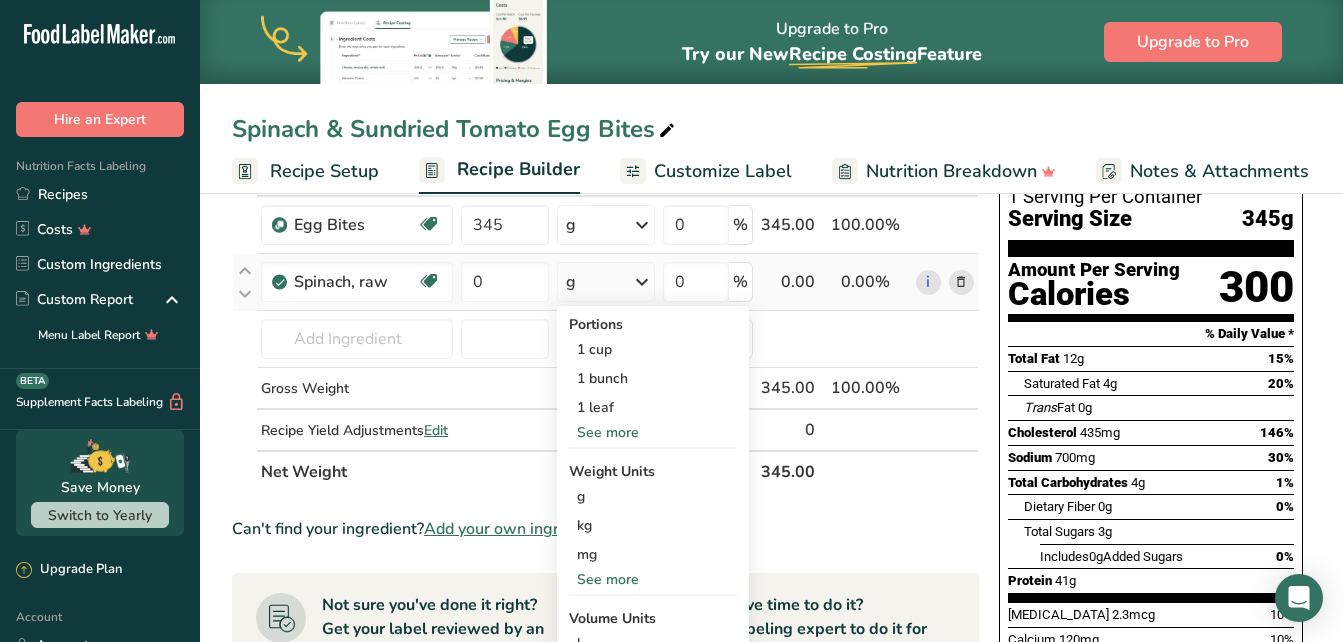 click on "See more" at bounding box center (653, 579) 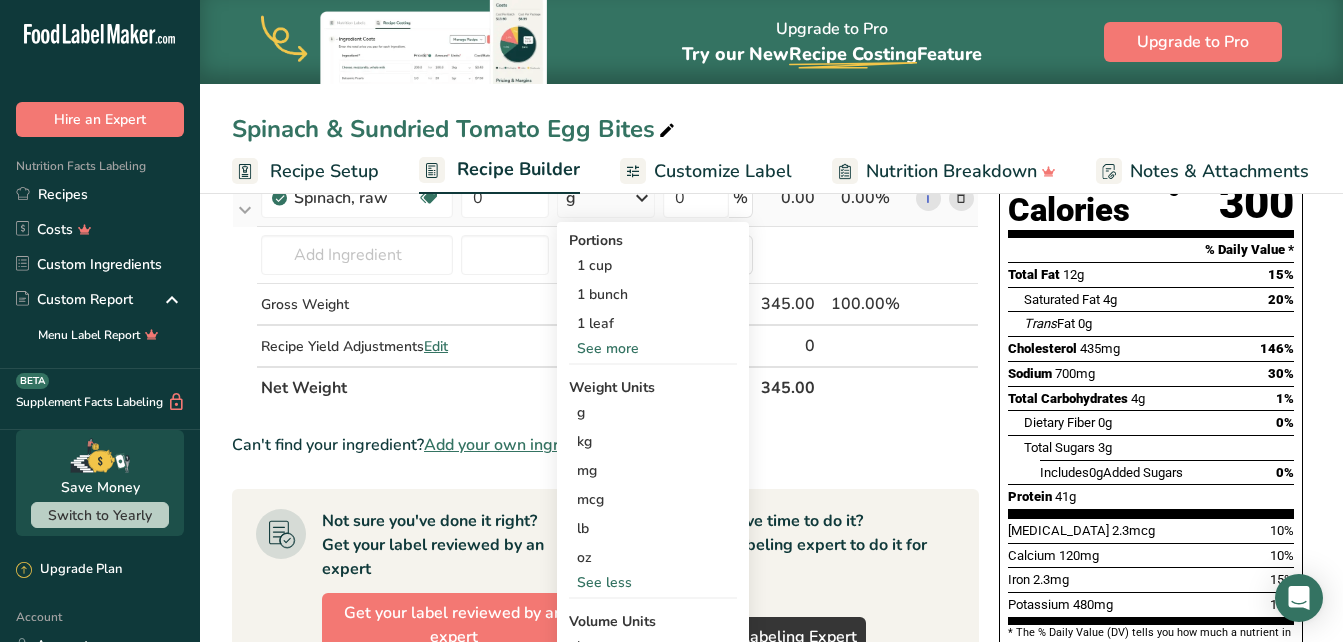 scroll, scrollTop: 230, scrollLeft: 0, axis: vertical 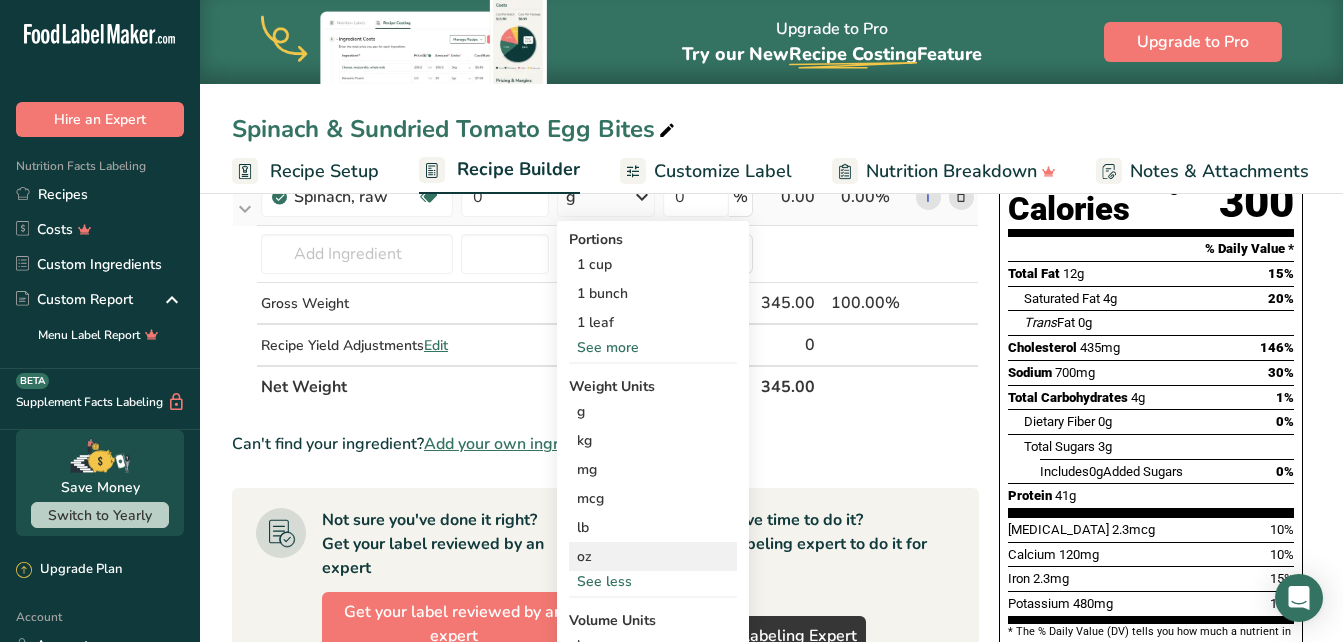 click on "oz" at bounding box center [653, 556] 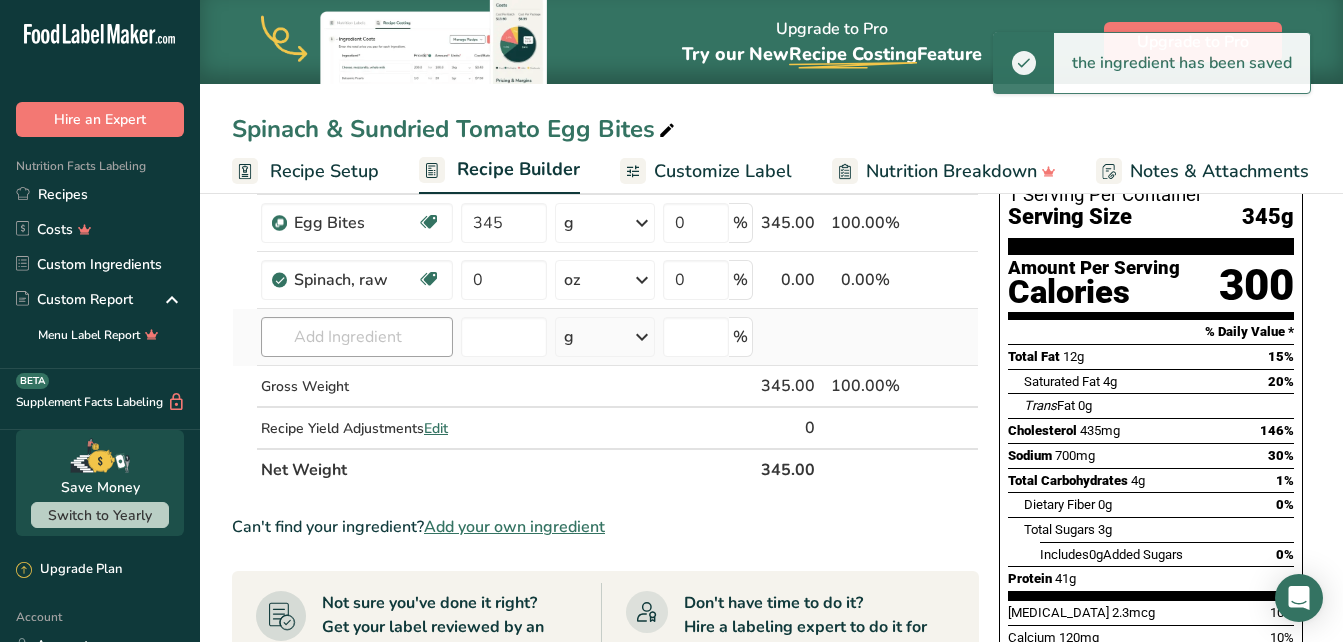 scroll, scrollTop: 146, scrollLeft: 0, axis: vertical 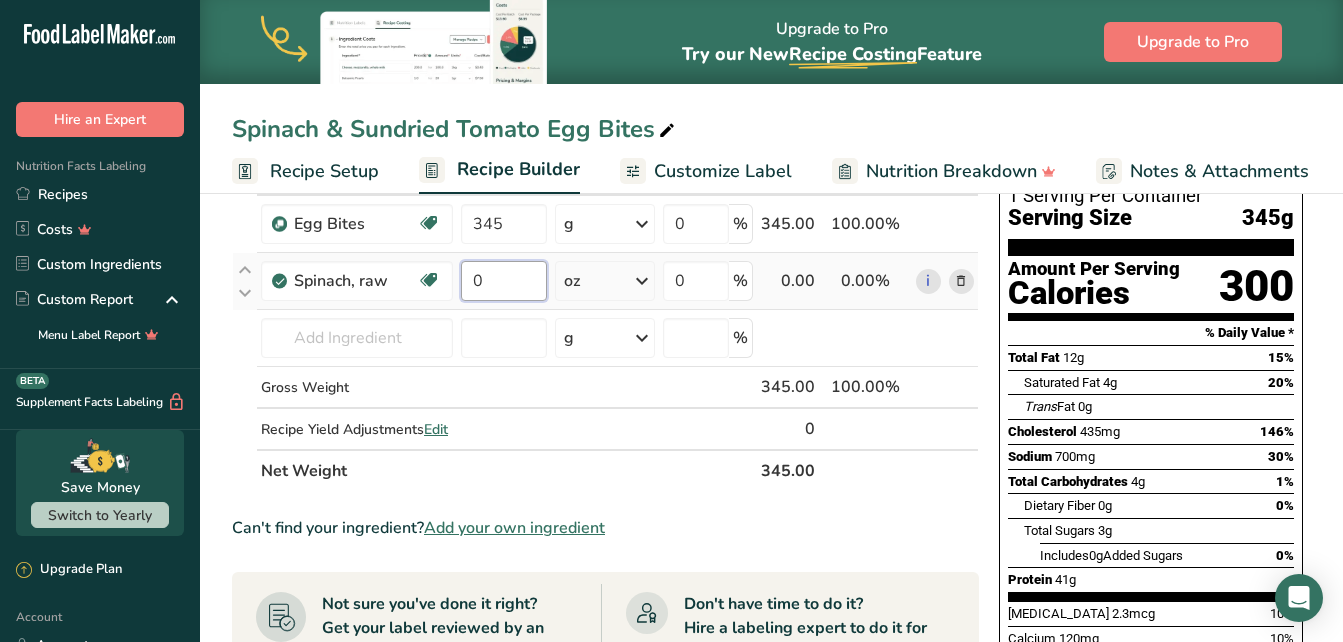 click on "0" at bounding box center (504, 281) 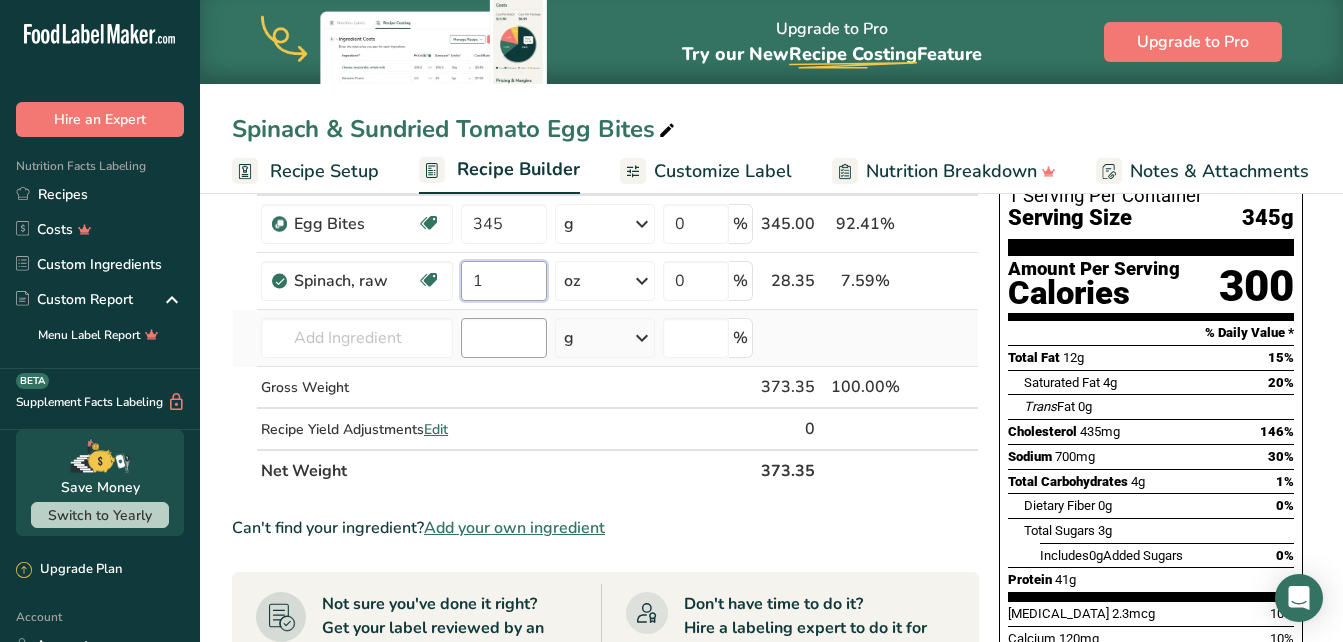 type on "1" 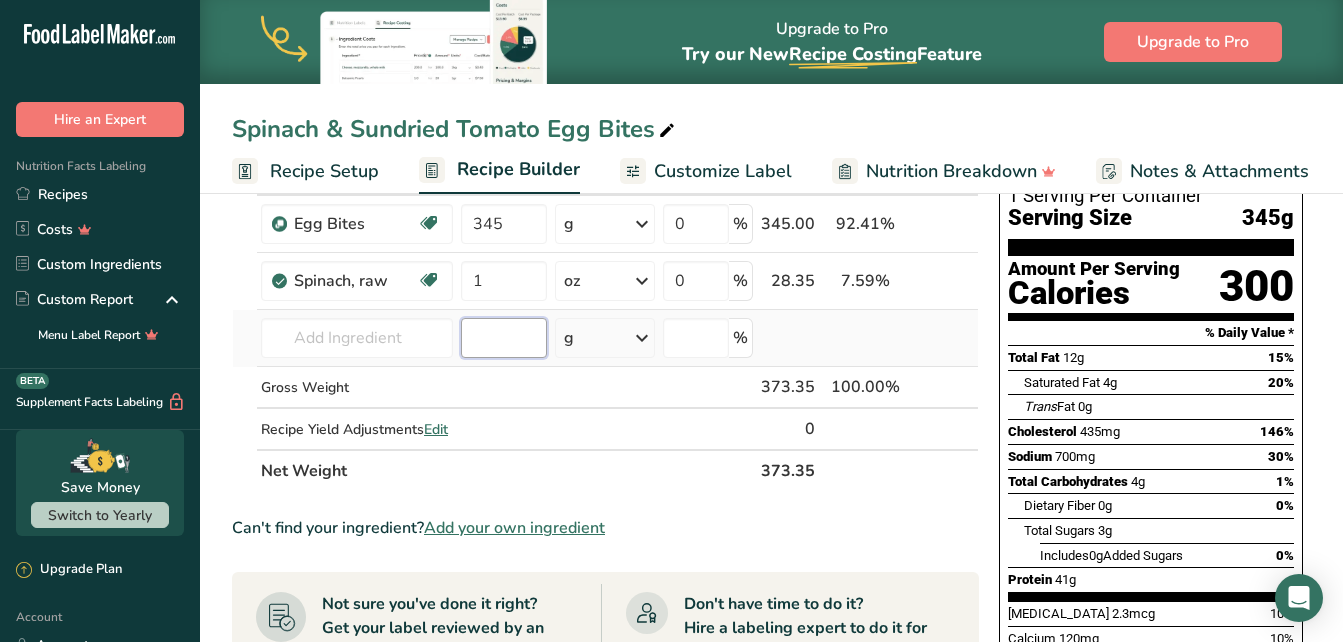 click on "Ingredient *
Amount *
Unit *
Waste *   .a-a{fill:#347362;}.b-a{fill:#fff;}          Grams
Percentage
Egg Bites
Dairy free
Gluten free
Vegetarian
Soy free
345
g
Weight Units
g
kg
mg
See more
Volume Units
l
mL
fl oz
See more
0
%
345.00
92.41%
i
Spinach, raw
Source of Antioxidants
Dairy free
Gluten free
Vegan
Vegetarian
Soy free
1
oz
Portions
1 cup
1 bunch
1 leaf" at bounding box center [605, 322] 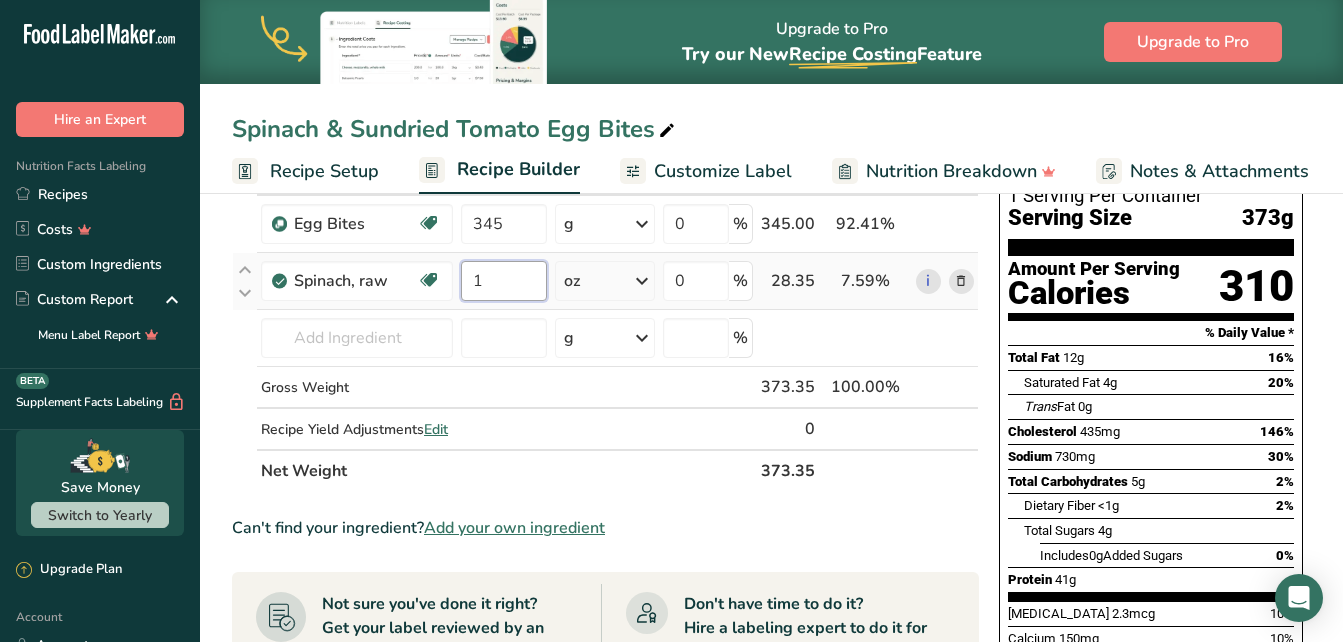click on "1" at bounding box center (504, 281) 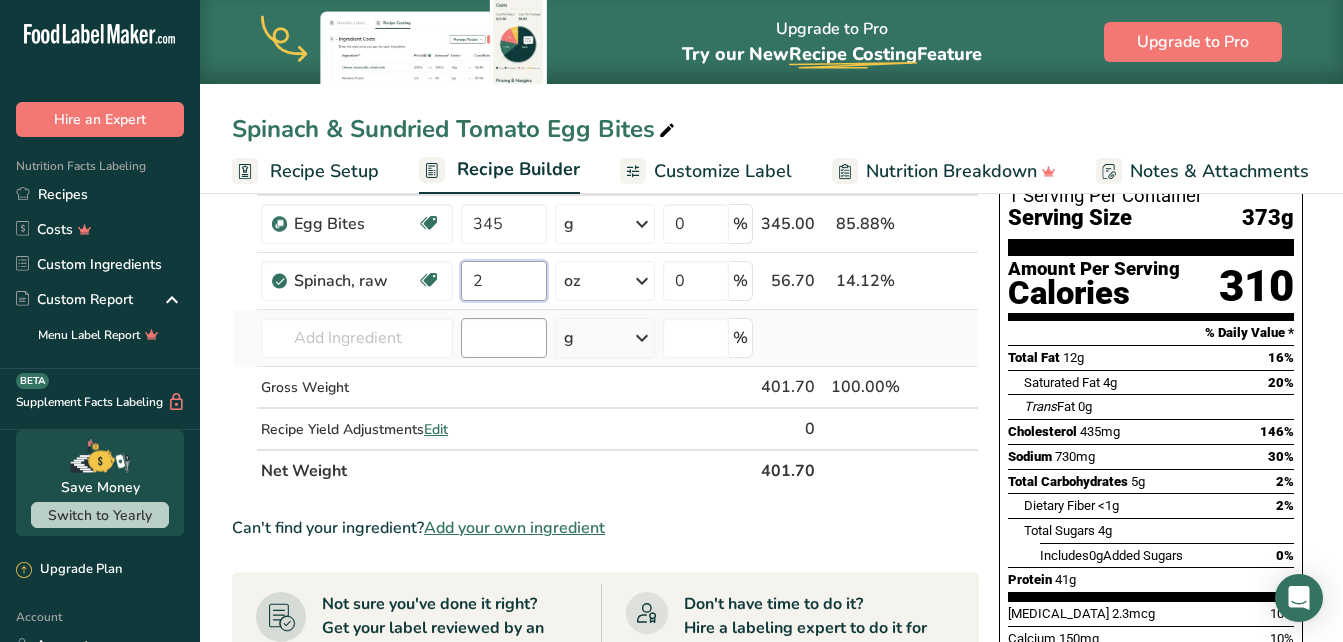 type on "2" 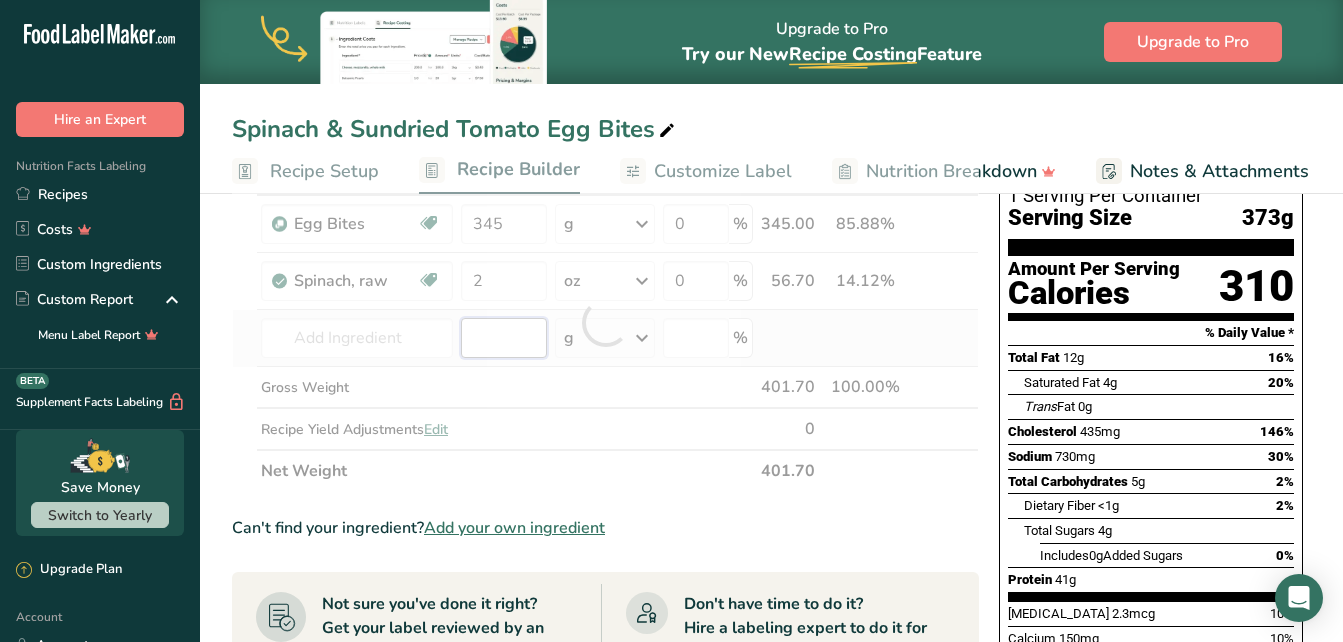 click on "Ingredient *
Amount *
Unit *
Waste *   .a-a{fill:#347362;}.b-a{fill:#fff;}          Grams
Percentage
Egg Bites
Dairy free
Gluten free
Vegetarian
Soy free
345
g
Weight Units
g
kg
mg
See more
Volume Units
l
mL
fl oz
See more
0
%
345.00
85.88%
i
Spinach, raw
Source of Antioxidants
Dairy free
Gluten free
Vegan
Vegetarian
Soy free
2
oz
Portions
1 cup
1 bunch
1 leaf" at bounding box center [605, 322] 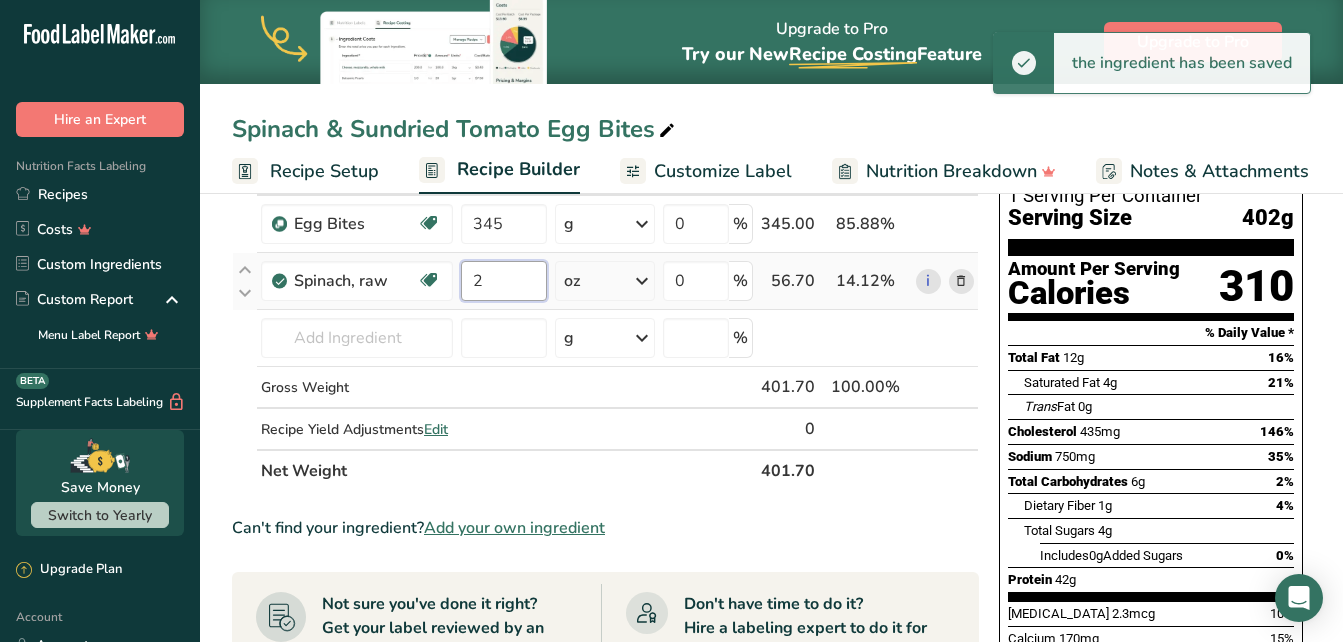 click on "2" at bounding box center (504, 281) 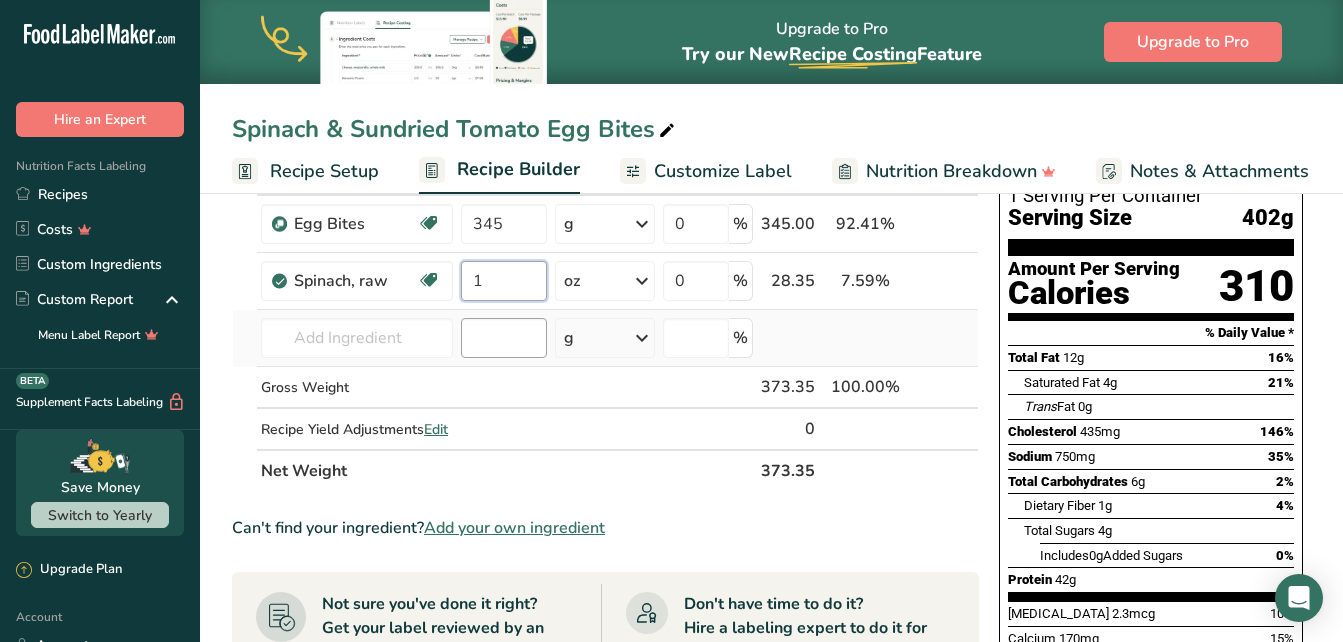 type on "1" 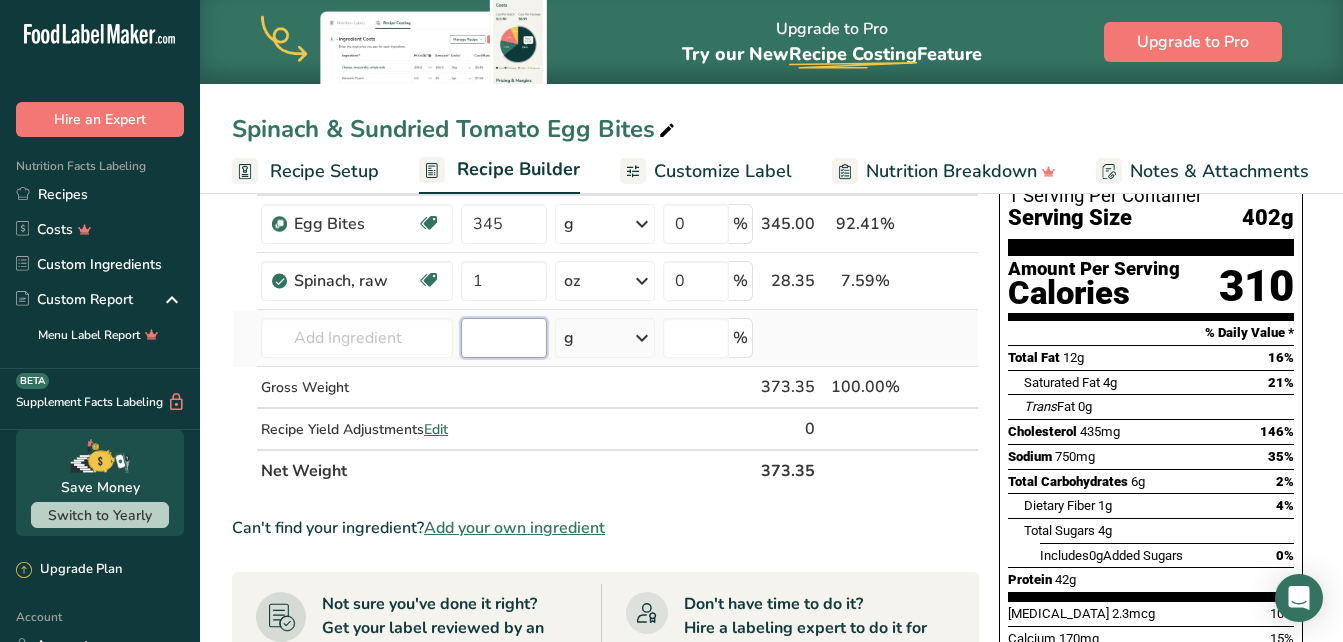 click on "Ingredient *
Amount *
Unit *
Waste *   .a-a{fill:#347362;}.b-a{fill:#fff;}          Grams
Percentage
Egg Bites
Dairy free
Gluten free
Vegetarian
Soy free
345
g
Weight Units
g
kg
mg
See more
Volume Units
l
mL
fl oz
See more
0
%
345.00
92.41%
i
Spinach, raw
Source of Antioxidants
Dairy free
Gluten free
Vegan
Vegetarian
Soy free
1
oz
Portions
1 cup
1 bunch
1 leaf" at bounding box center (605, 322) 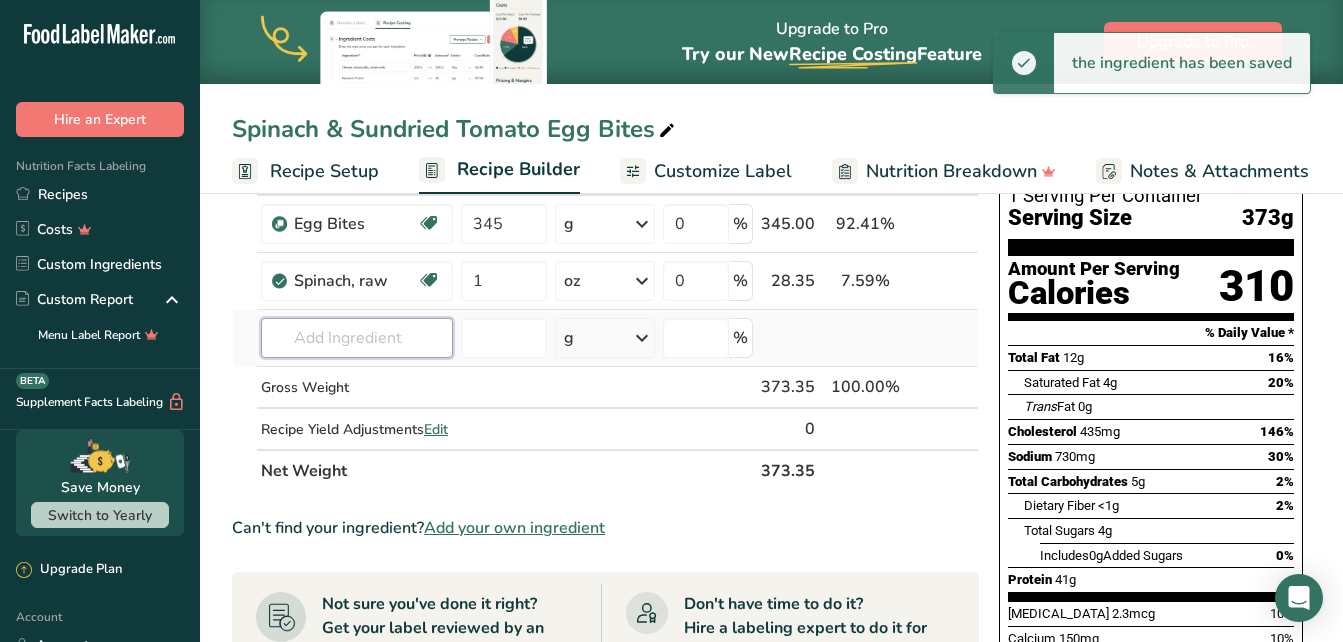 click at bounding box center (357, 338) 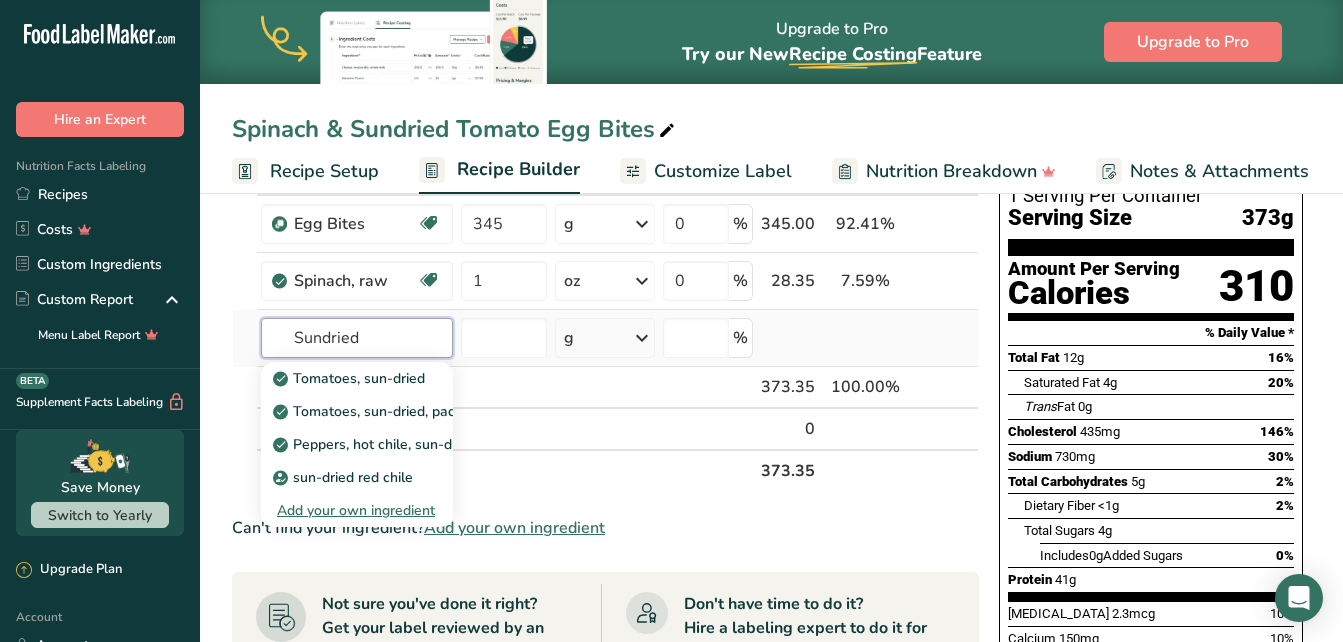 type on "Sundried" 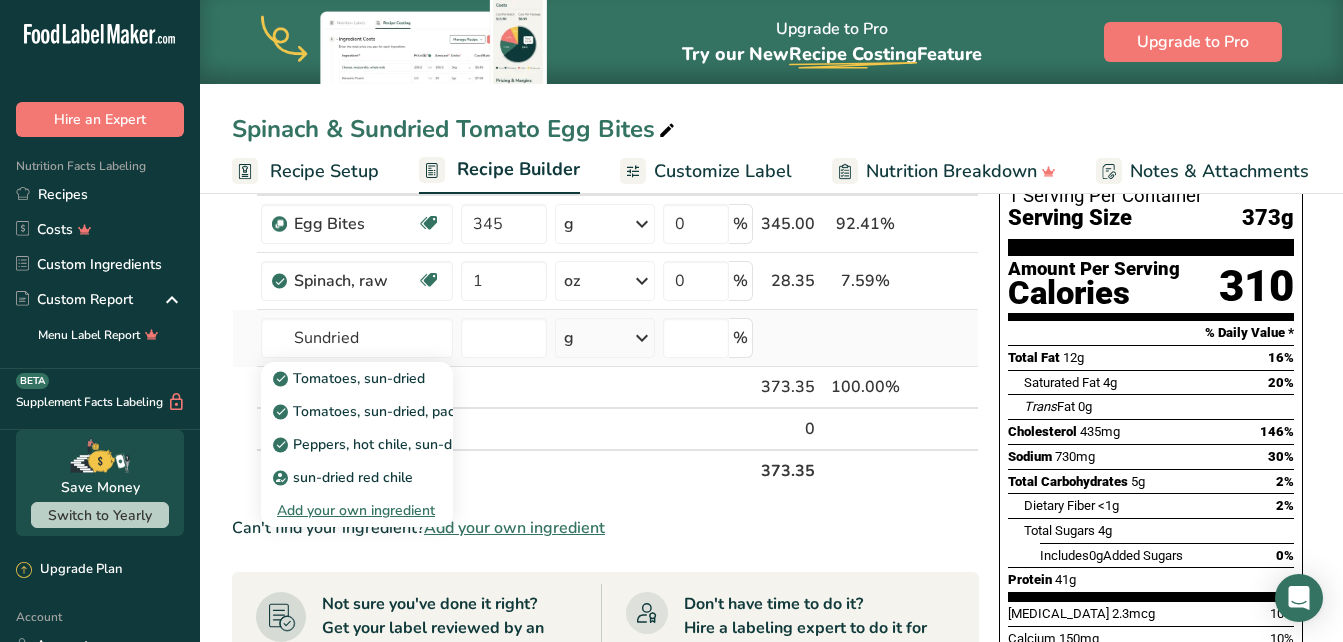 type 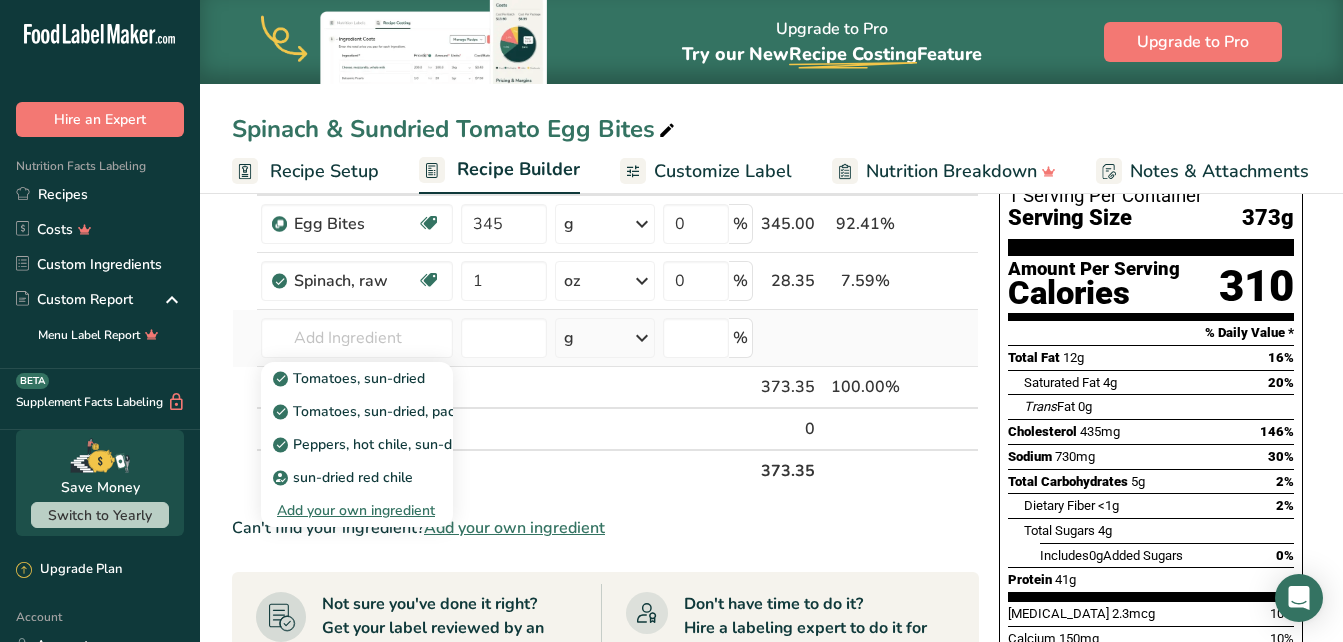 click on "Add your own ingredient" at bounding box center [357, 510] 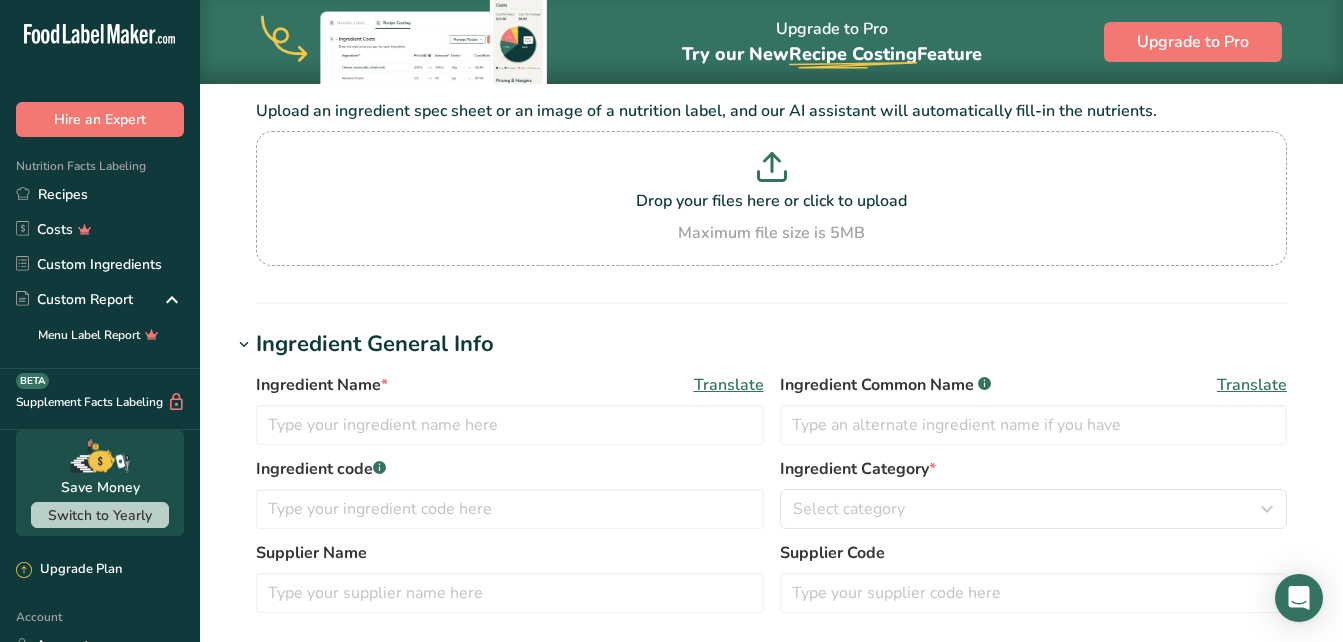 scroll, scrollTop: 0, scrollLeft: 0, axis: both 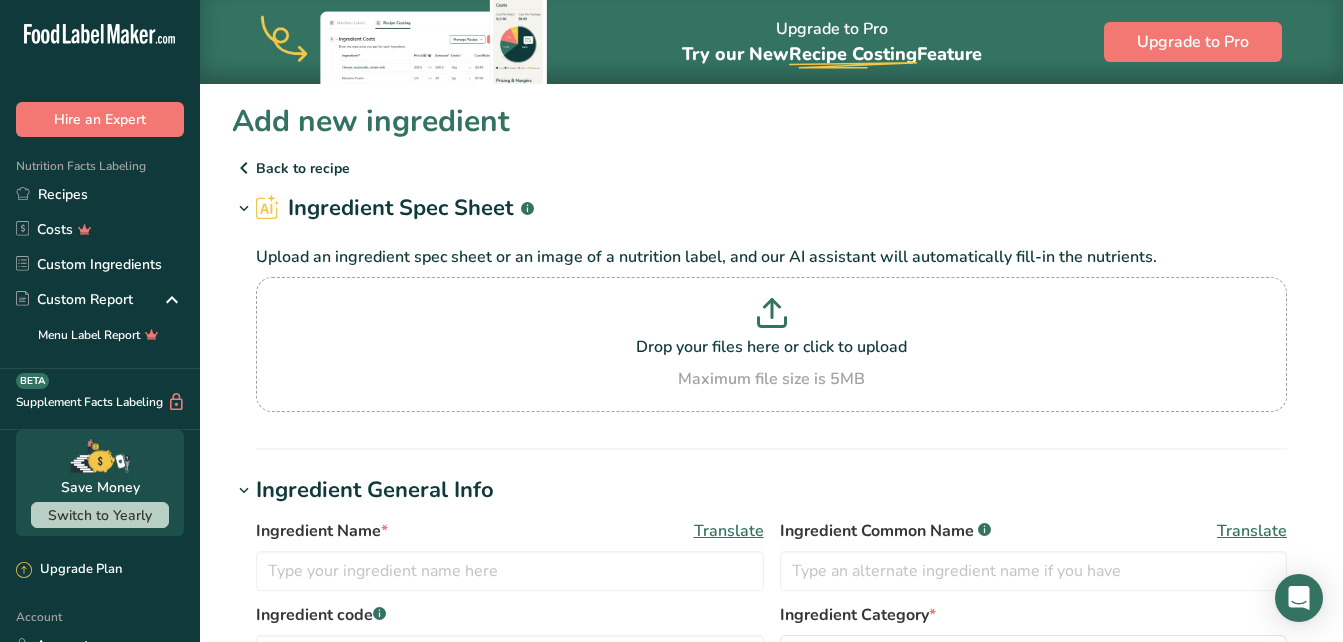 click on "Back to recipe" at bounding box center [771, 168] 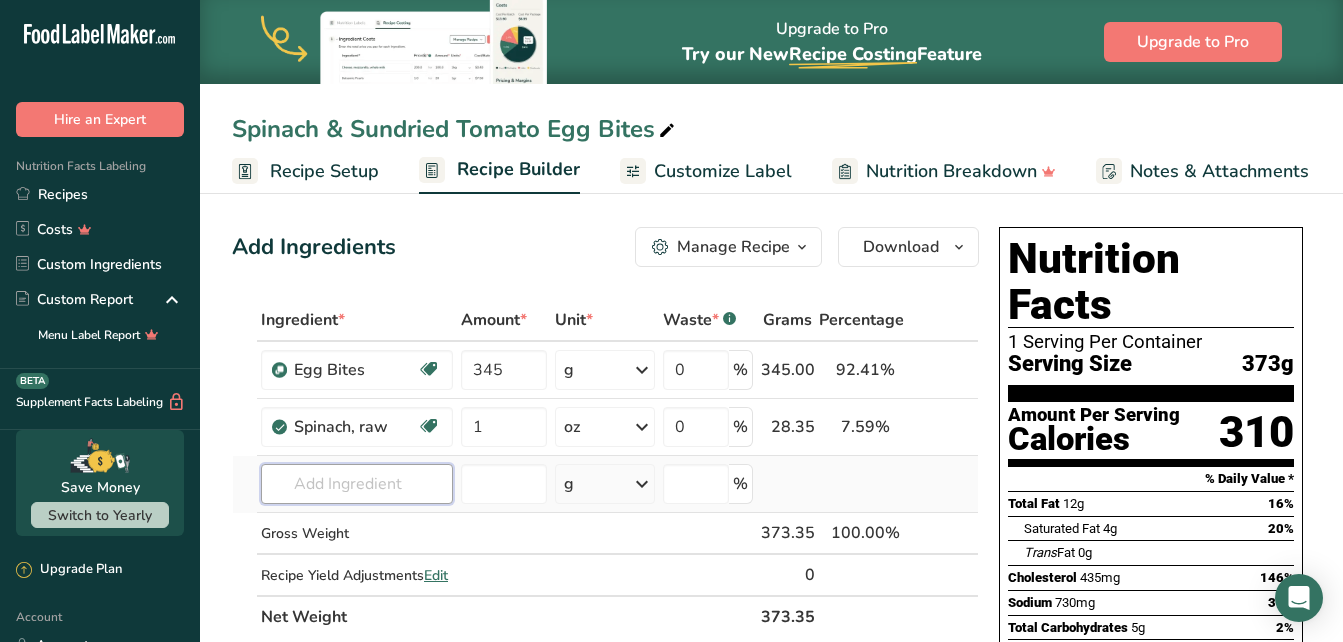 click at bounding box center (357, 484) 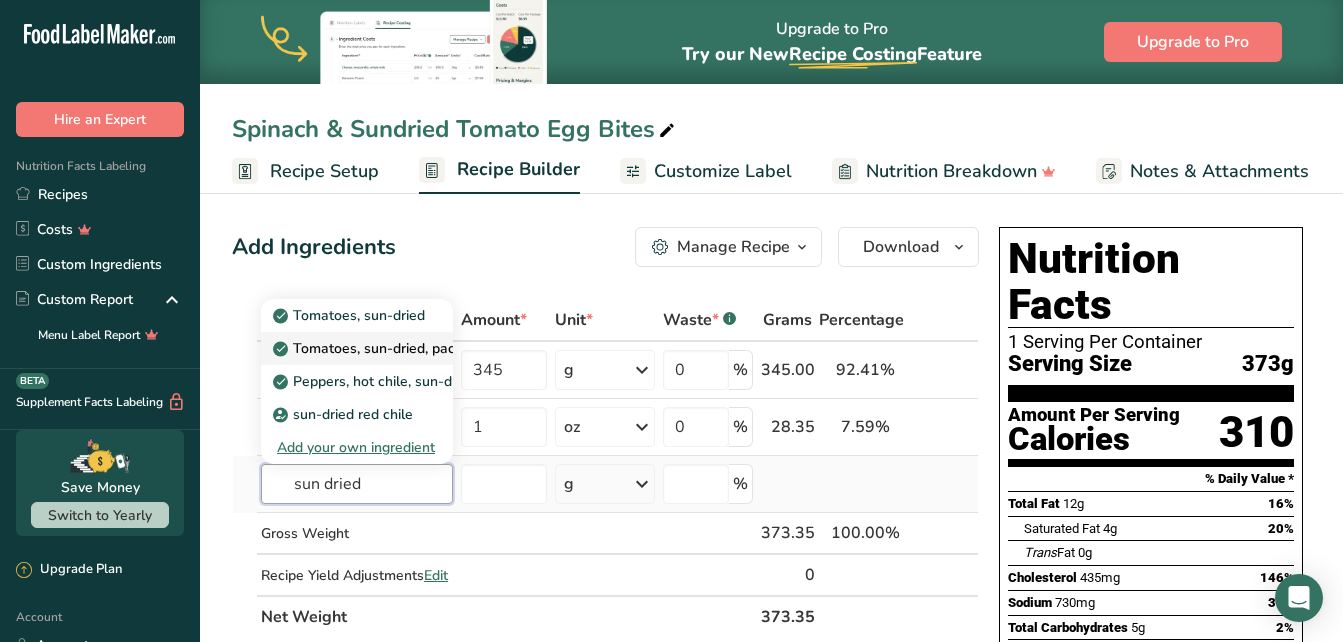 type on "sun dried" 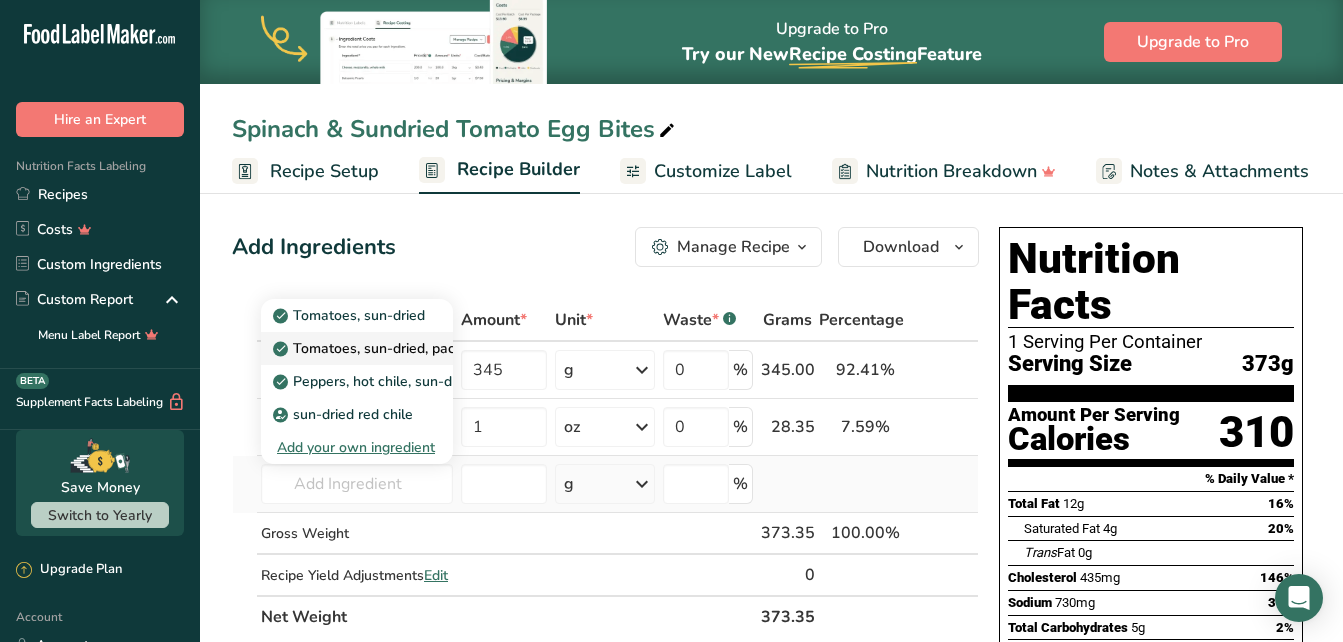 click on "Tomatoes, sun-dried, packed in oil, drained" at bounding box center (422, 348) 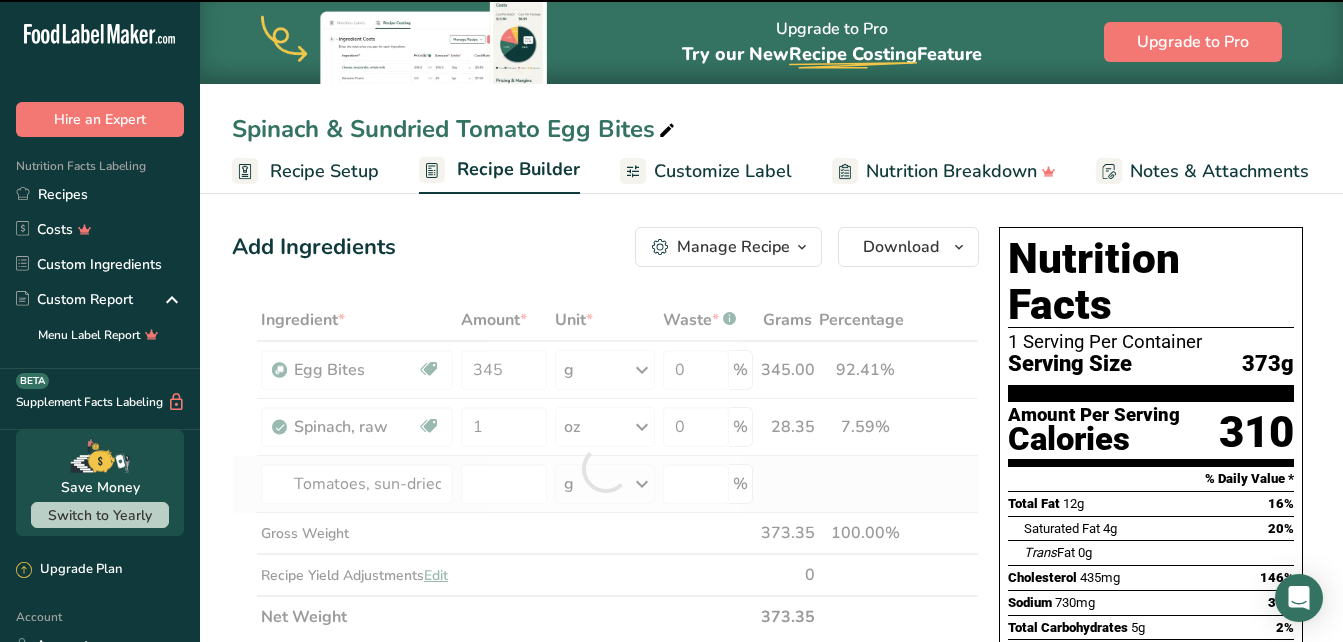 type on "0" 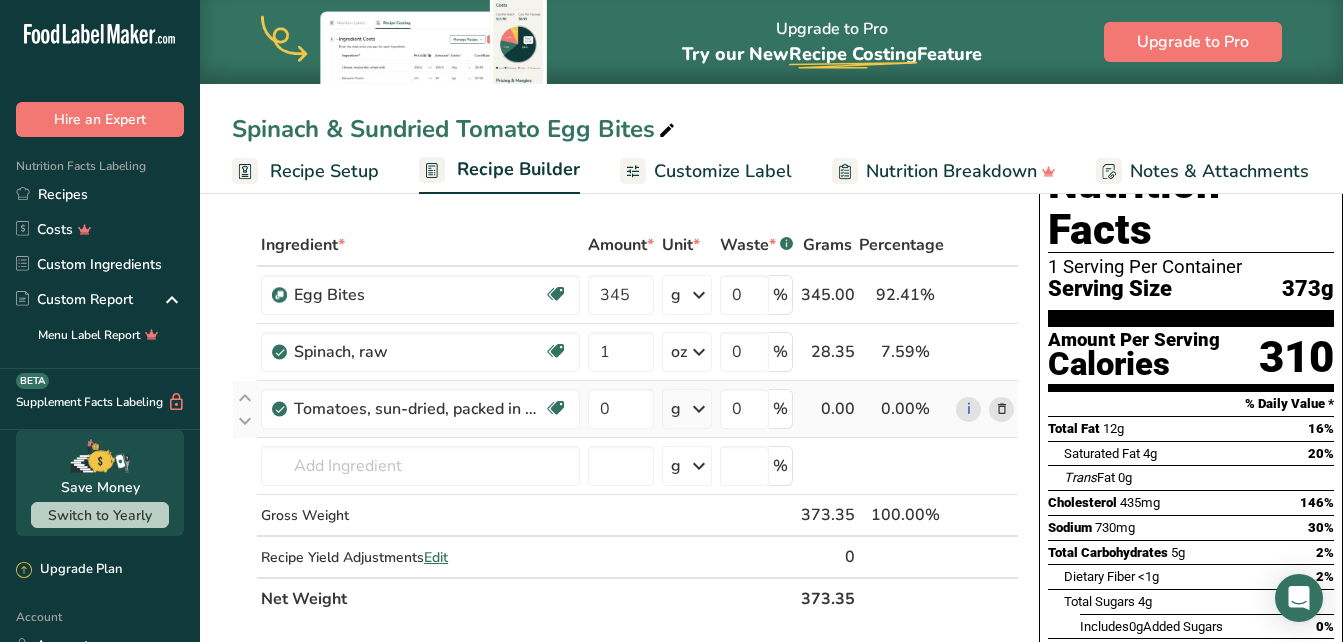 scroll, scrollTop: 50, scrollLeft: 0, axis: vertical 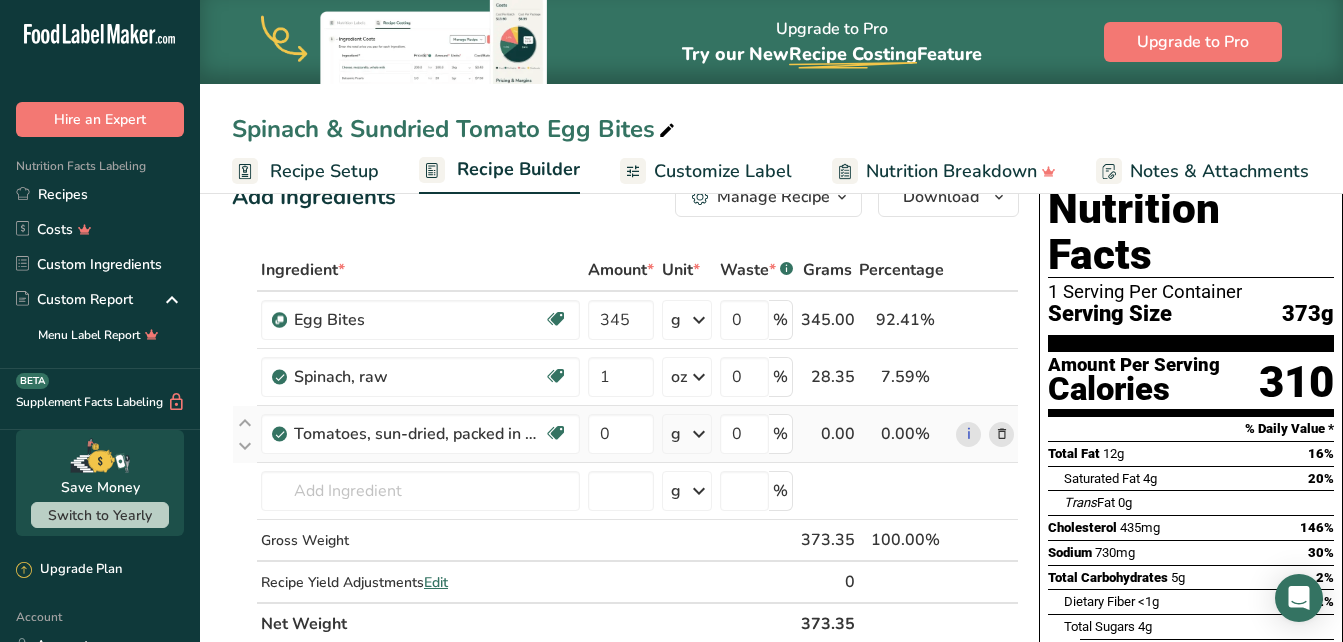 click at bounding box center [699, 434] 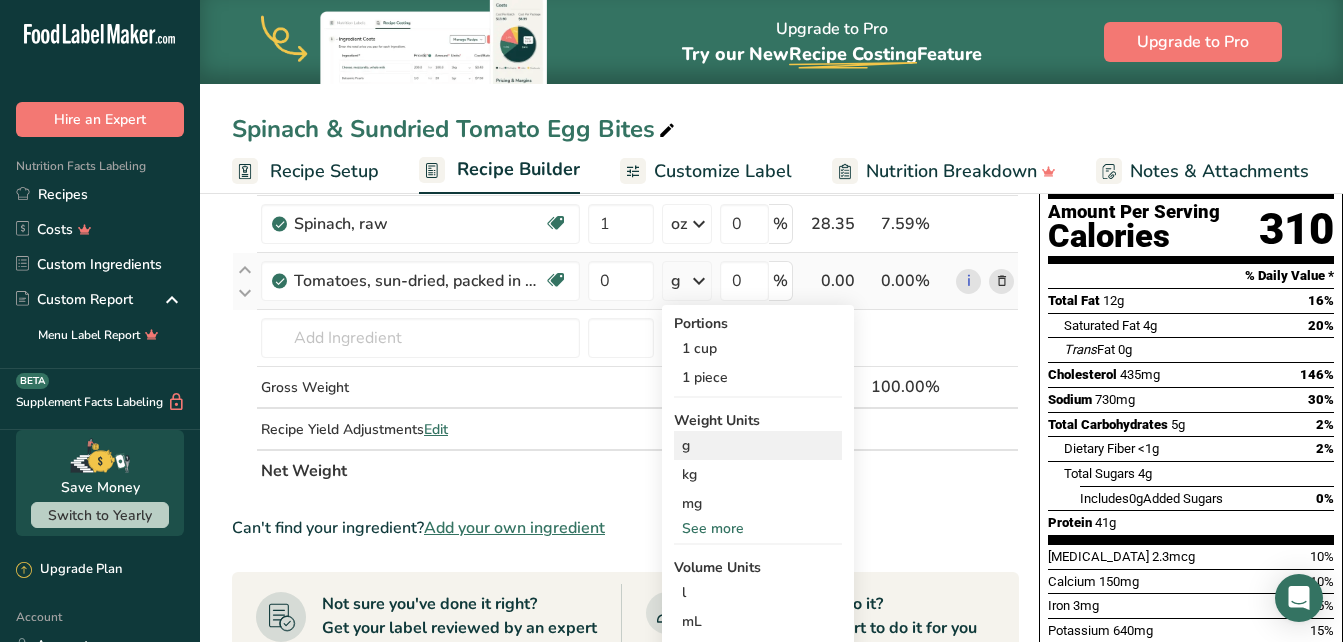 scroll, scrollTop: 204, scrollLeft: 0, axis: vertical 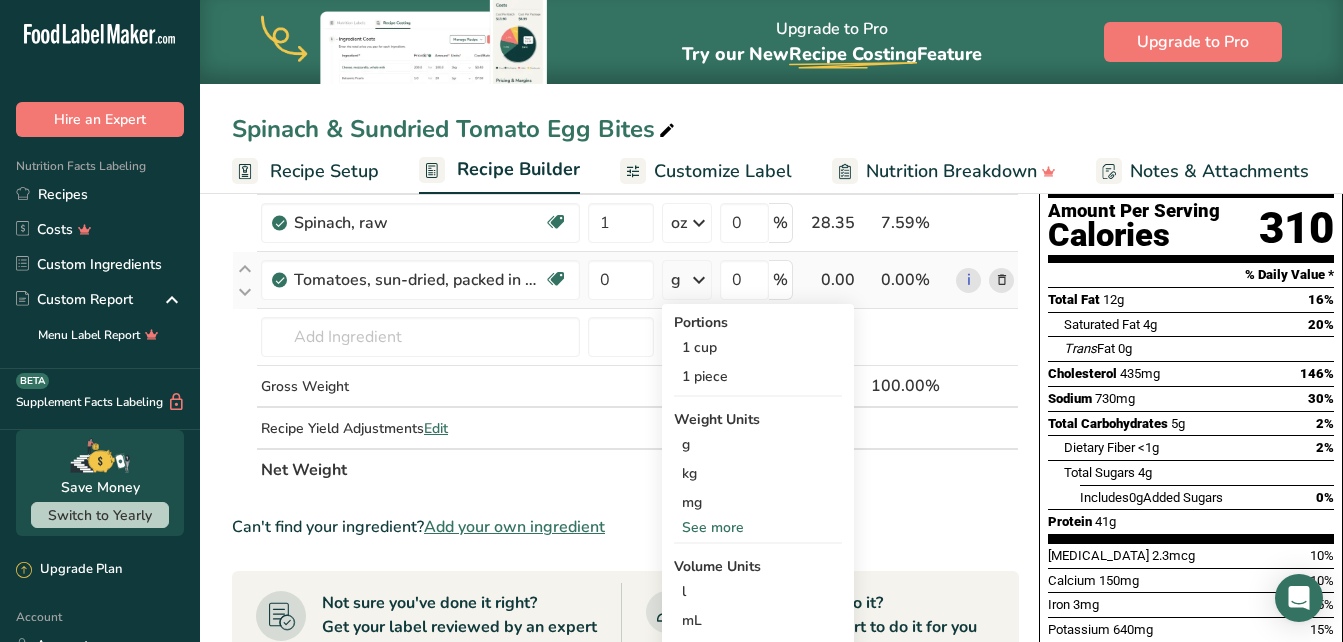 click on "See more" at bounding box center (758, 527) 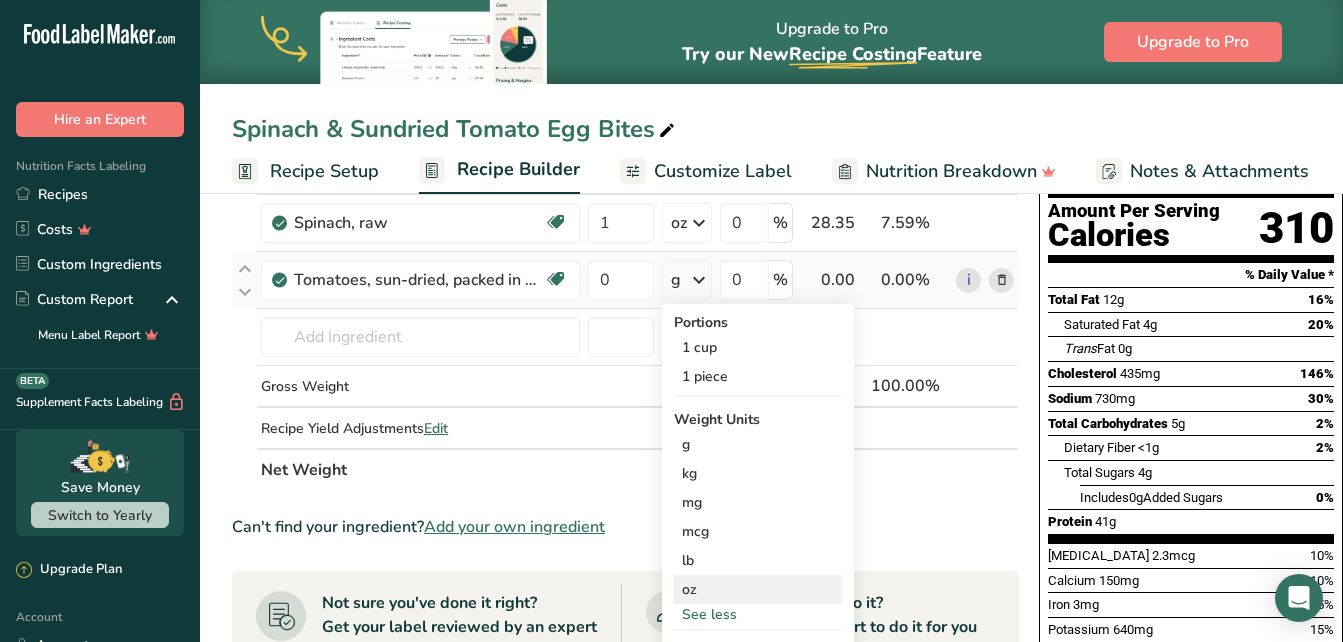 click on "oz" at bounding box center [758, 589] 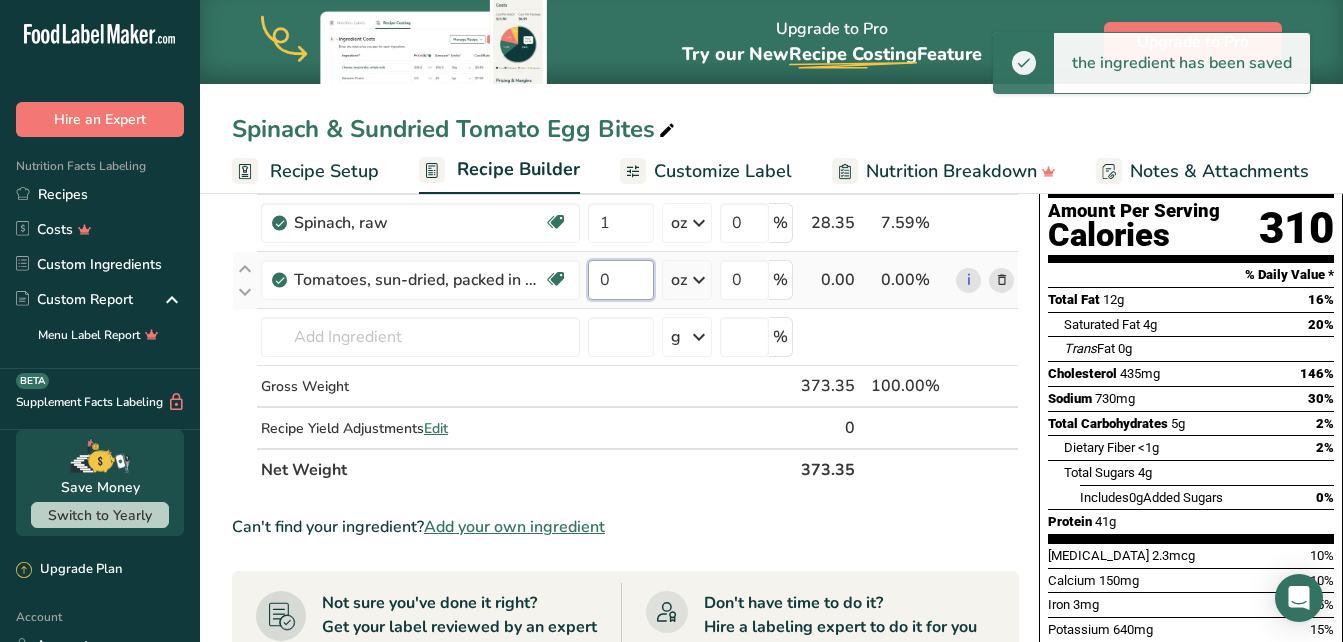 click on "0" at bounding box center (621, 280) 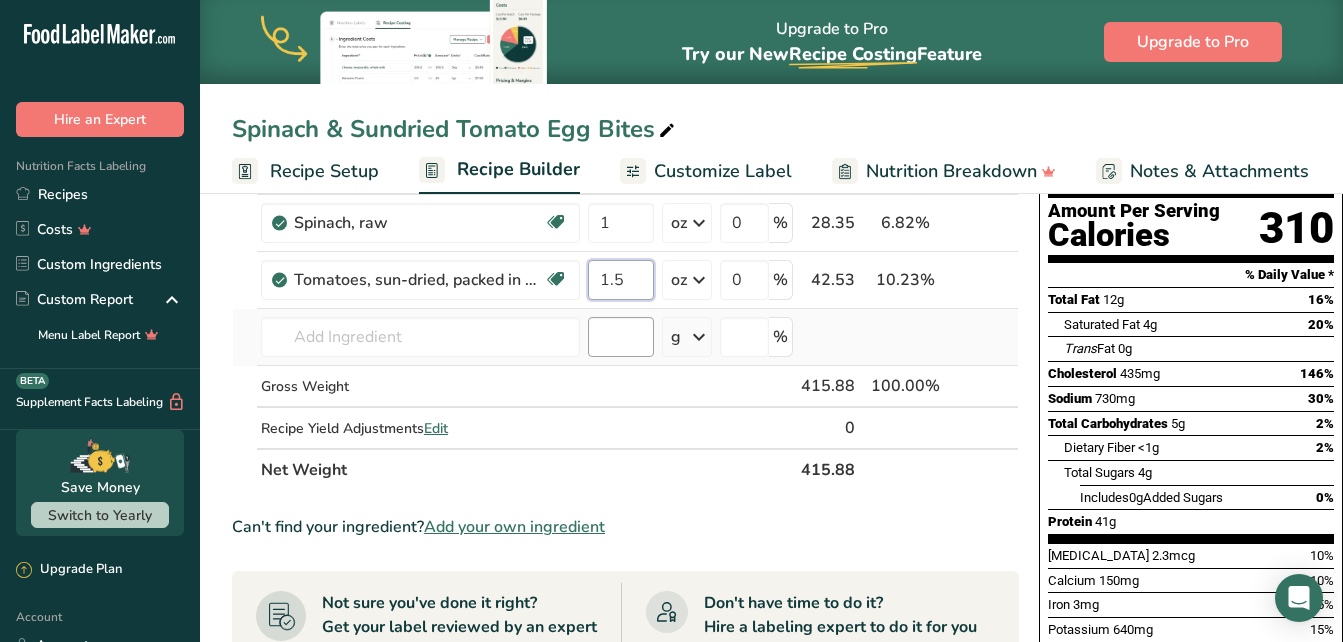 type on "1.5" 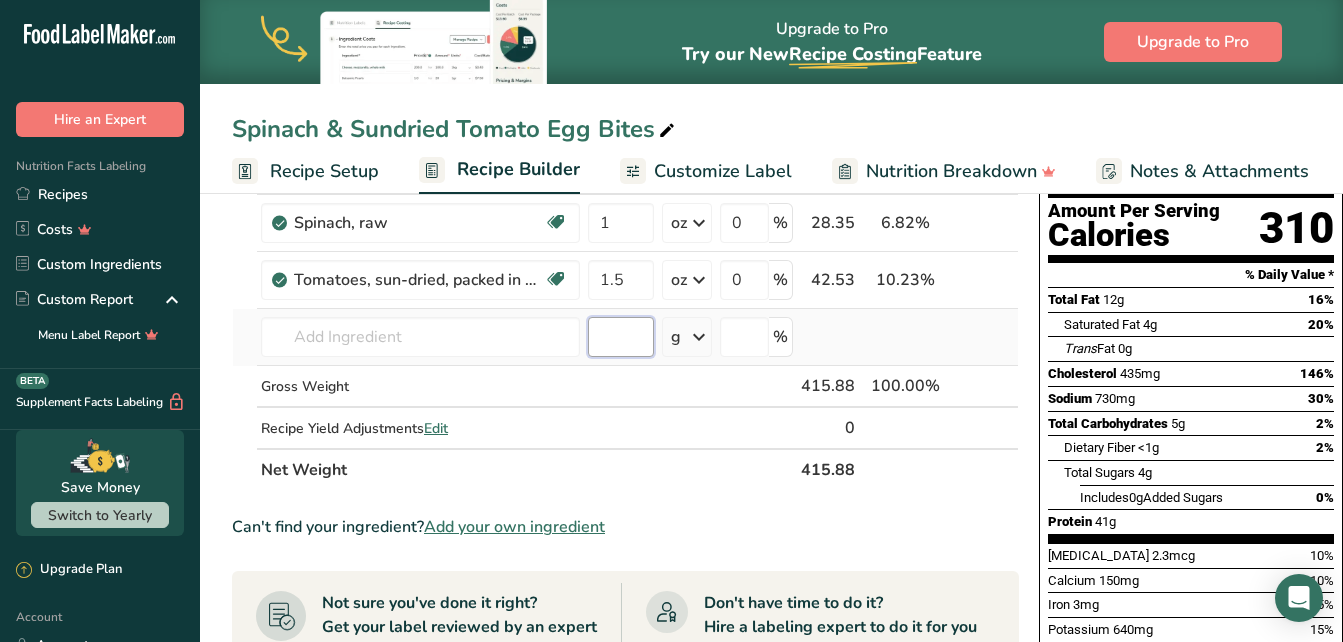 click on "Ingredient *
Amount *
Unit *
Waste *   .a-a{fill:#347362;}.b-a{fill:#fff;}          Grams
Percentage
Egg Bites
Dairy free
Gluten free
Vegetarian
Soy free
345
g
Weight Units
g
kg
mg
See more
Volume Units
l
mL
fl oz
See more
0
%
345.00
82.96%
i
Spinach, raw
Source of Antioxidants
Dairy free
Gluten free
Vegan
Vegetarian
Soy free
1
oz
Portions
1 cup
1 bunch
1 leaf" at bounding box center [625, 293] 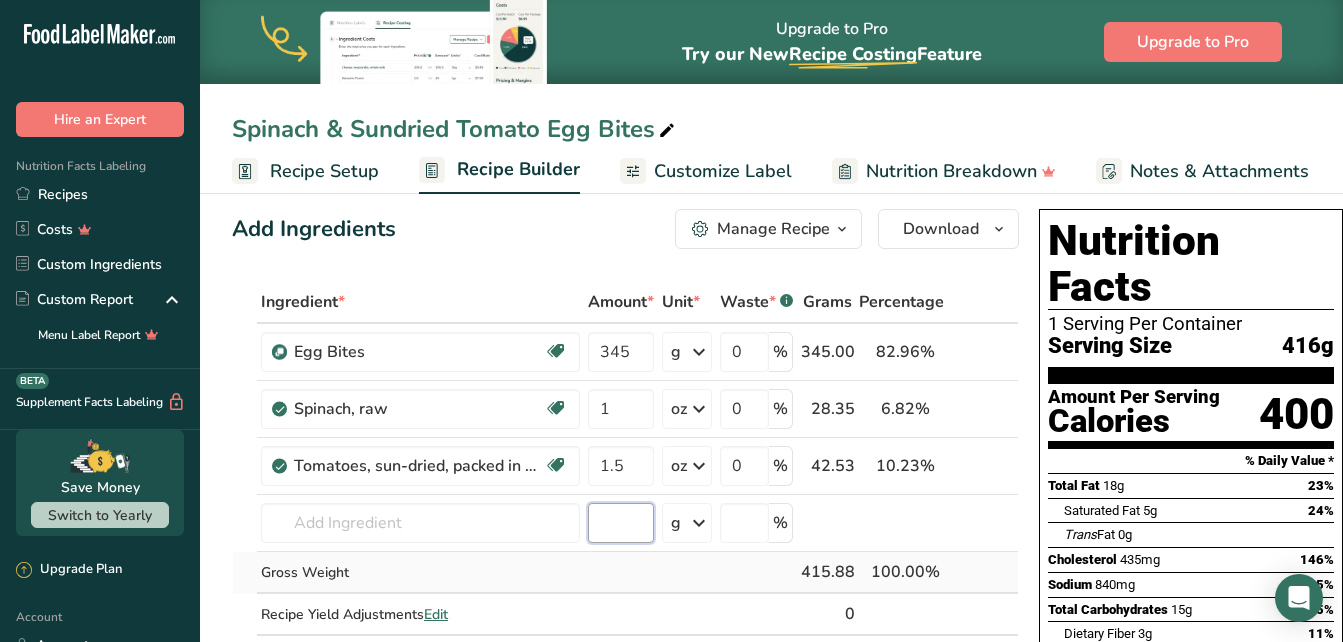 scroll, scrollTop: 0, scrollLeft: 0, axis: both 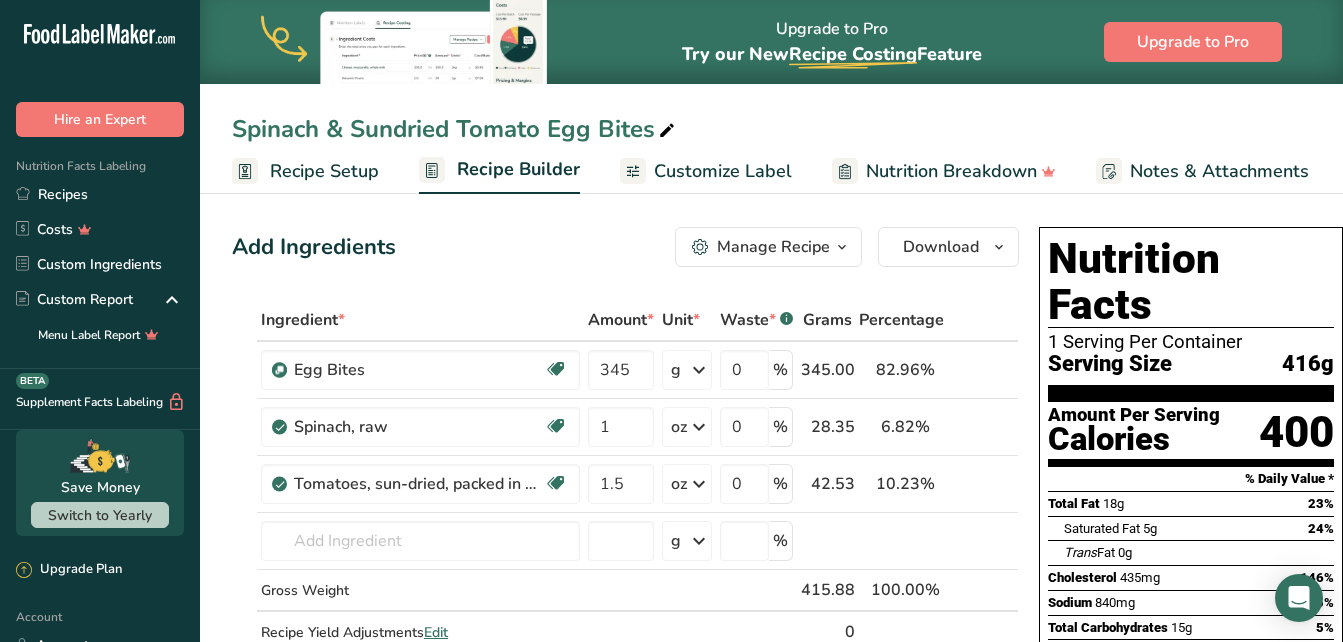 click on "Recipe Setup" at bounding box center (324, 171) 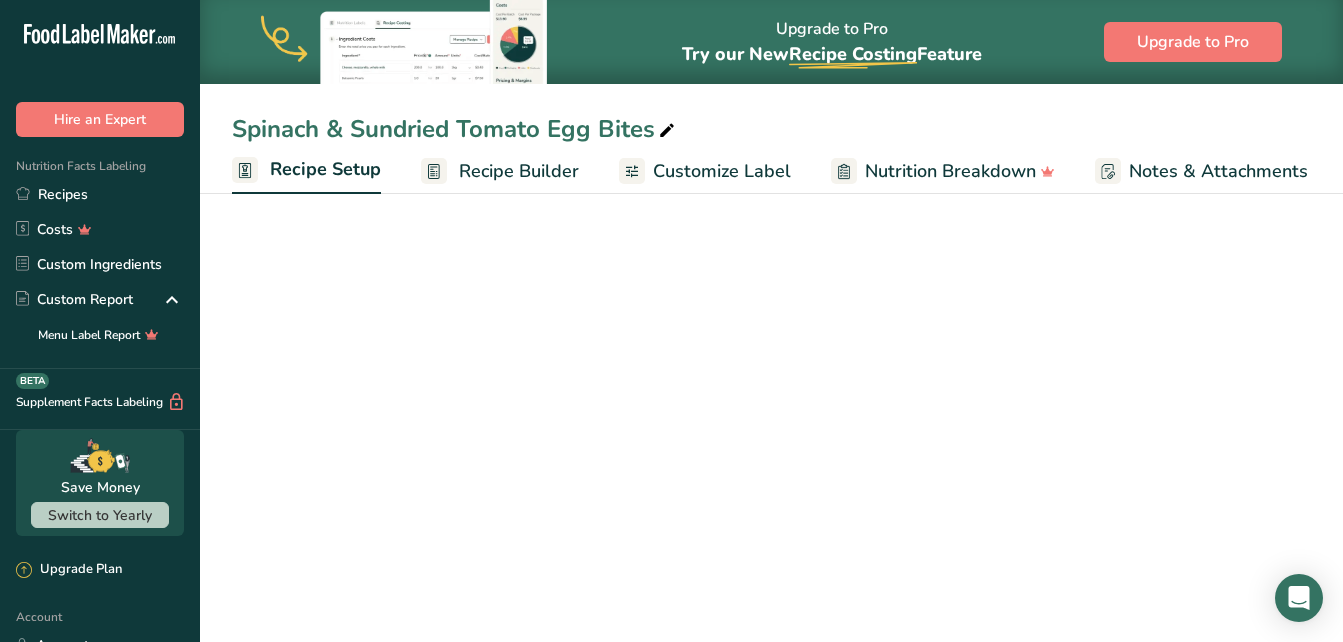scroll, scrollTop: 0, scrollLeft: 7, axis: horizontal 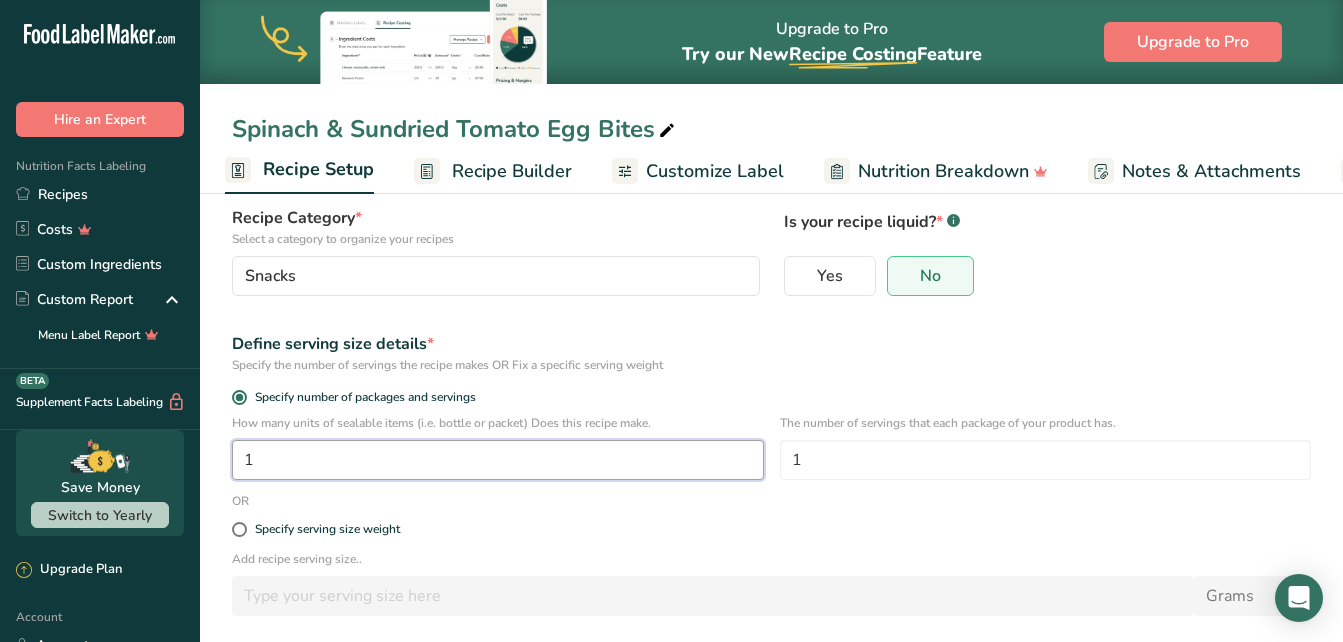 click on "1" at bounding box center (498, 460) 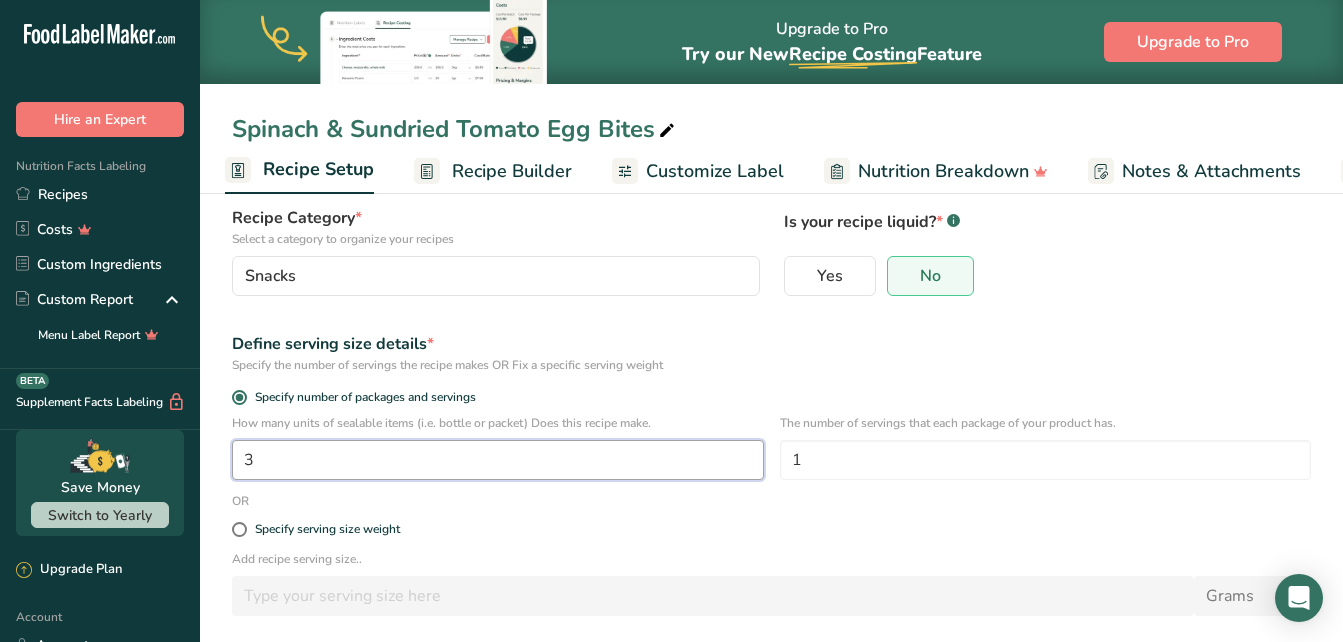 type on "3" 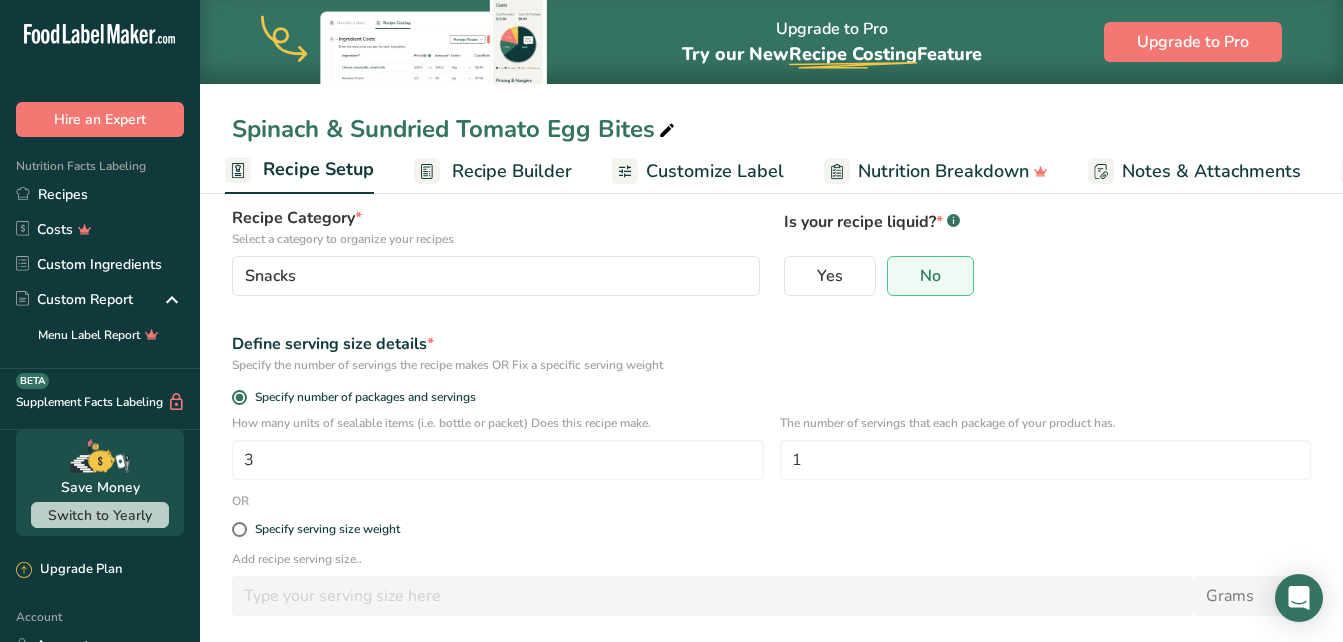 click on "Specify serving size weight" at bounding box center (771, 530) 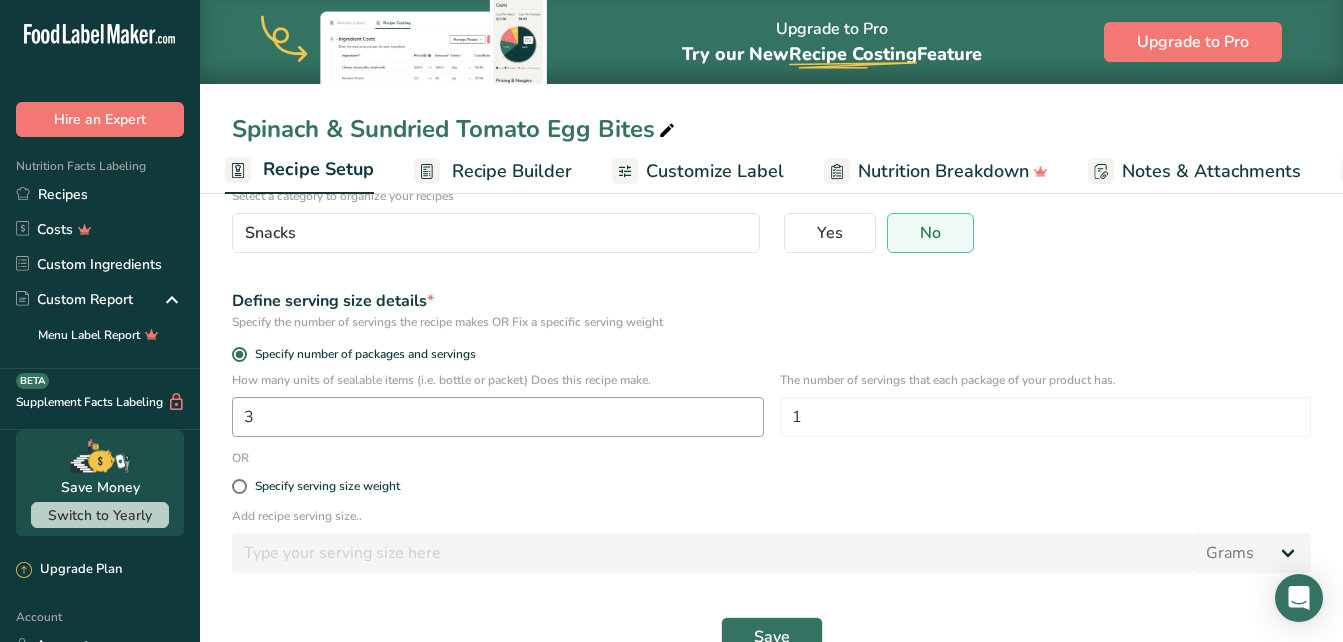 scroll, scrollTop: 231, scrollLeft: 0, axis: vertical 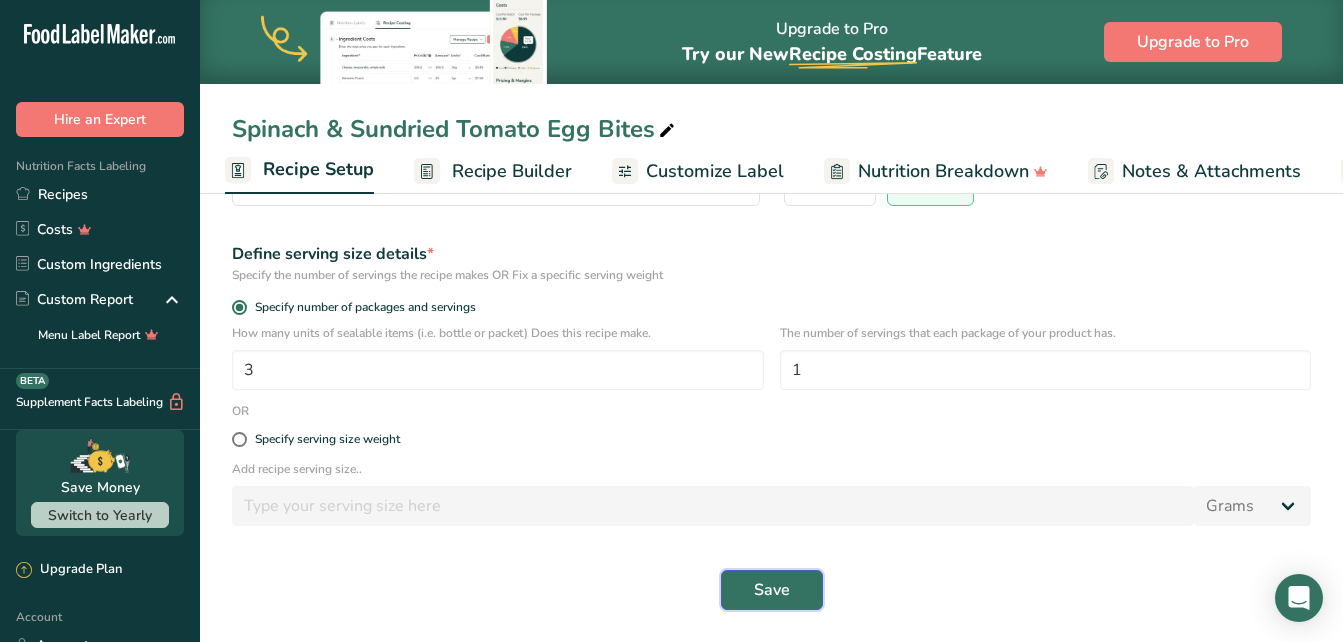 click on "Save" at bounding box center (772, 590) 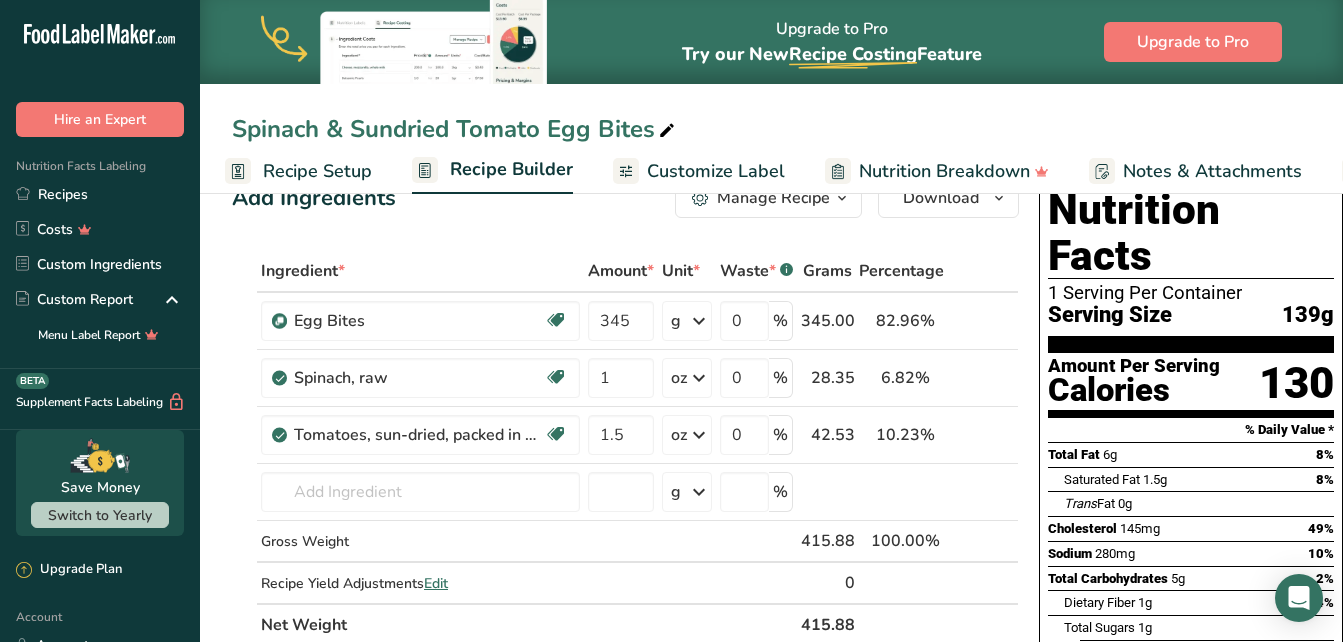 scroll, scrollTop: 48, scrollLeft: 0, axis: vertical 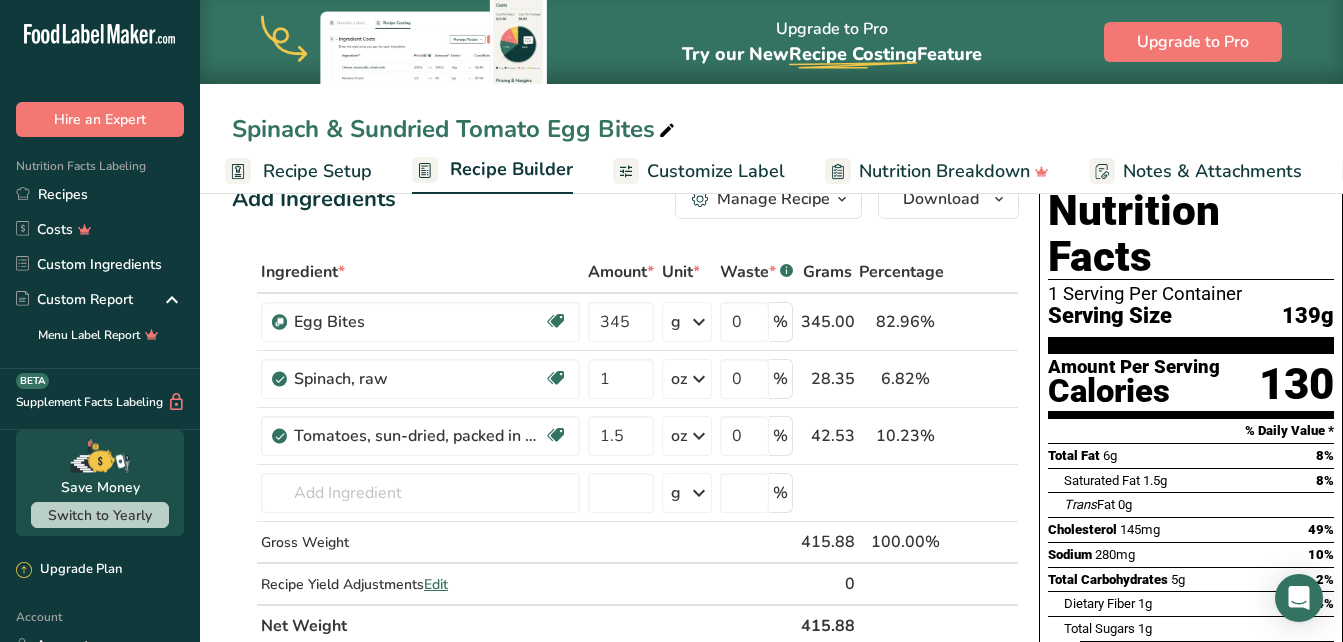click on "Customize Label" at bounding box center [716, 171] 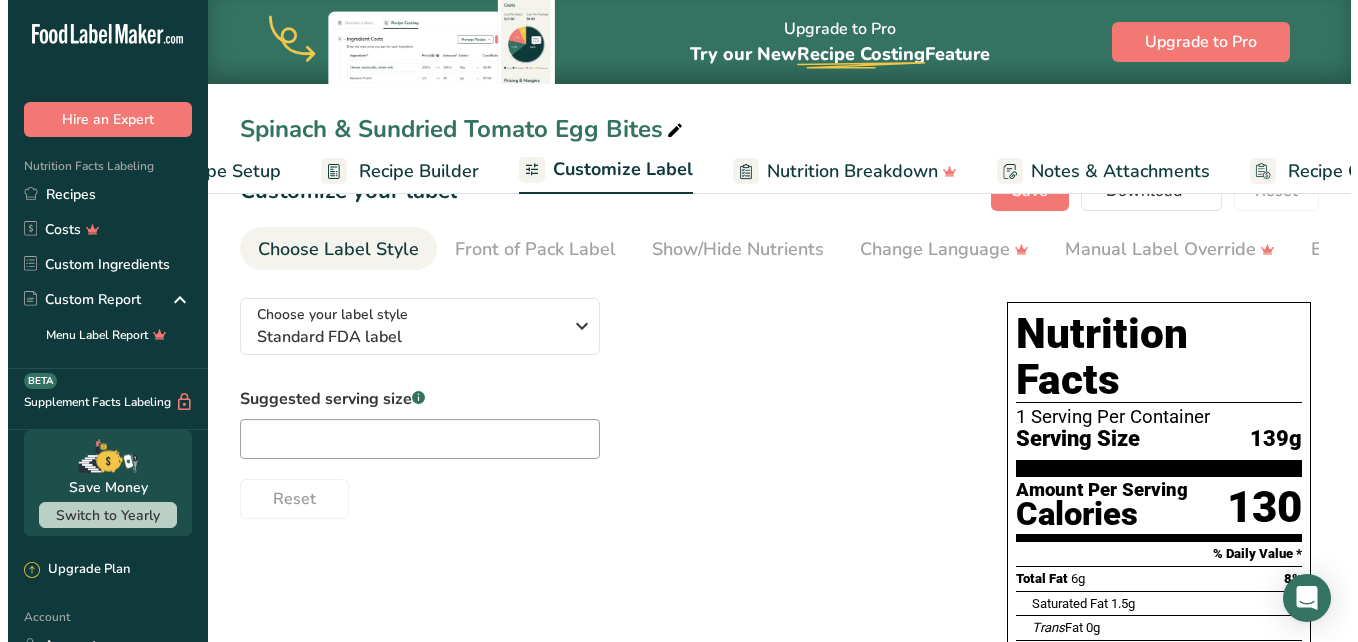 scroll, scrollTop: 0, scrollLeft: 216, axis: horizontal 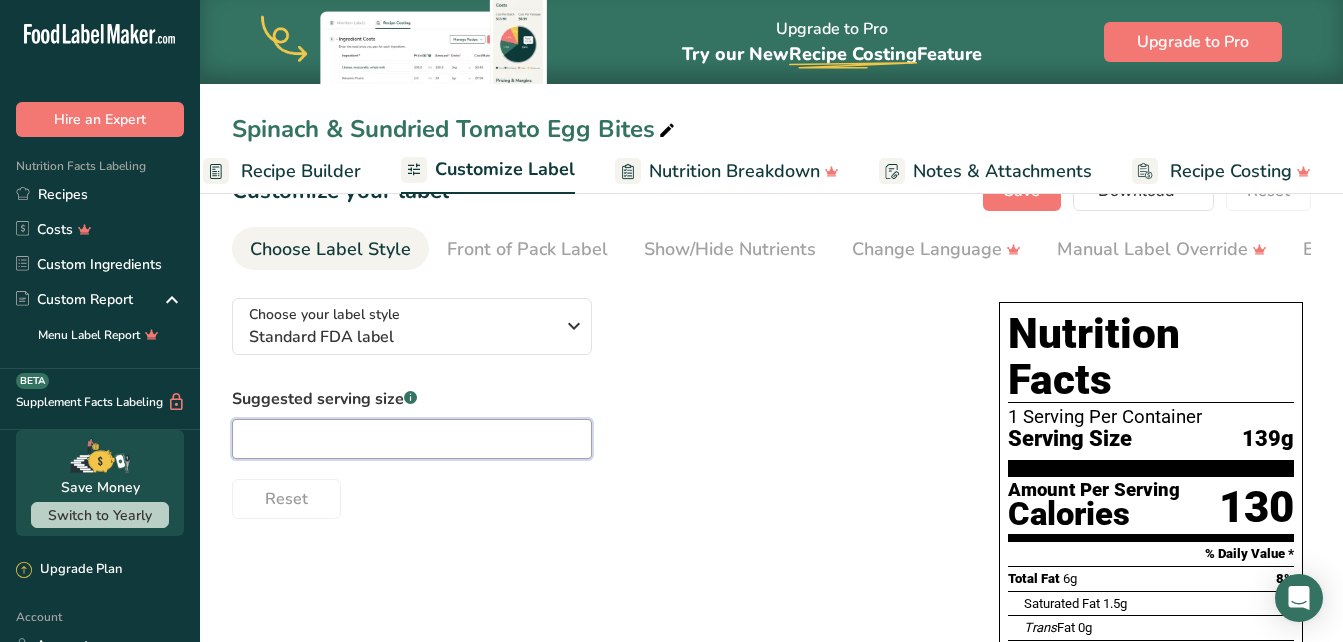 click at bounding box center [412, 439] 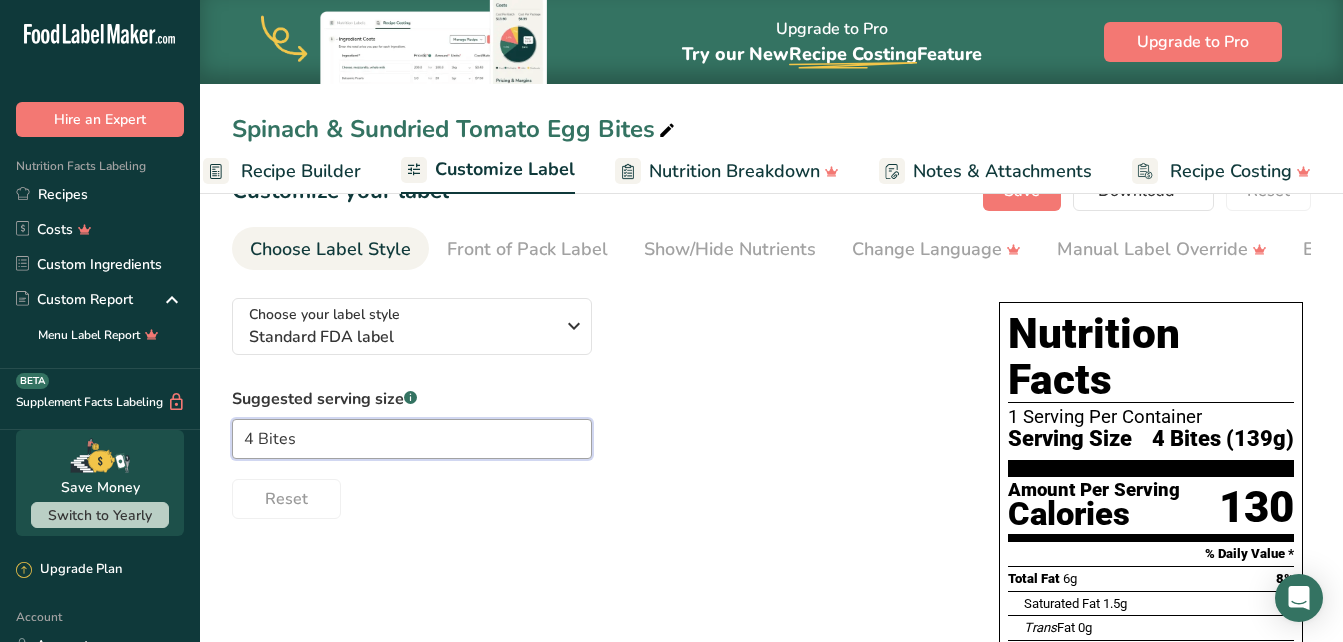 type on "4 Bites" 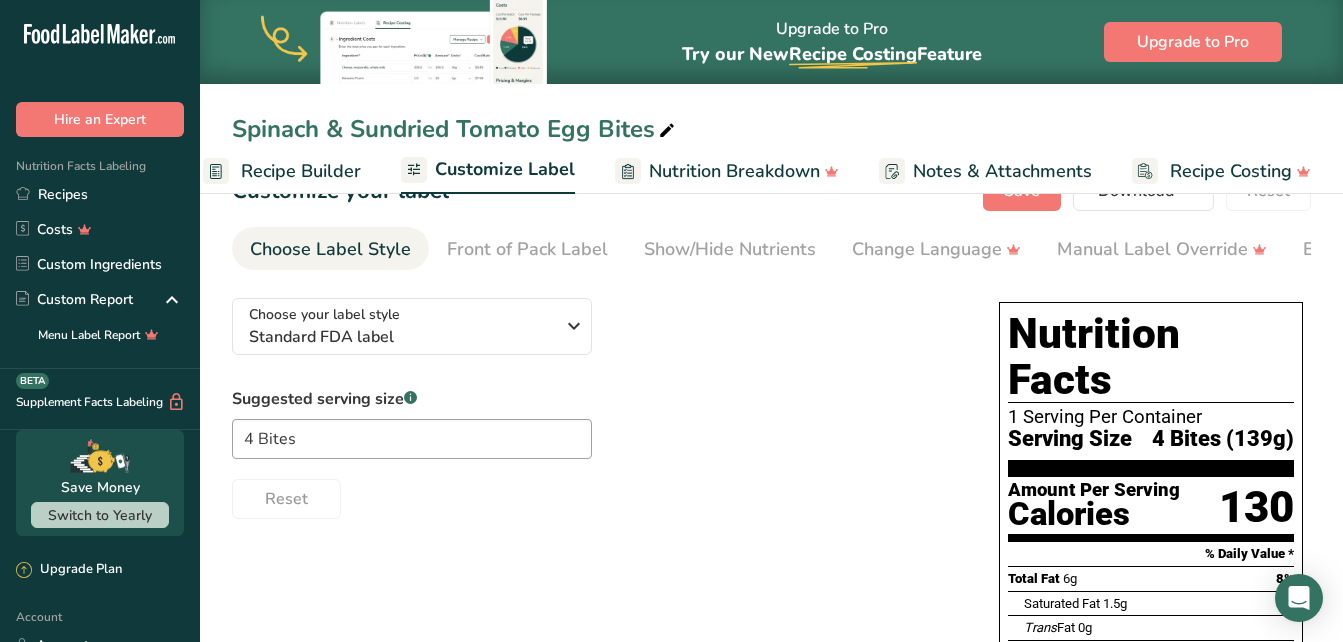 click on "Recipe Builder" at bounding box center (282, 171) 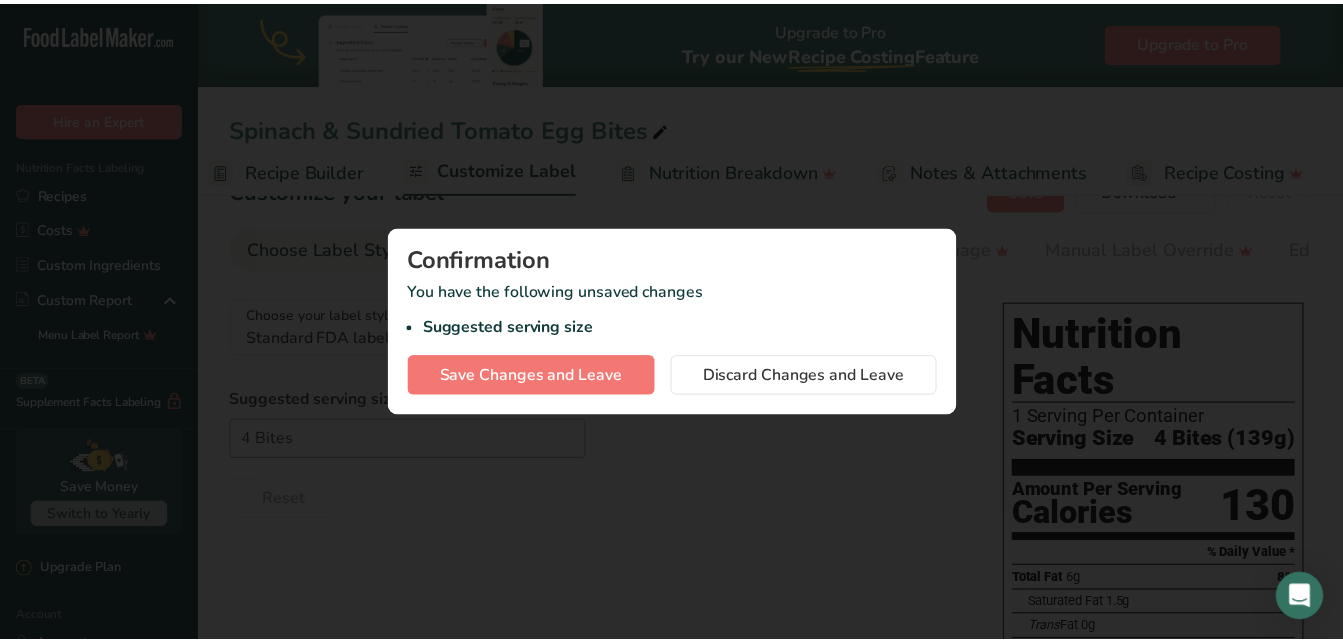 scroll, scrollTop: 0, scrollLeft: 193, axis: horizontal 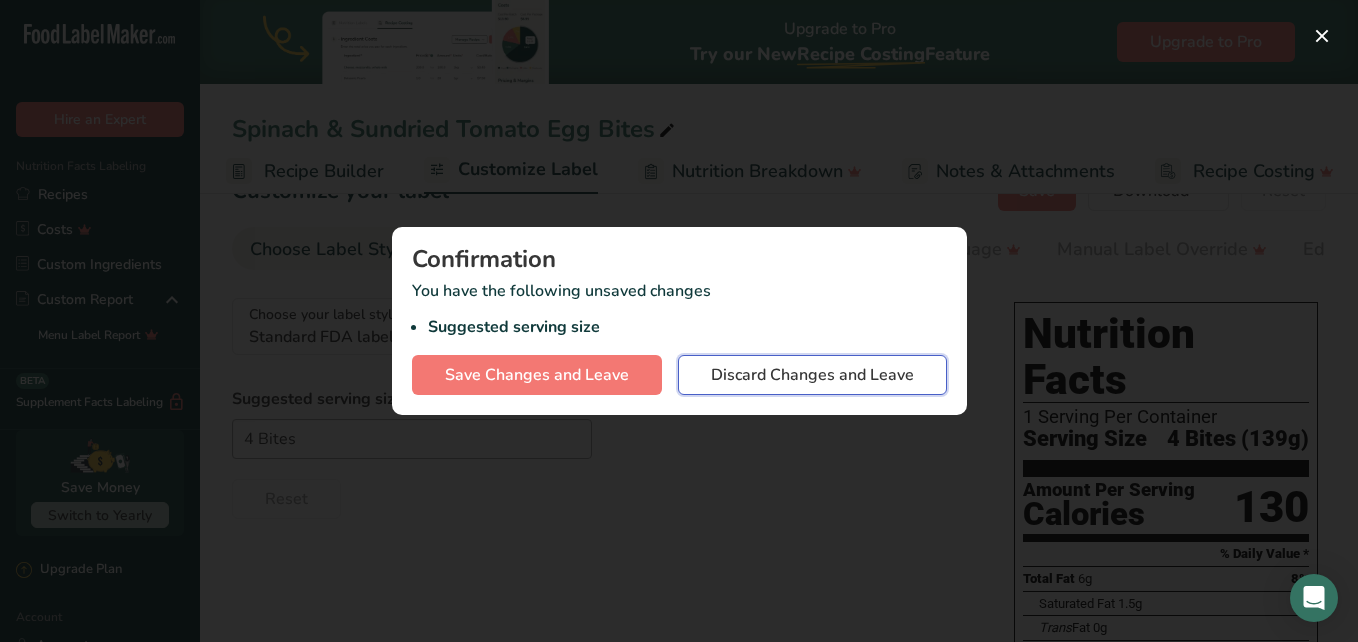 click on "Discard Changes and Leave" at bounding box center (812, 375) 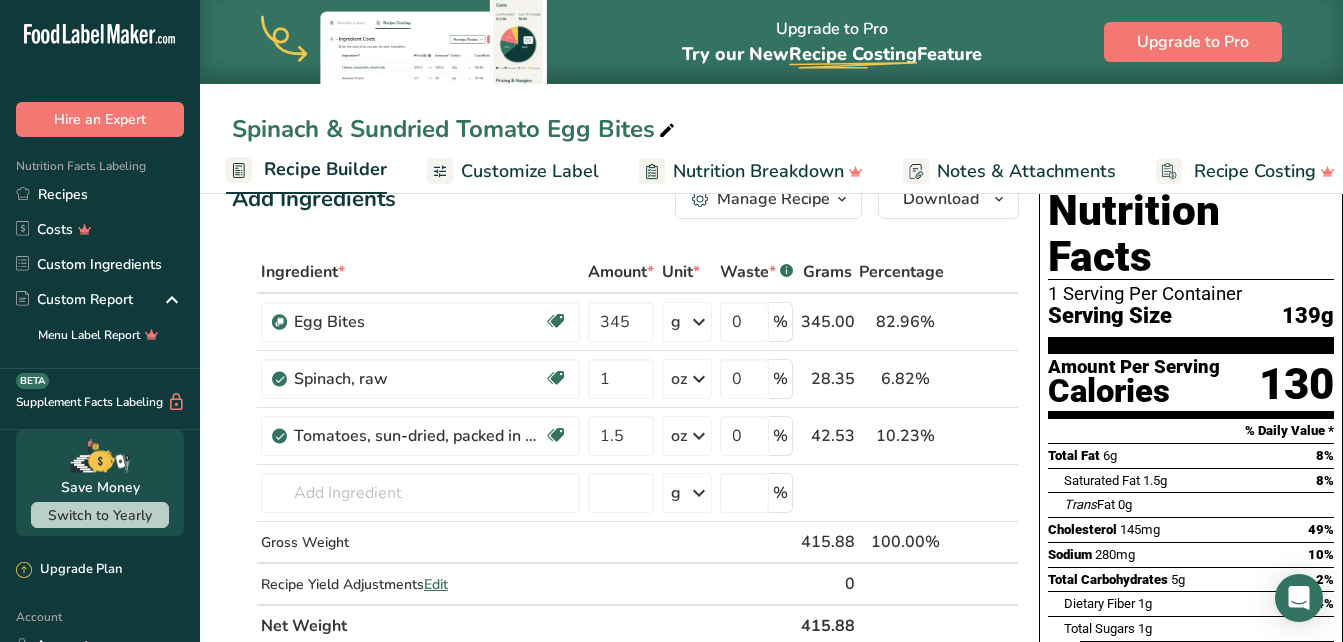 scroll, scrollTop: 0, scrollLeft: 0, axis: both 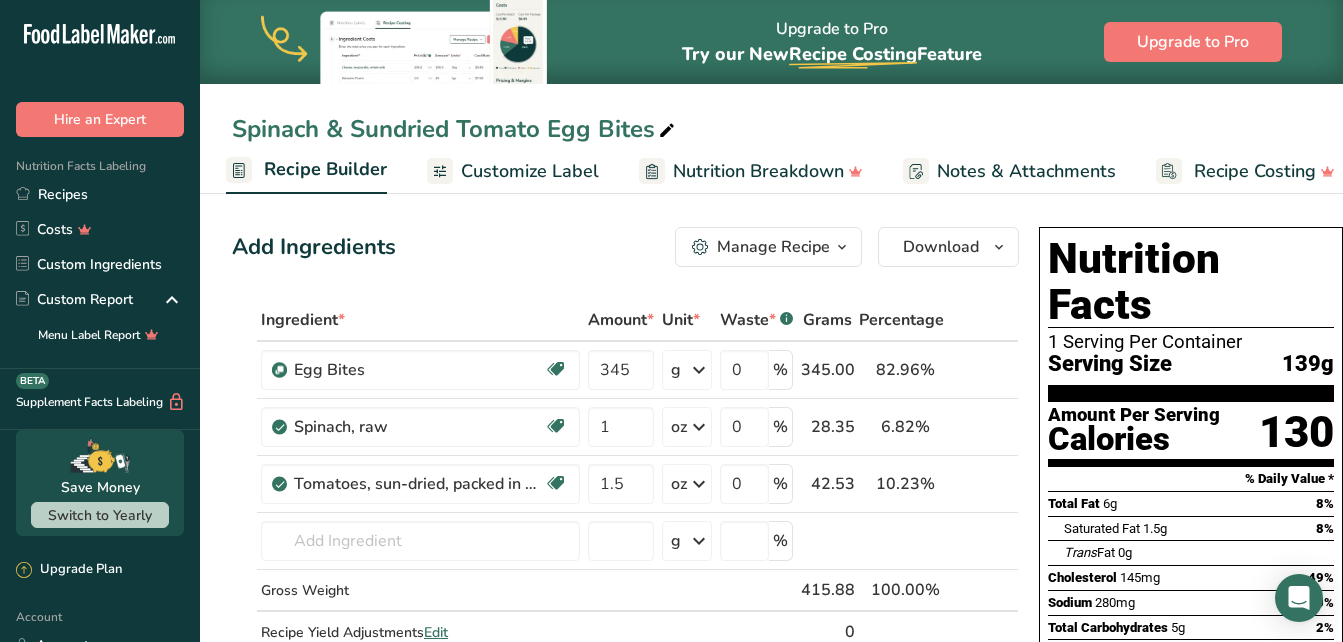 click on "Recipe Builder" at bounding box center (325, 169) 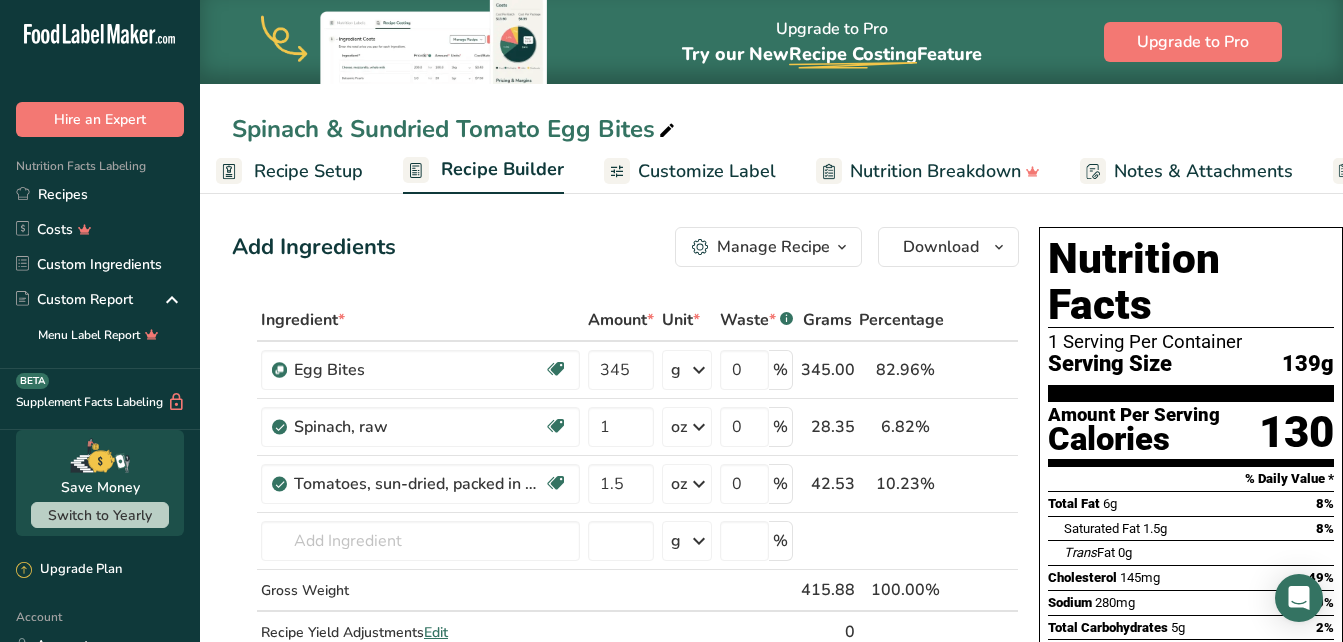 click on "Recipe Setup" at bounding box center [308, 171] 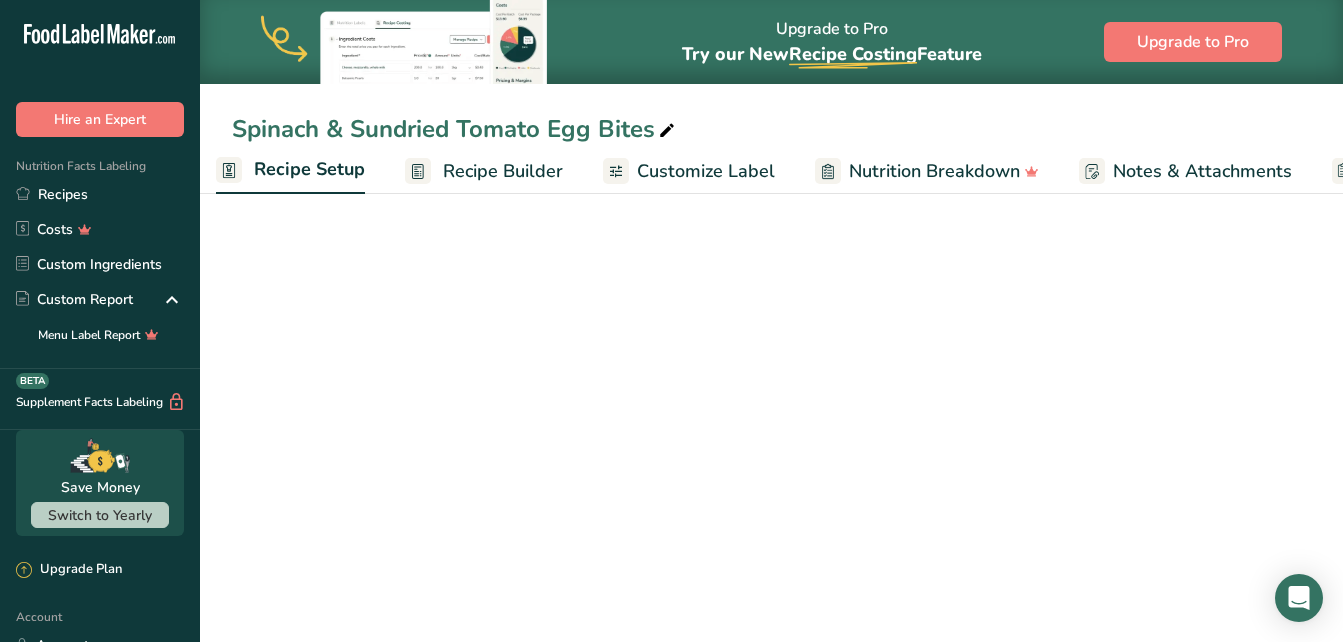scroll, scrollTop: 0, scrollLeft: 7, axis: horizontal 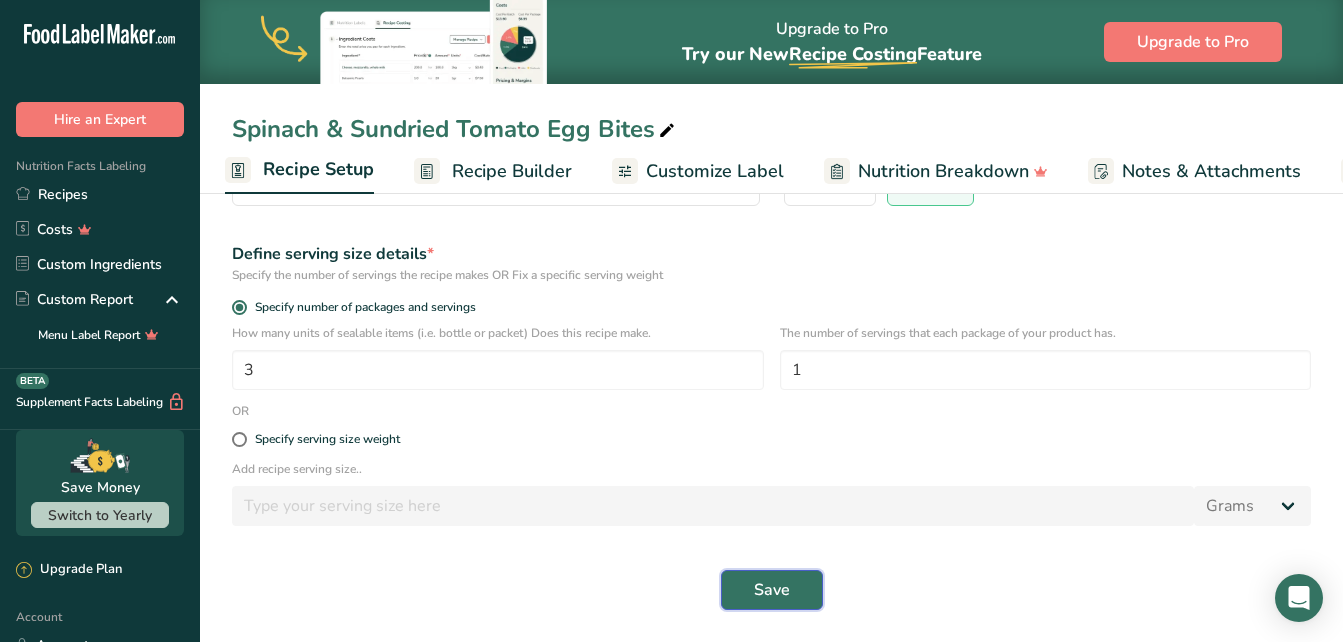 click on "Save" at bounding box center [772, 590] 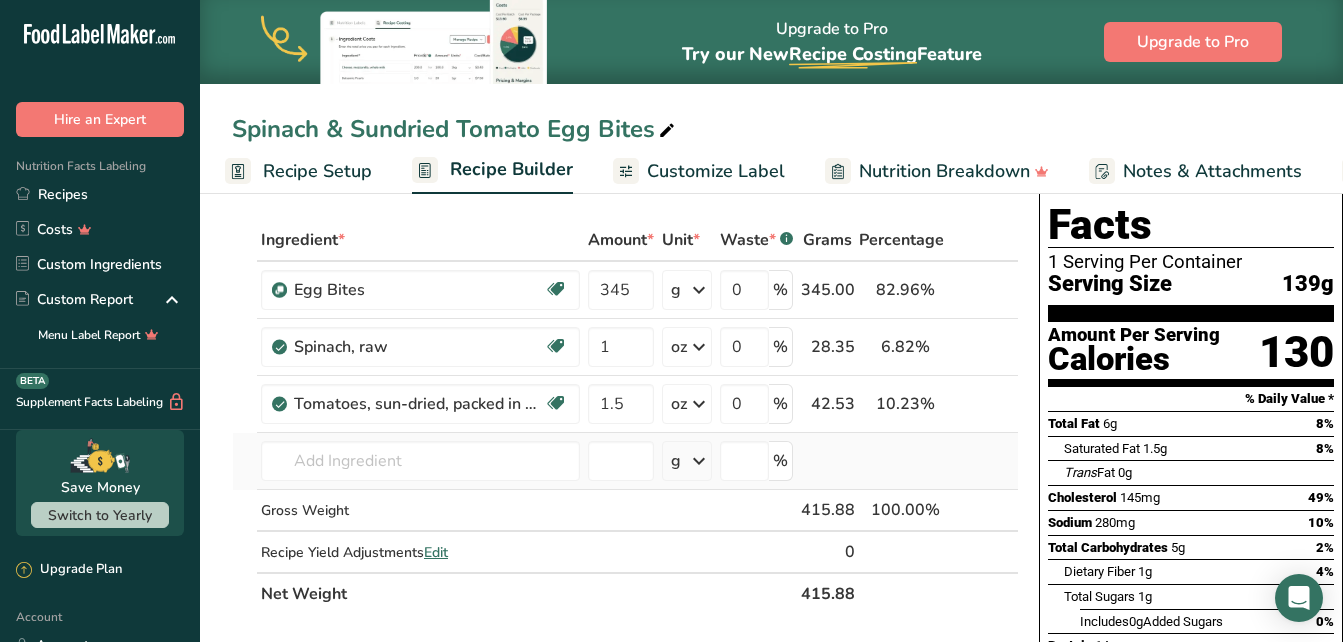 scroll, scrollTop: 77, scrollLeft: 0, axis: vertical 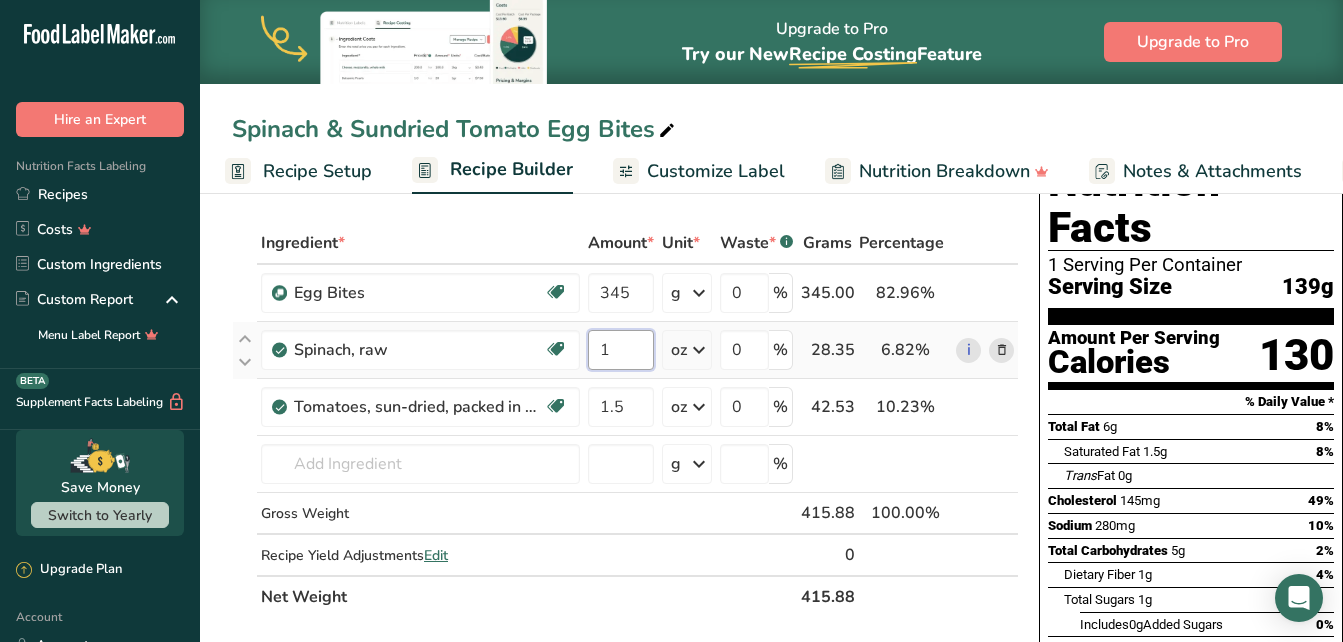 click on "1" at bounding box center (621, 350) 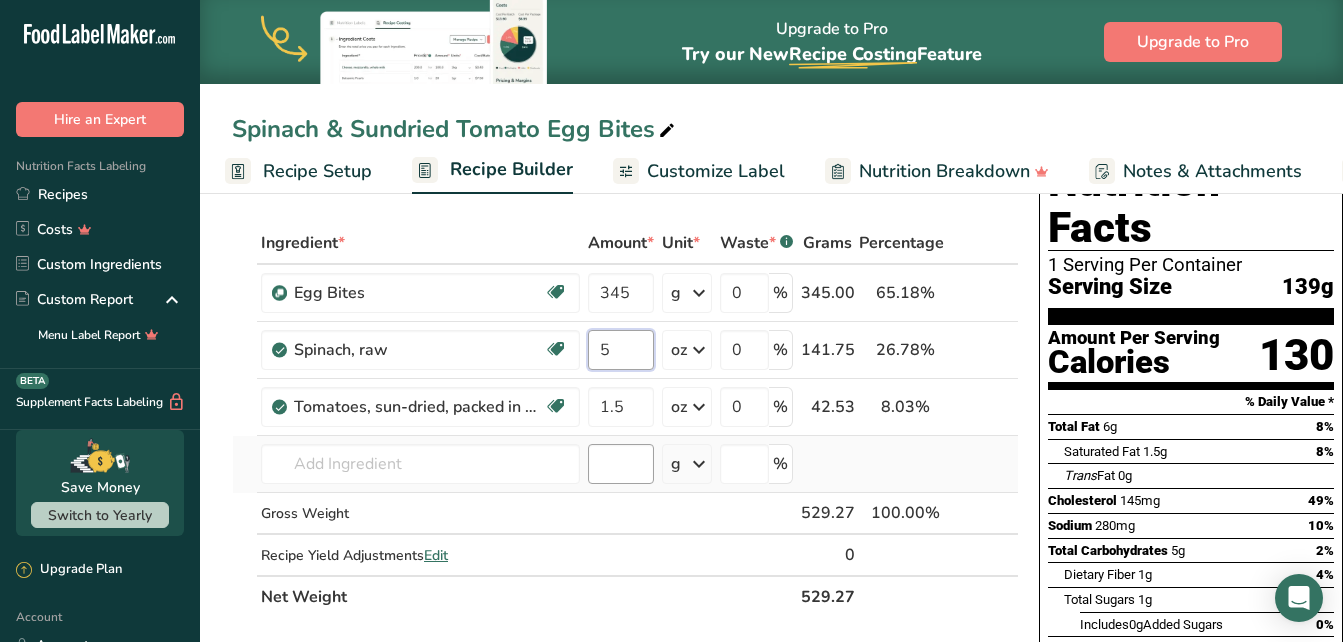 type on "5" 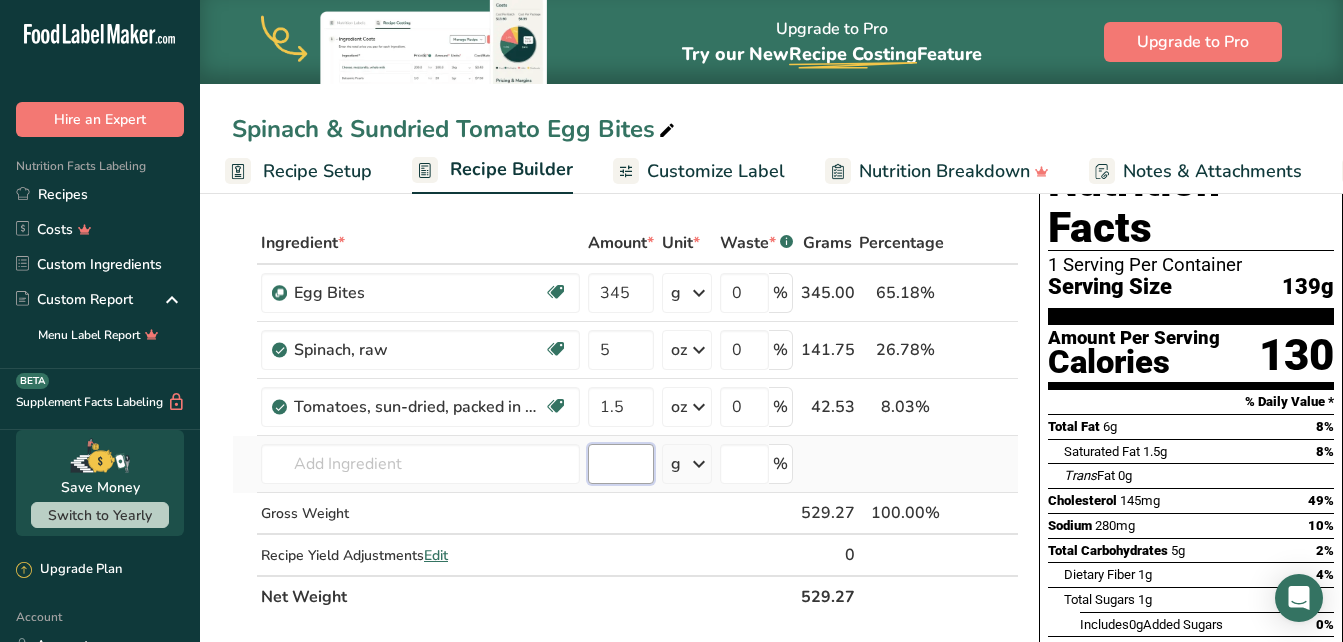 click on "Ingredient *
Amount *
Unit *
Waste *   .a-a{fill:#347362;}.b-a{fill:#fff;}          Grams
Percentage
Egg Bites
Dairy free
Gluten free
Vegetarian
Soy free
345
g
Weight Units
g
kg
mg
See more
Volume Units
l
mL
fl oz
See more
0
%
345.00
65.18%
i
Spinach, raw
Source of Antioxidants
Dairy free
Gluten free
Vegan
Vegetarian
Soy free
5
oz
Portions
1 cup
1 bunch
1 leaf" at bounding box center (625, 420) 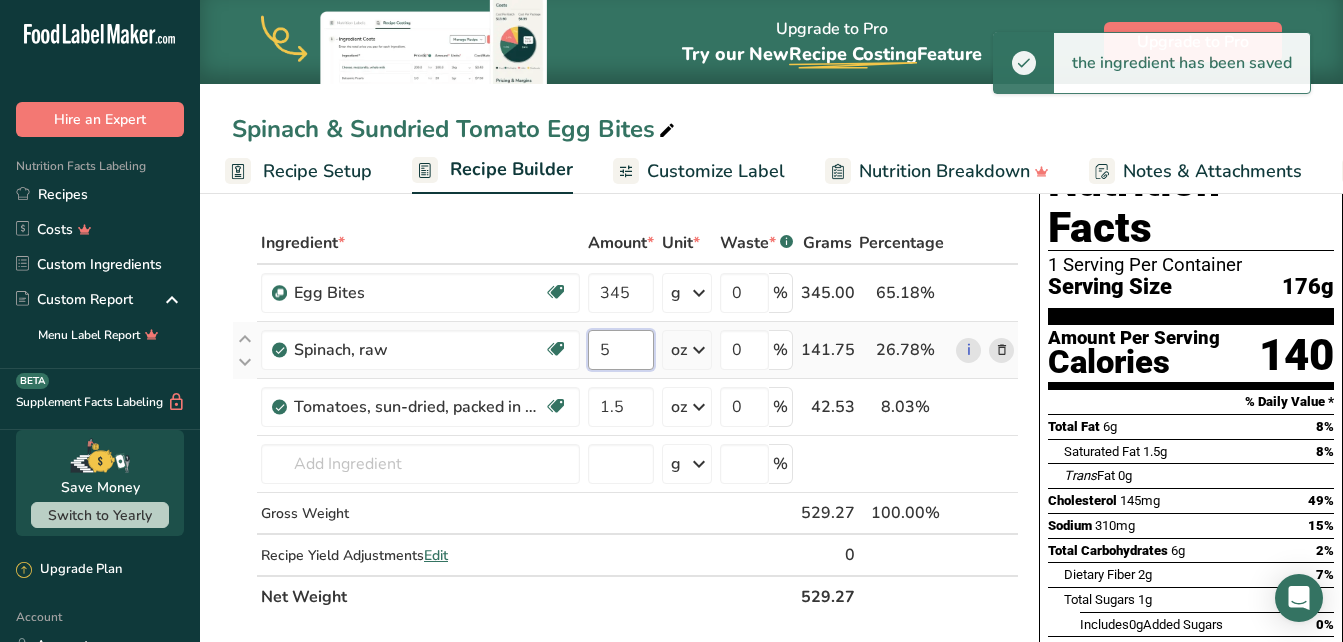 click on "5" at bounding box center [621, 350] 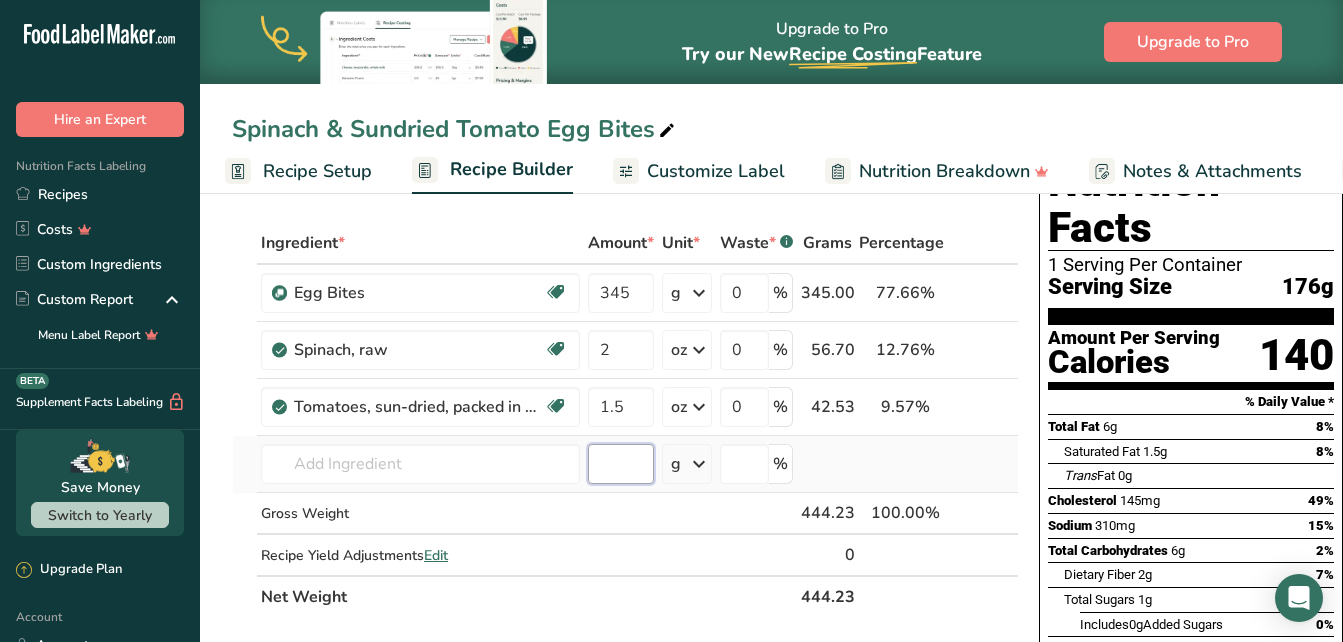 click on "Ingredient *
Amount *
Unit *
Waste *   .a-a{fill:#347362;}.b-a{fill:#fff;}          Grams
Percentage
Egg Bites
Dairy free
Gluten free
Vegetarian
Soy free
345
g
Weight Units
g
kg
mg
See more
Volume Units
l
mL
fl oz
See more
0
%
345.00
77.66%
i
Spinach, raw
Source of Antioxidants
Dairy free
Gluten free
Vegan
Vegetarian
Soy free
2
oz
Portions
1 cup
1 bunch
1 leaf" at bounding box center (625, 420) 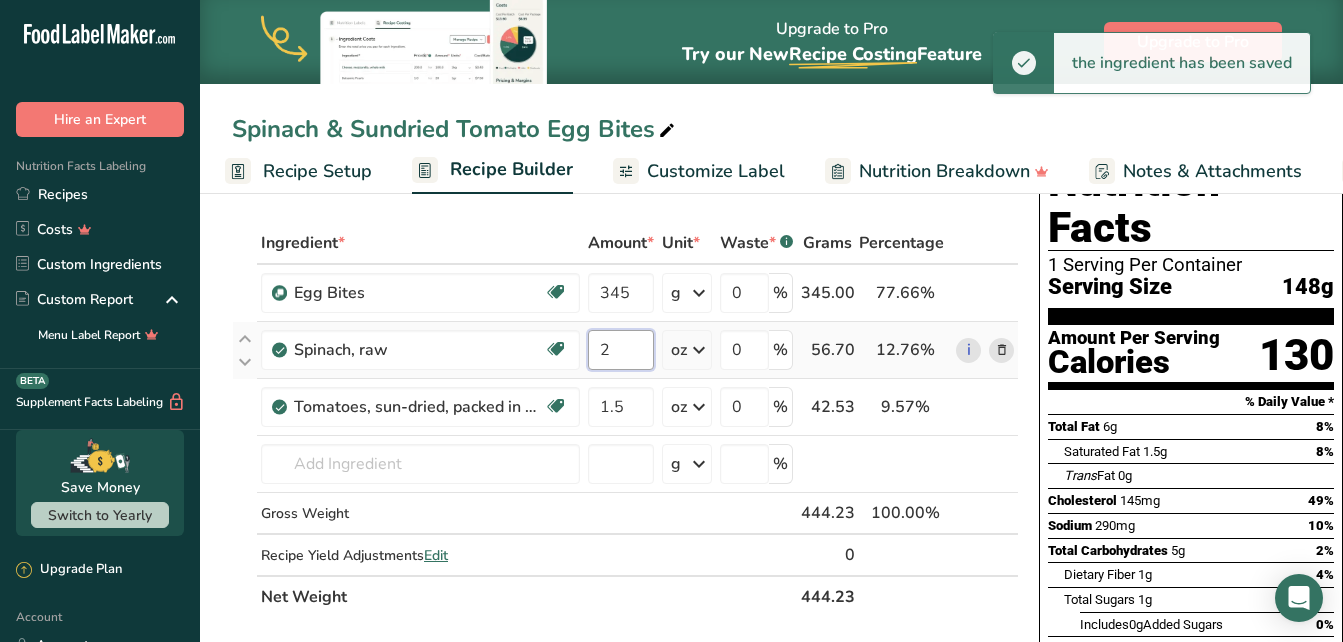 click on "2" at bounding box center [621, 350] 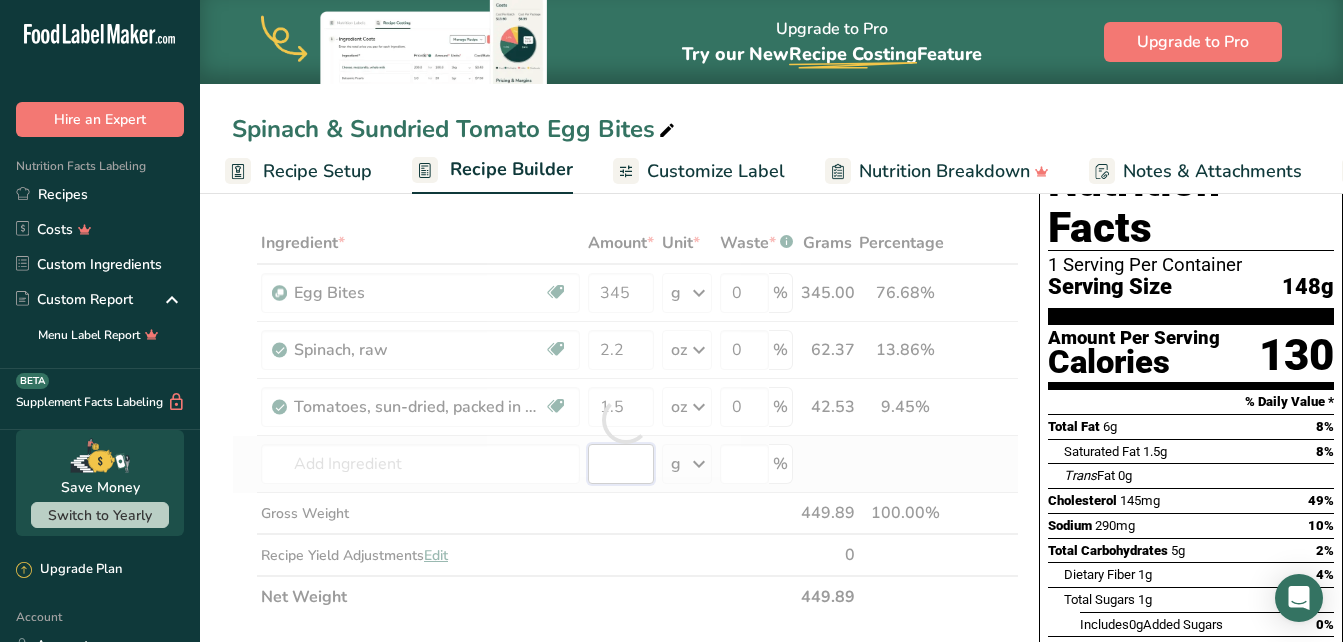 click on "Ingredient *
Amount *
Unit *
Waste *   .a-a{fill:#347362;}.b-a{fill:#fff;}          Grams
Percentage
Egg Bites
Dairy free
Gluten free
Vegetarian
Soy free
345
g
Weight Units
g
kg
mg
See more
Volume Units
l
mL
fl oz
See more
0
%
345.00
76.68%
i
Spinach, raw
Source of Antioxidants
Dairy free
Gluten free
Vegan
Vegetarian
Soy free
2.2
oz
Portions
1 cup
1 bunch
1 leaf" at bounding box center [625, 420] 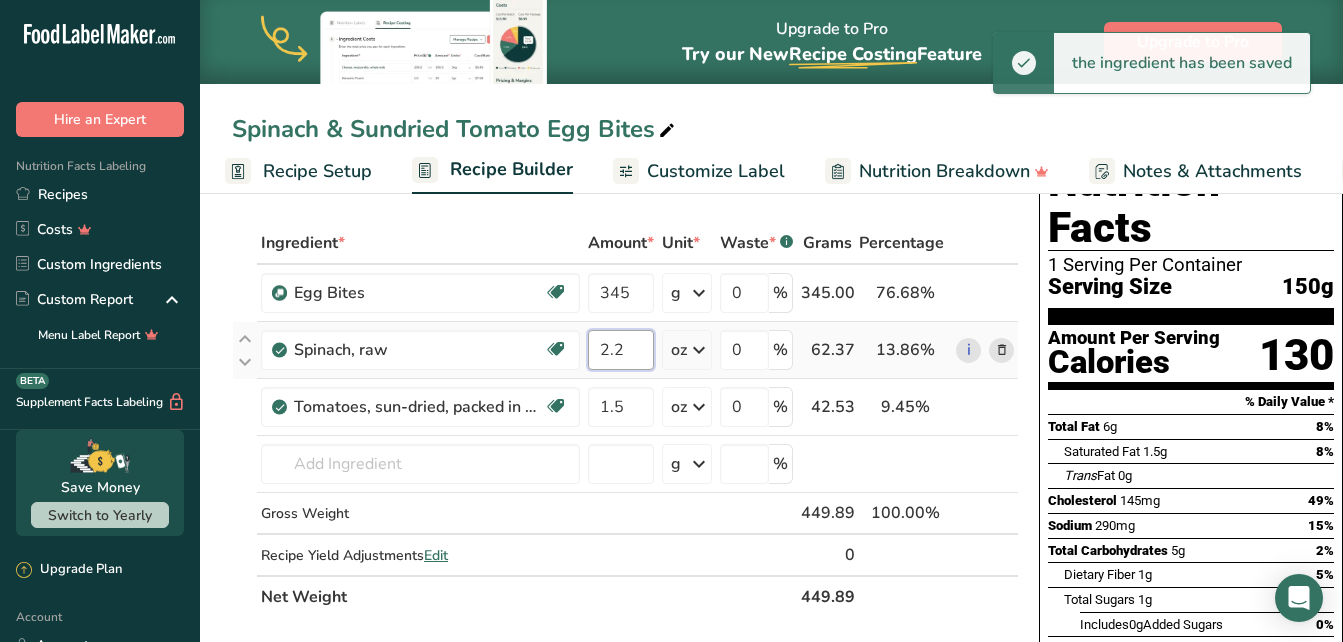 click on "2.2" at bounding box center [621, 350] 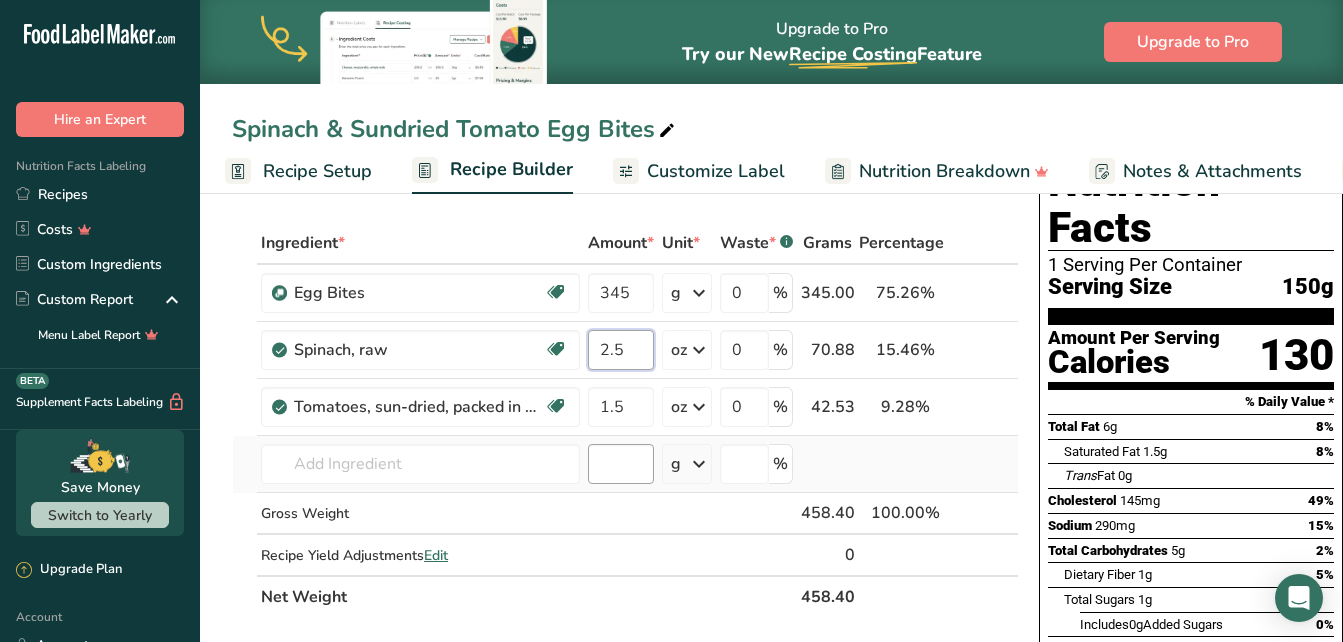 type on "2.5" 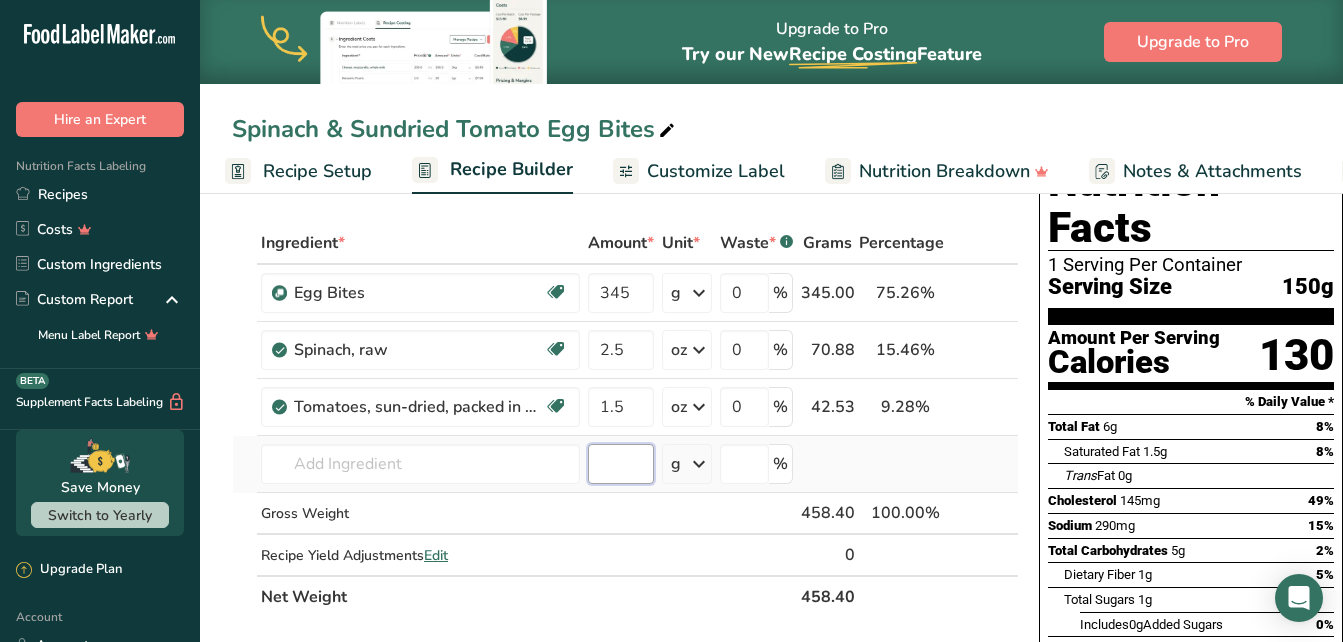 click on "Ingredient *
Amount *
Unit *
Waste *   .a-a{fill:#347362;}.b-a{fill:#fff;}          Grams
Percentage
Egg Bites
Dairy free
Gluten free
Vegetarian
Soy free
345
g
Weight Units
g
kg
mg
See more
Volume Units
l
mL
fl oz
See more
0
%
345.00
75.26%
i
Spinach, raw
Source of Antioxidants
Dairy free
Gluten free
Vegan
Vegetarian
Soy free
2.5
oz
Portions
1 cup
1 bunch
1 leaf" at bounding box center (625, 420) 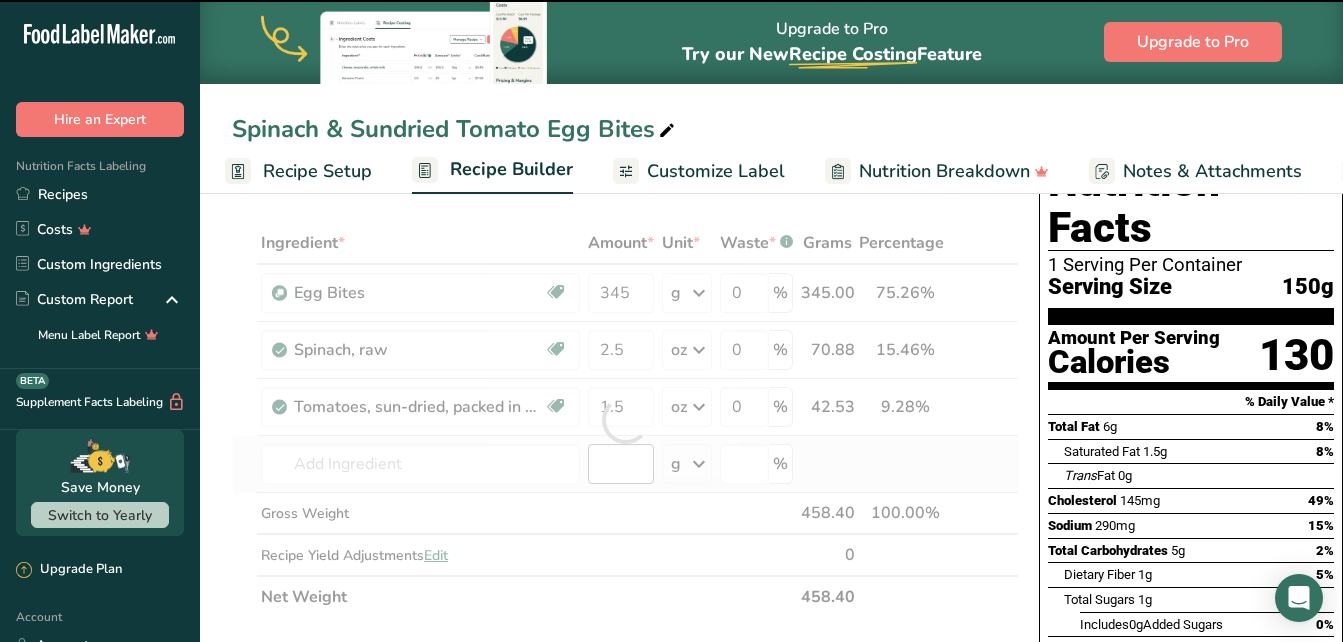 click at bounding box center (625, 420) 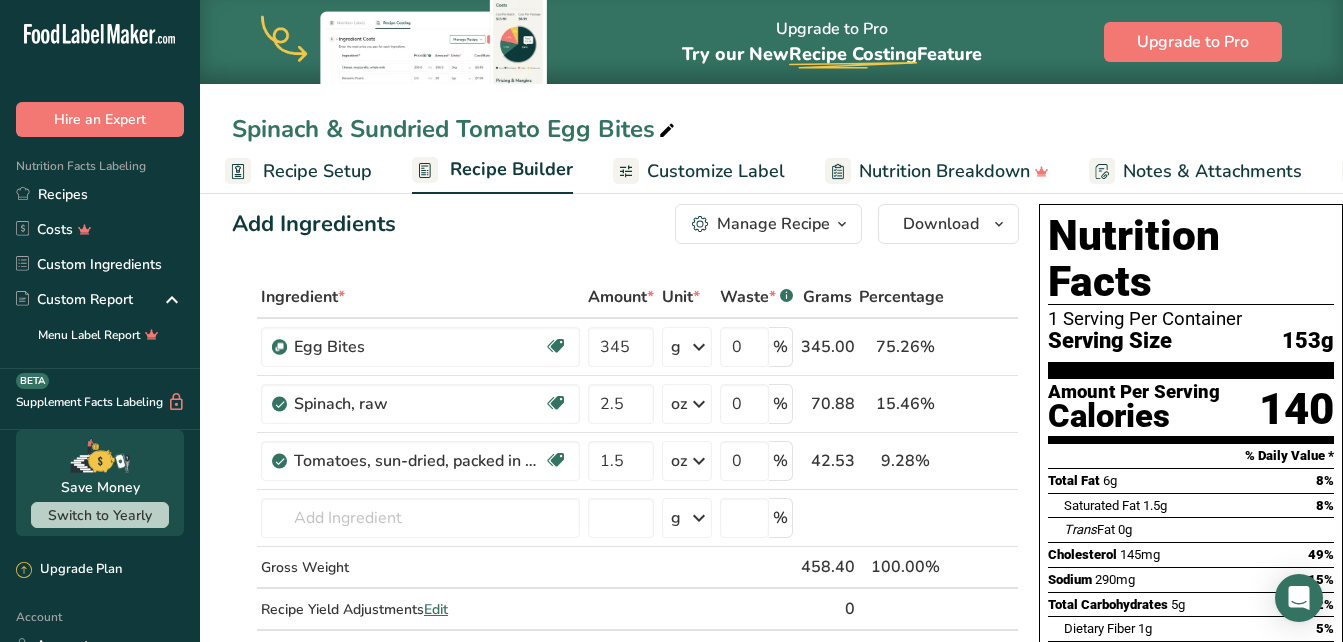 scroll, scrollTop: 0, scrollLeft: 0, axis: both 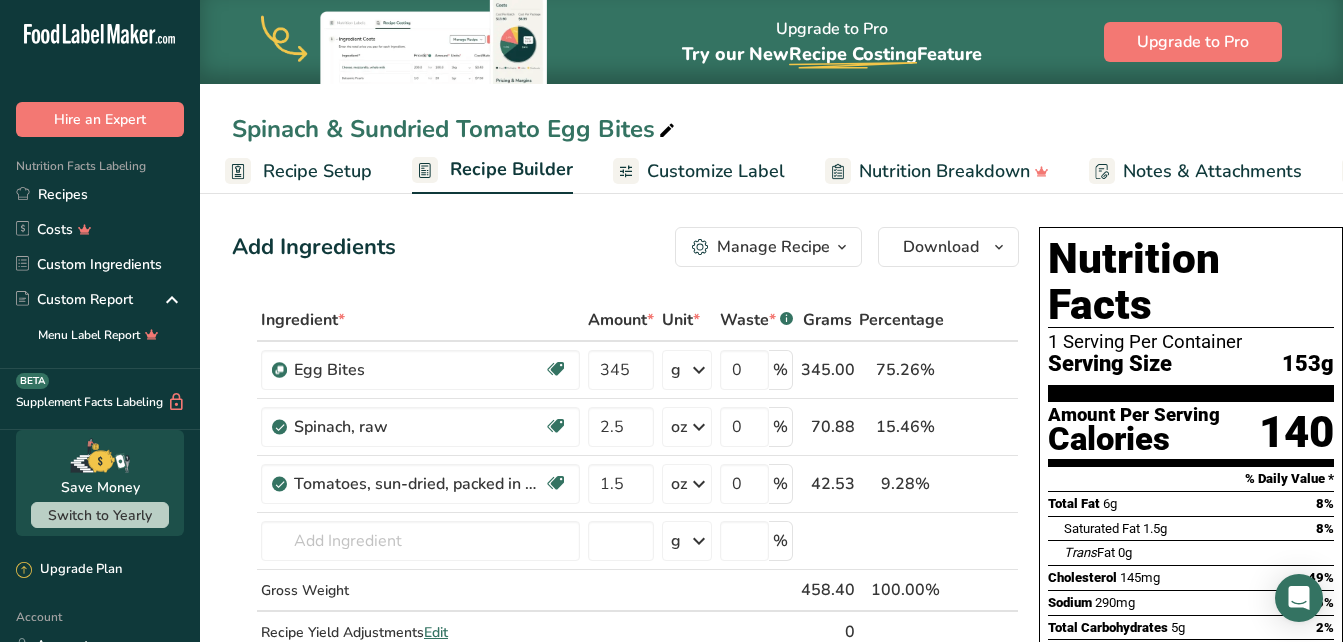 click on "Customize Label" at bounding box center [716, 171] 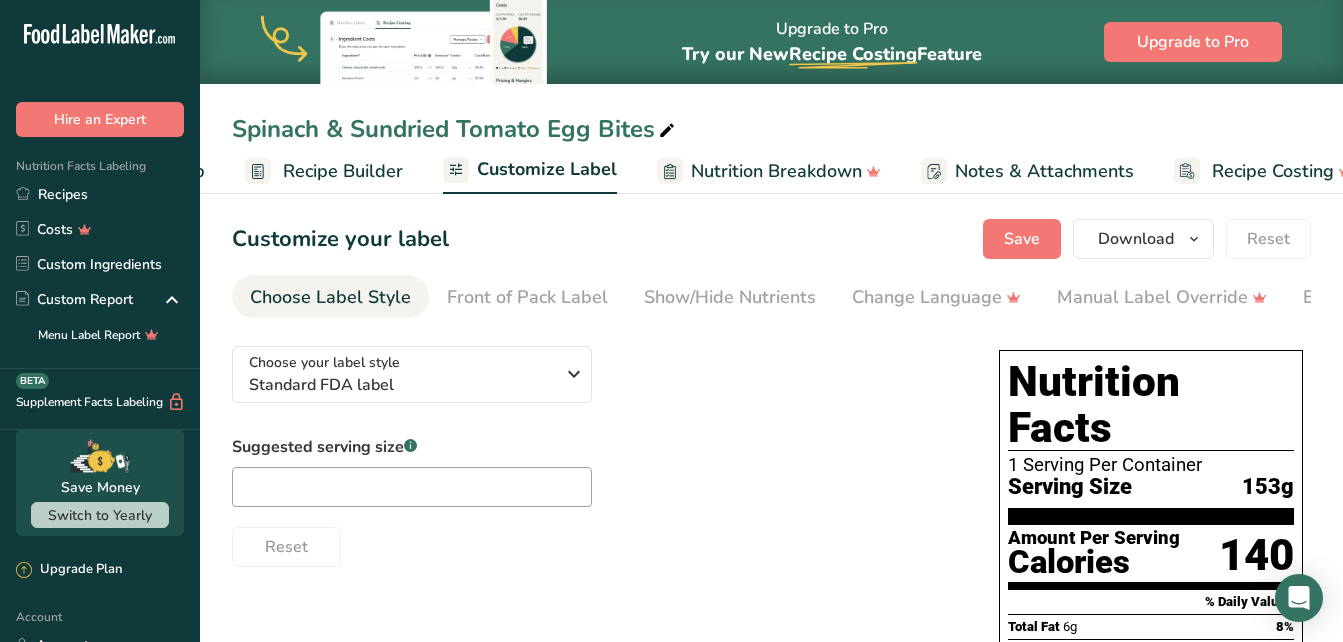 scroll, scrollTop: 0, scrollLeft: 216, axis: horizontal 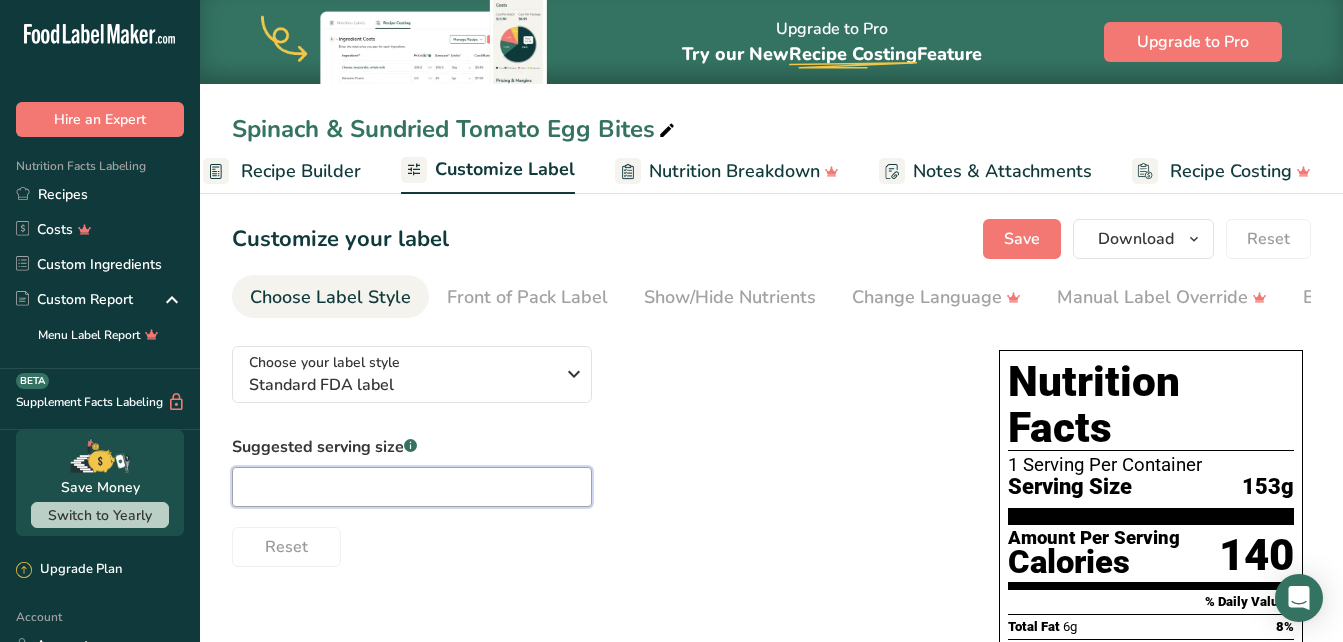 click at bounding box center (412, 487) 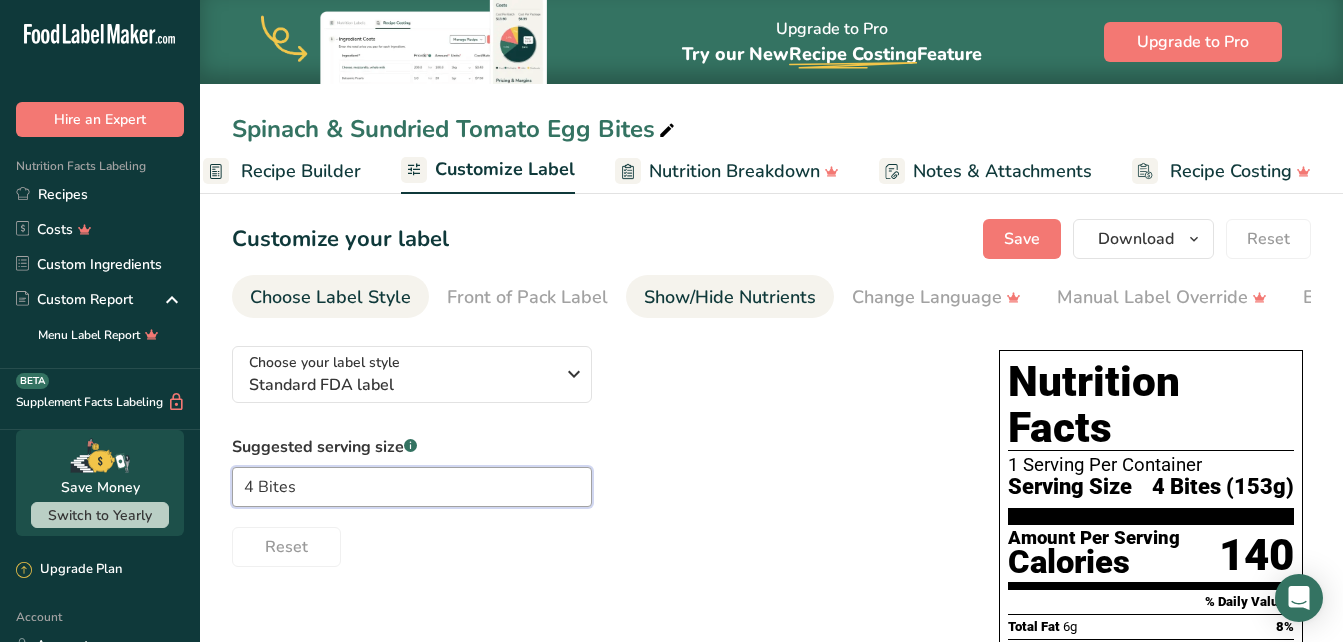 type on "4 Bites" 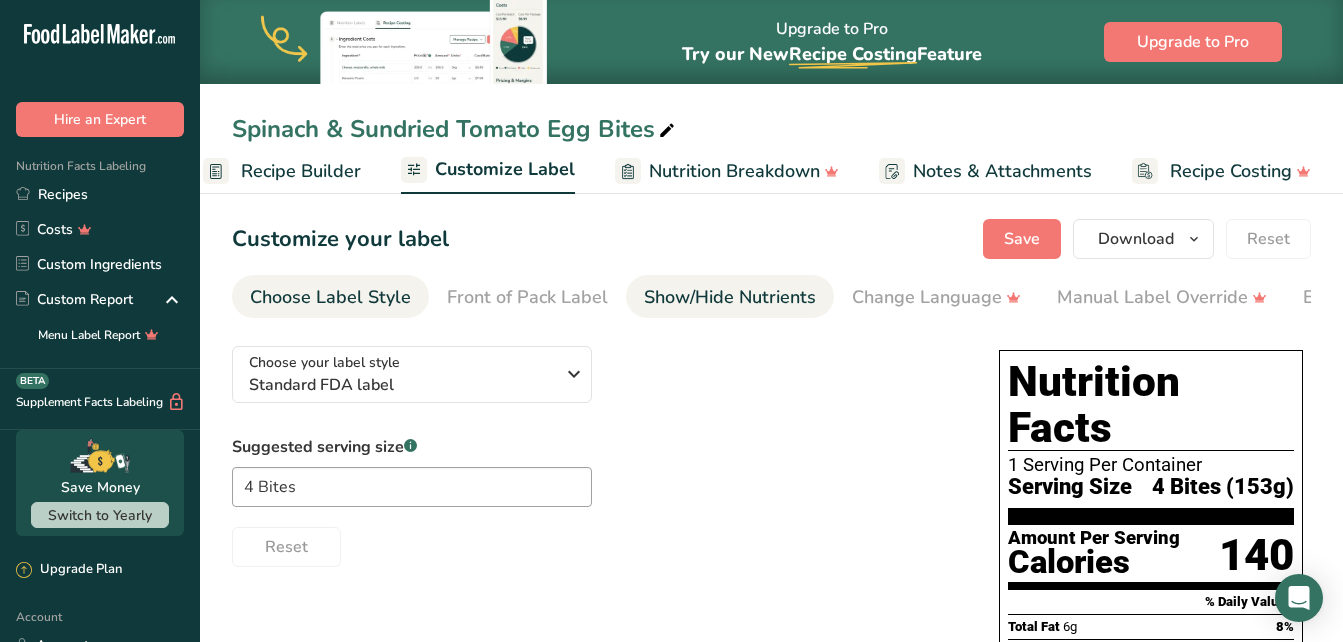 click on "Show/Hide Nutrients" at bounding box center [730, 297] 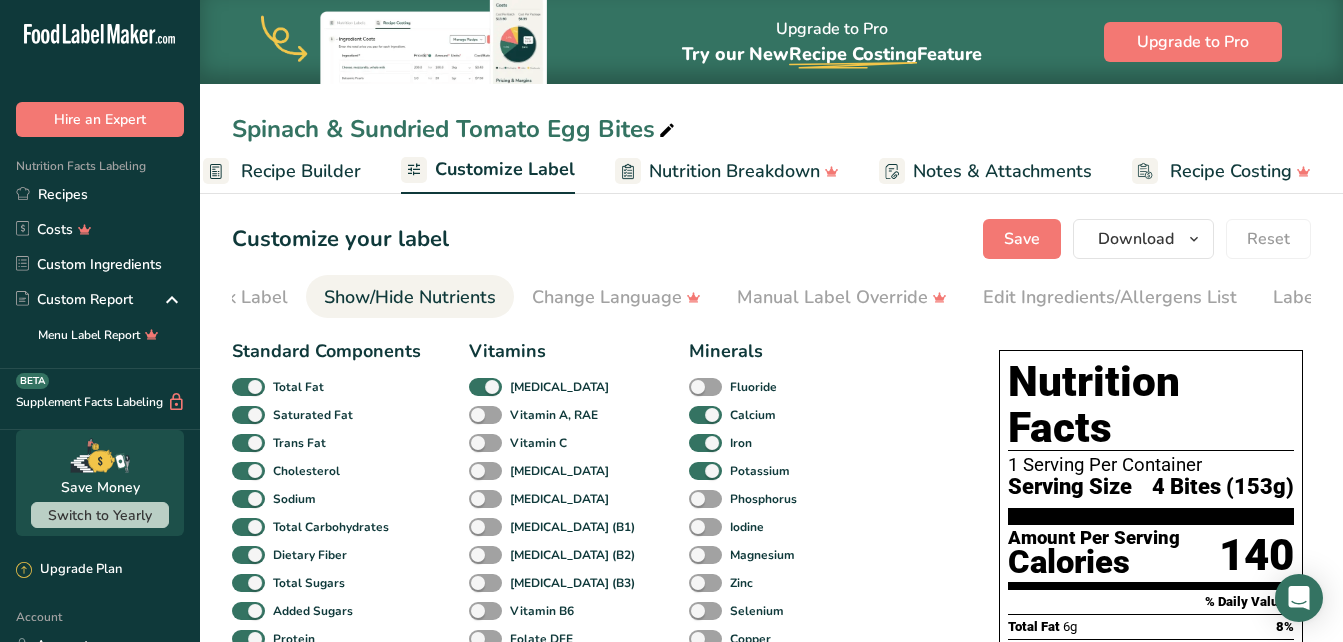scroll, scrollTop: 0, scrollLeft: 388, axis: horizontal 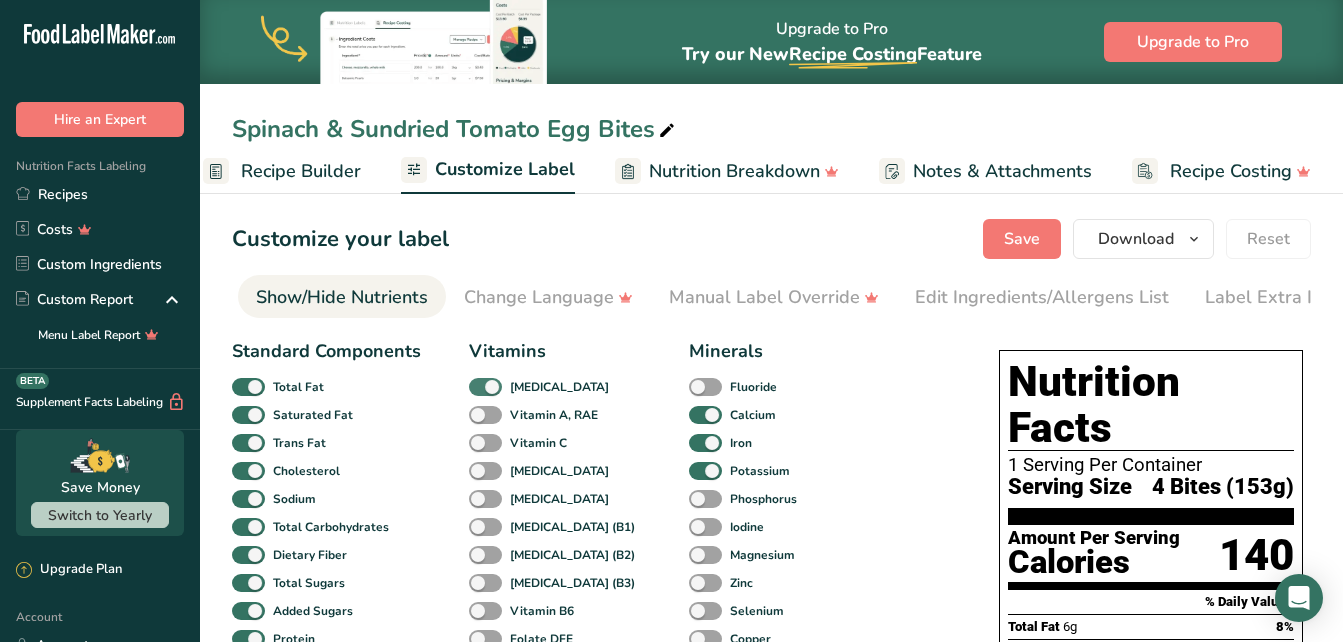 click at bounding box center [485, 387] 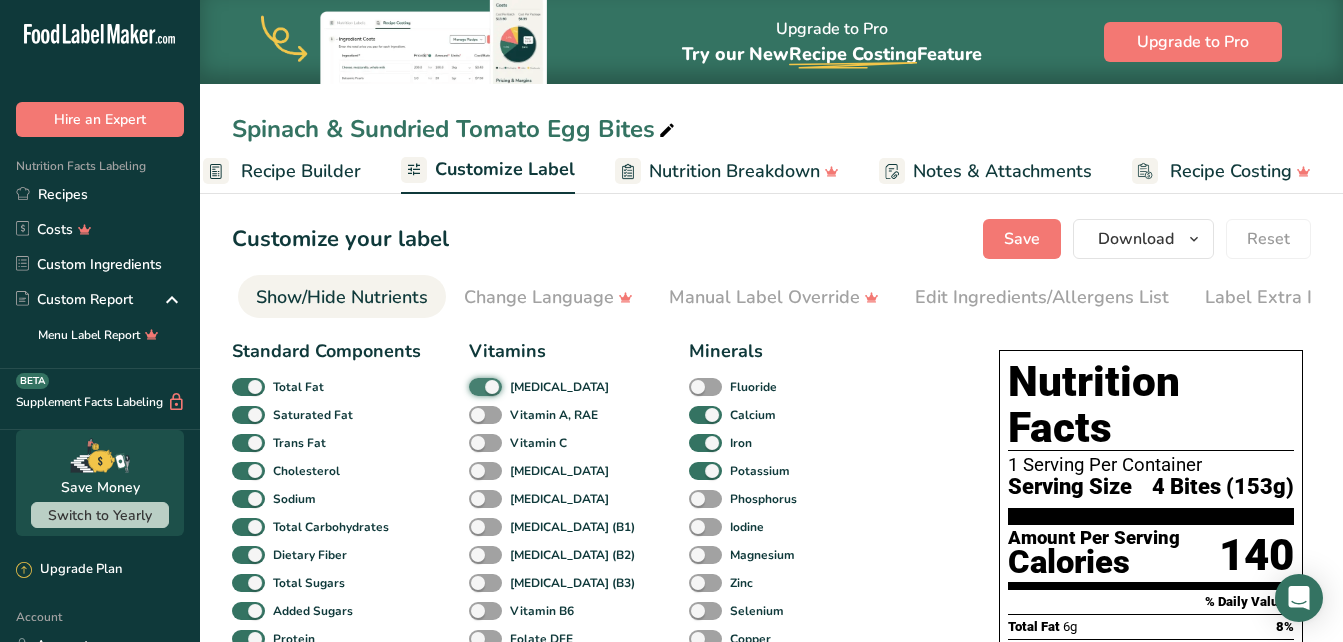 click on "[MEDICAL_DATA]" at bounding box center [475, 386] 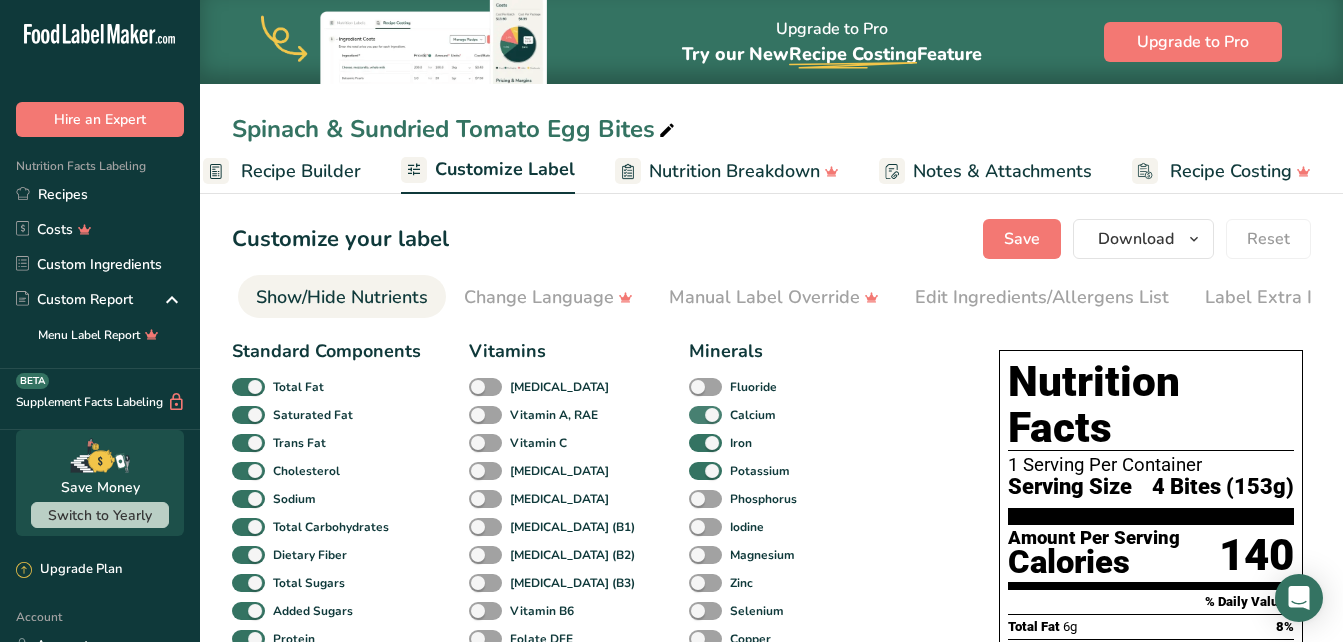 click at bounding box center (705, 415) 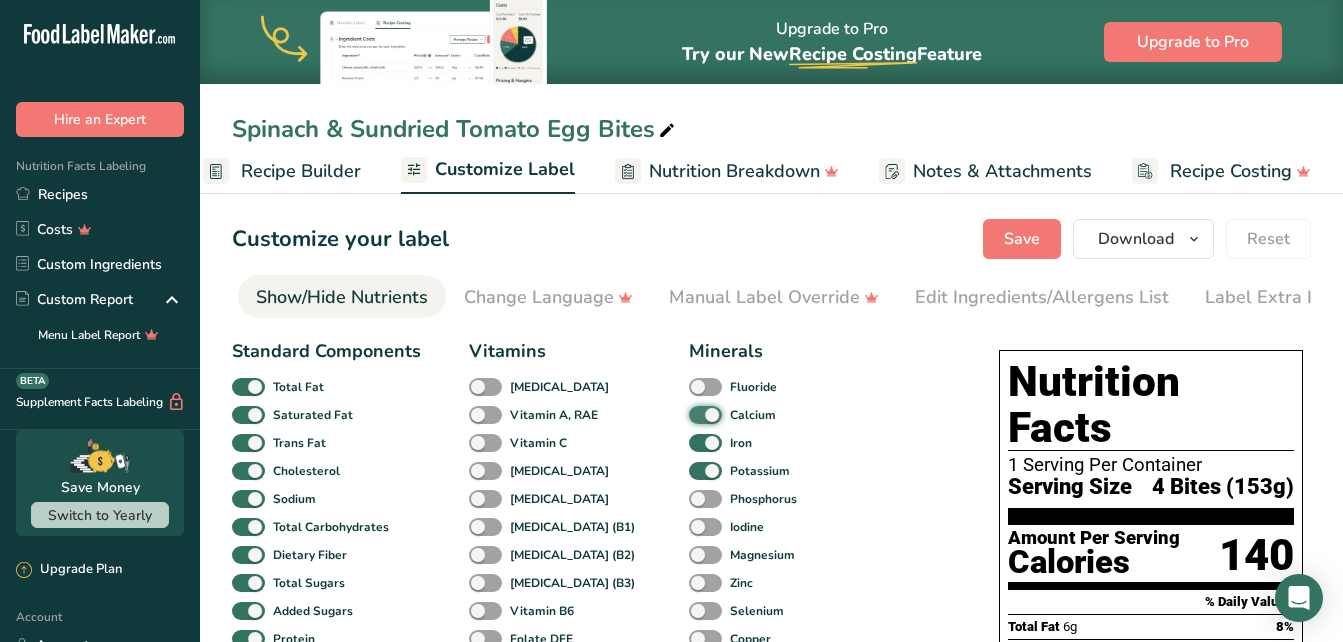 click on "Calcium" at bounding box center (695, 414) 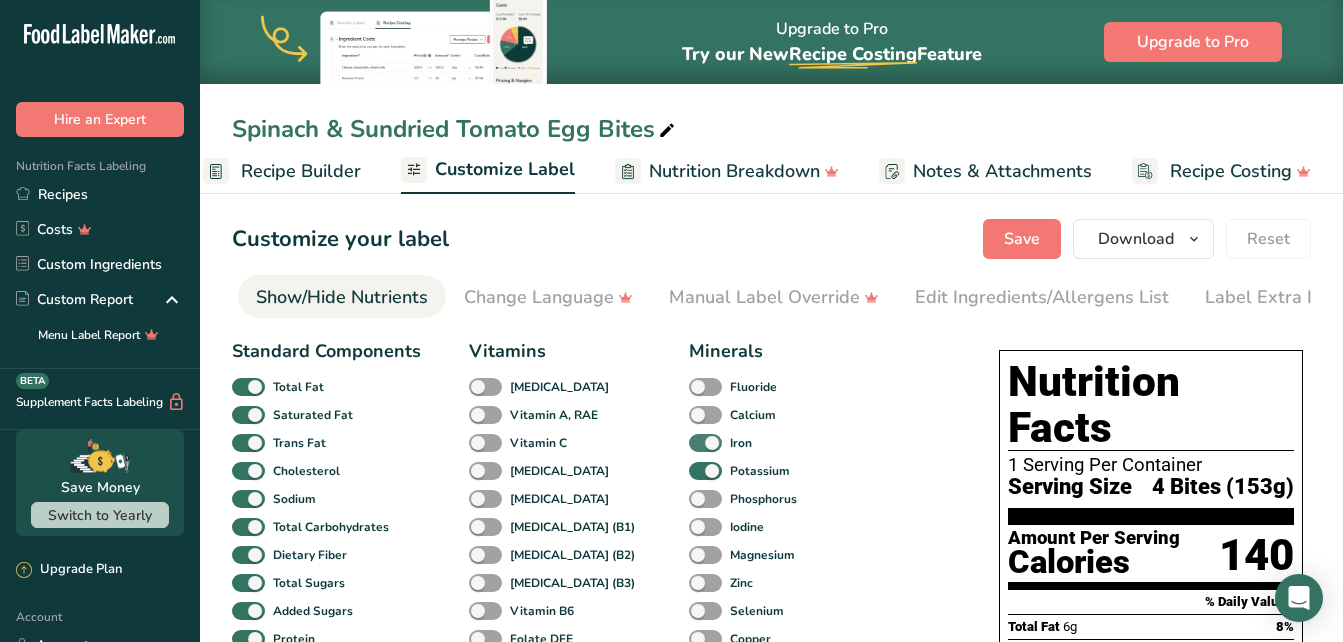 click at bounding box center [705, 443] 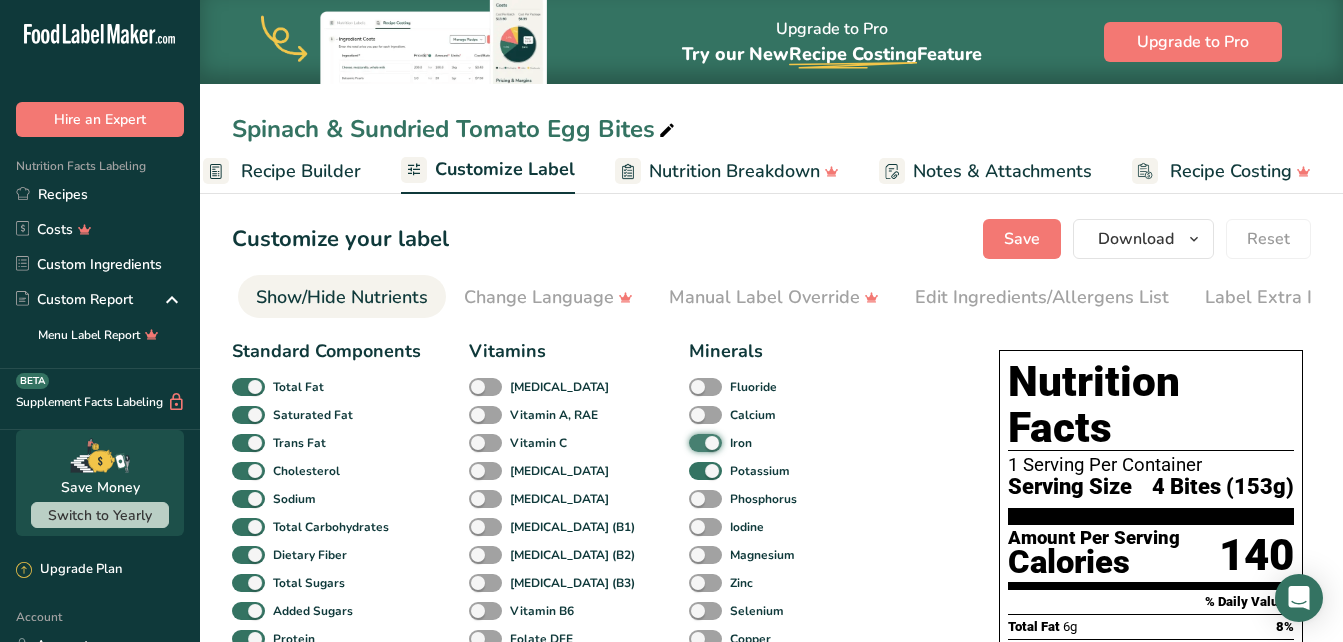 click on "Iron" at bounding box center (695, 442) 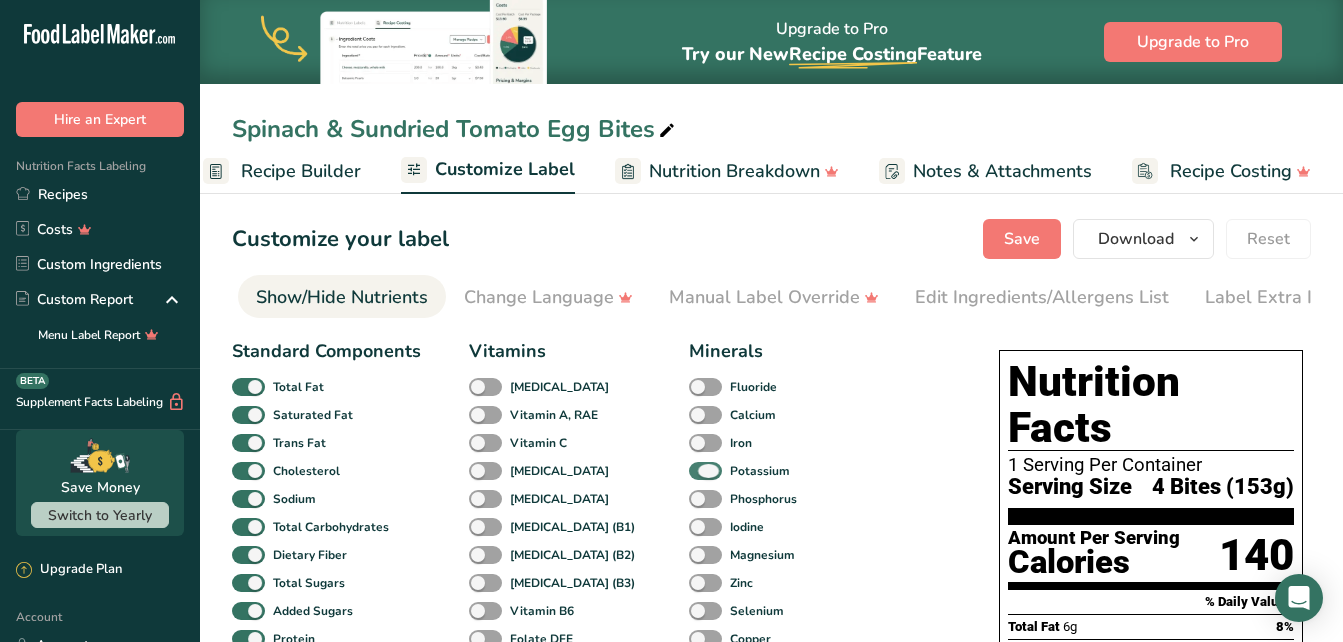click at bounding box center [705, 471] 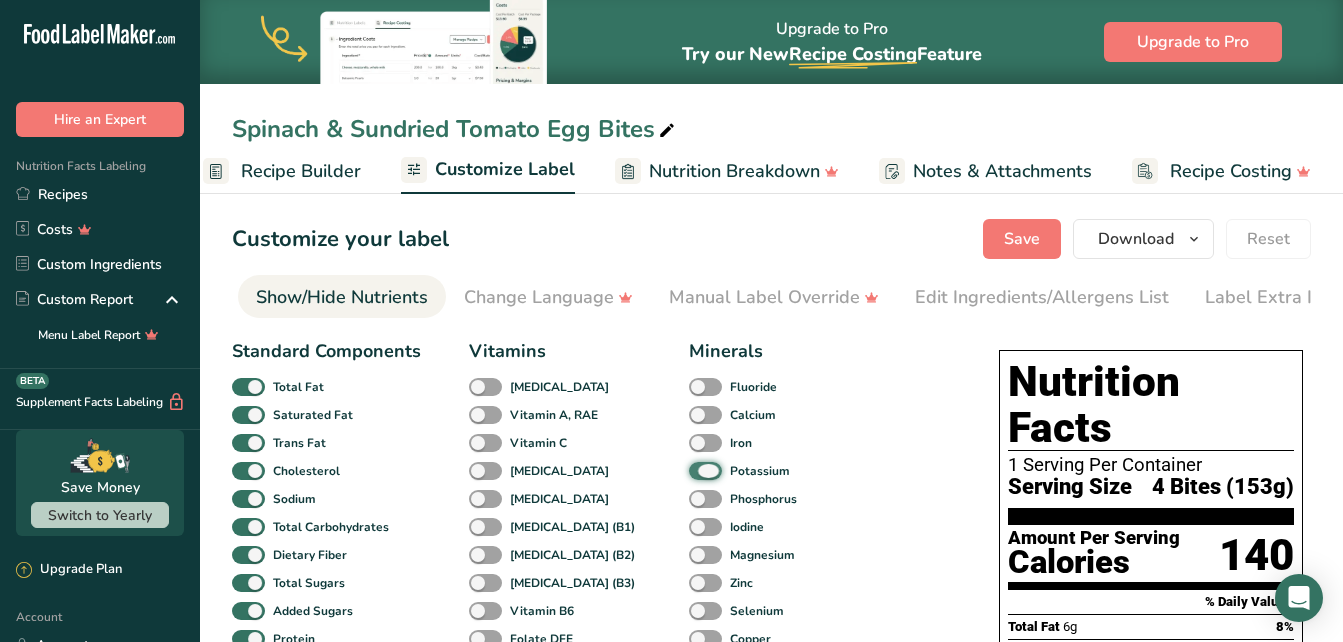 click on "Potassium" at bounding box center (695, 470) 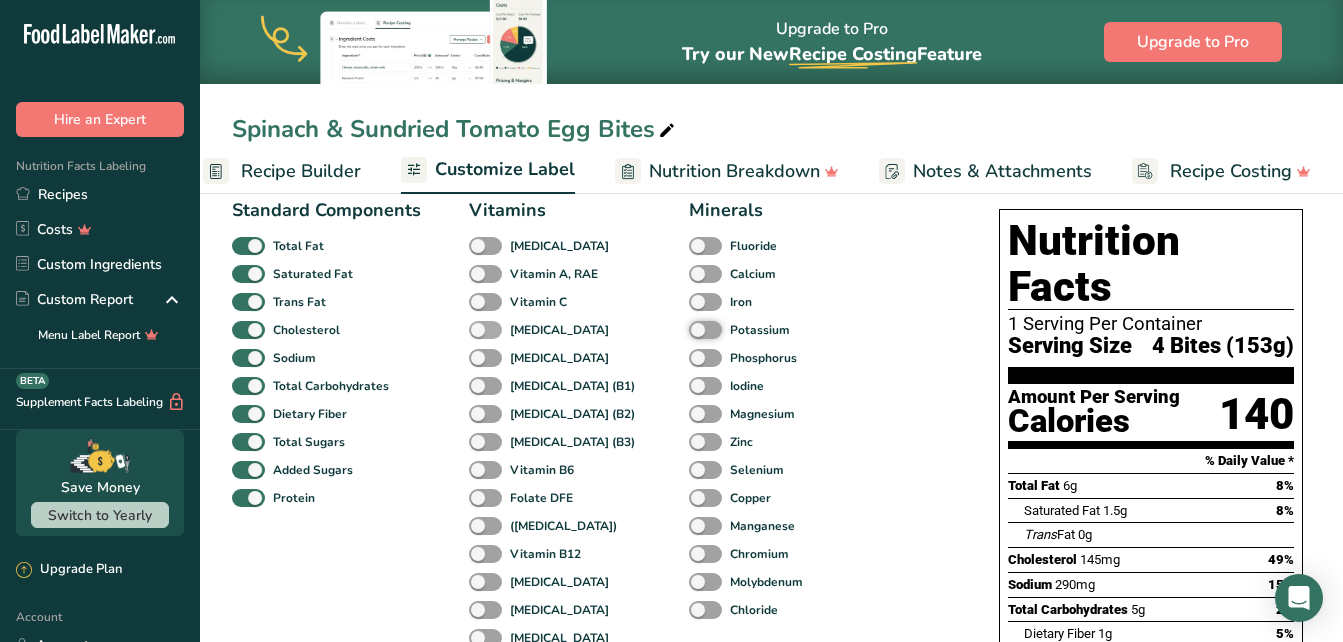 scroll, scrollTop: 142, scrollLeft: 0, axis: vertical 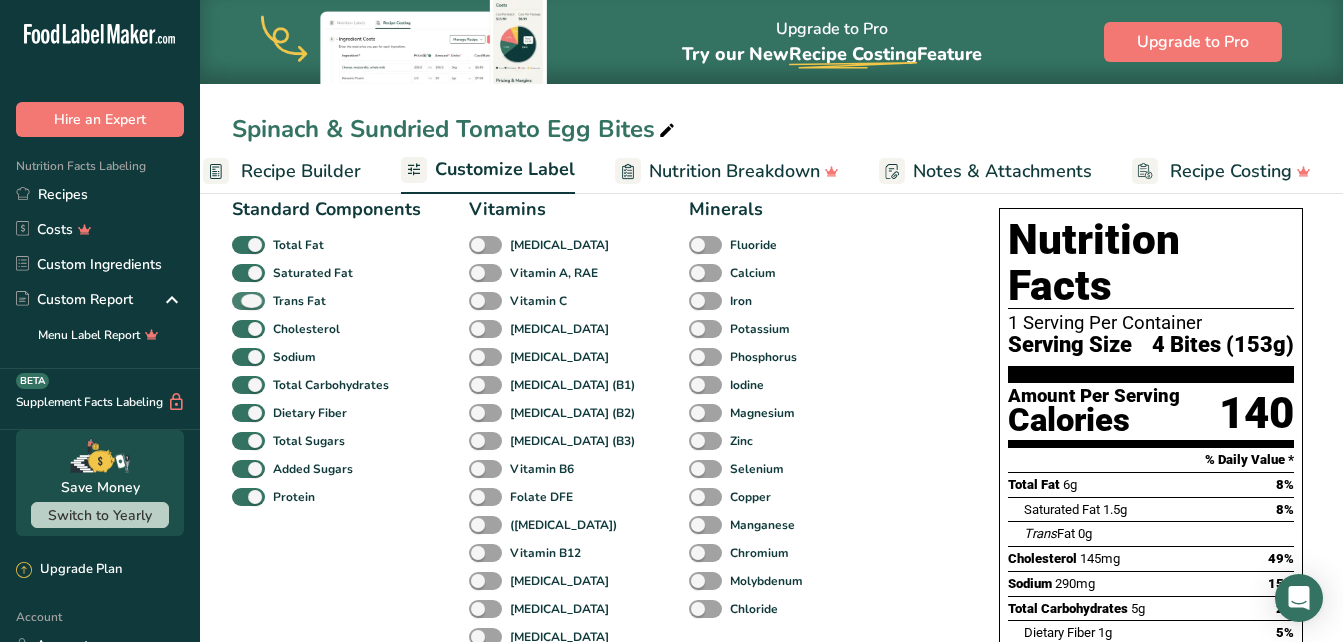 click at bounding box center [248, 301] 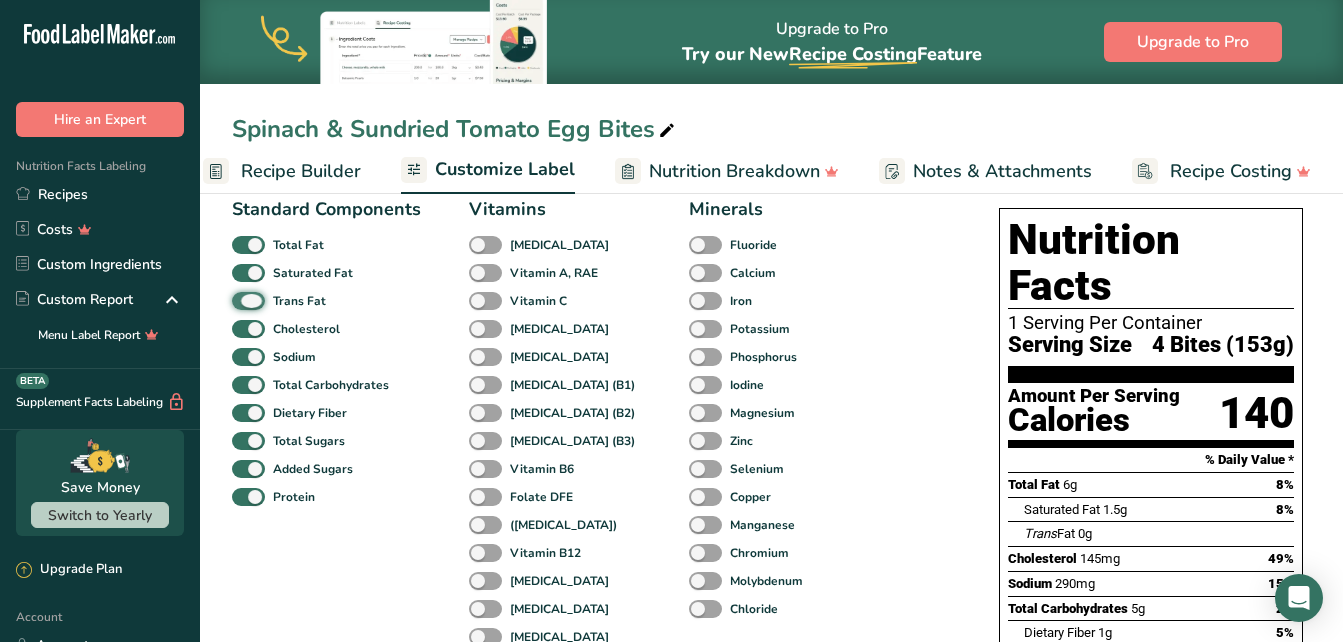 click on "Trans Fat" at bounding box center (238, 300) 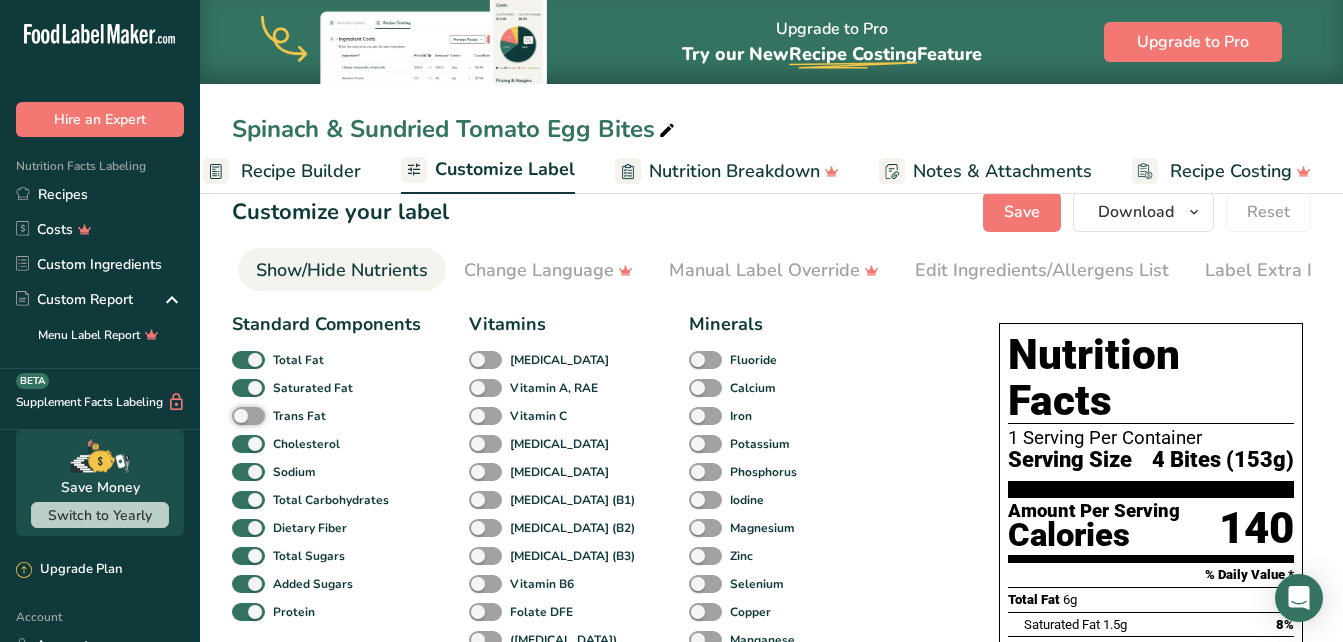 scroll, scrollTop: 0, scrollLeft: 0, axis: both 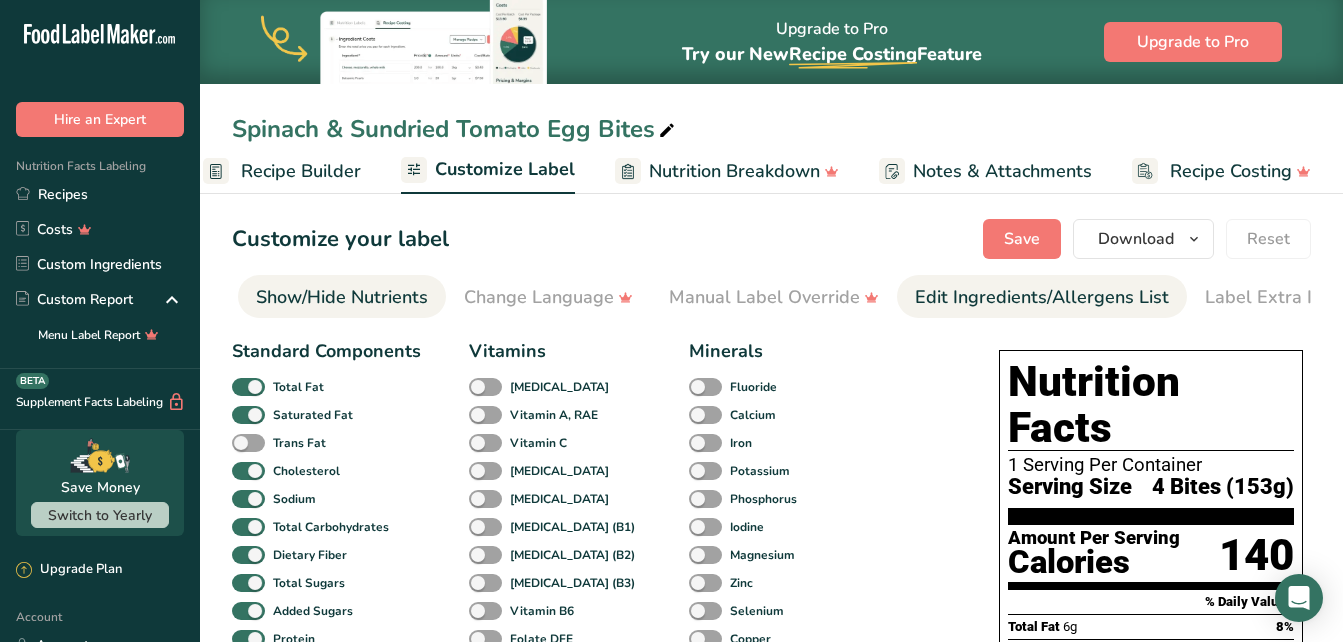 click on "Edit Ingredients/Allergens List" at bounding box center (1042, 297) 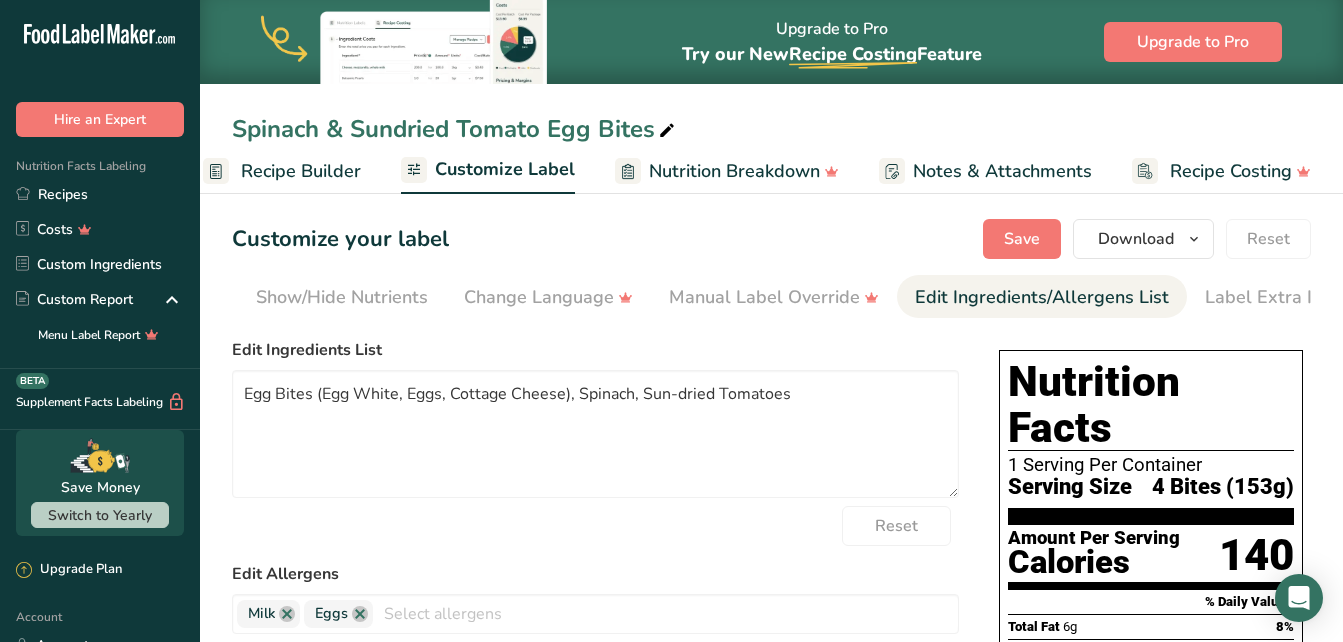 scroll, scrollTop: 0, scrollLeft: 422, axis: horizontal 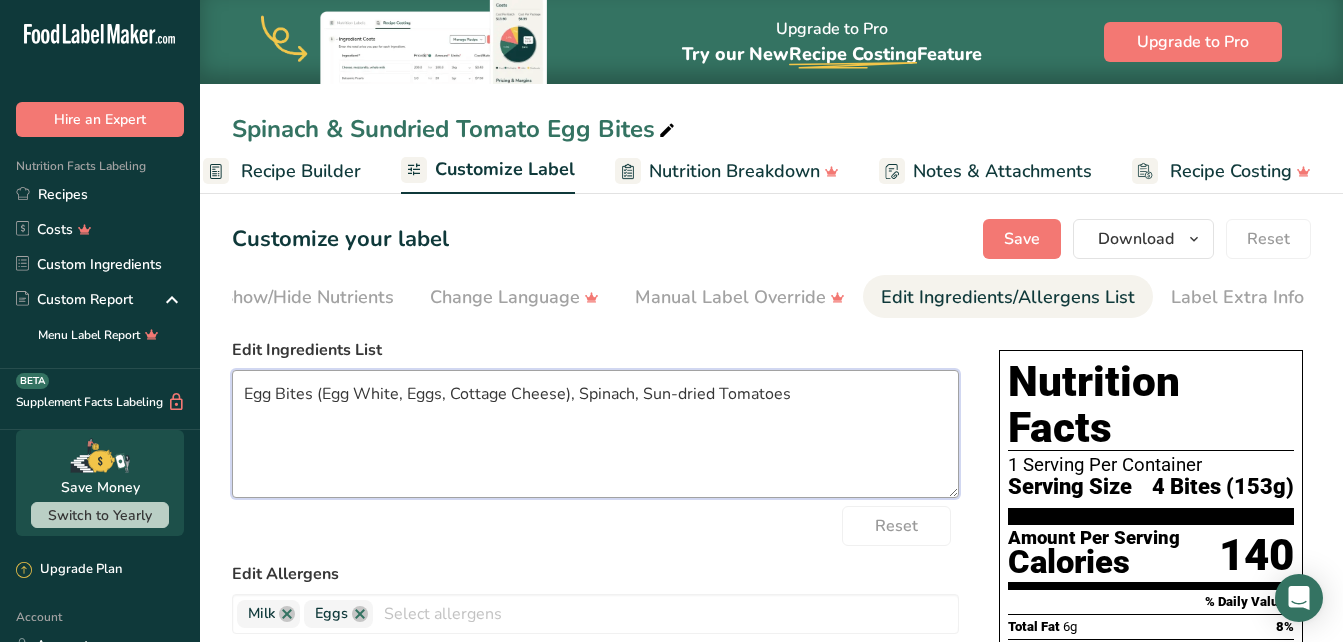 drag, startPoint x: 319, startPoint y: 400, endPoint x: 229, endPoint y: 399, distance: 90.005554 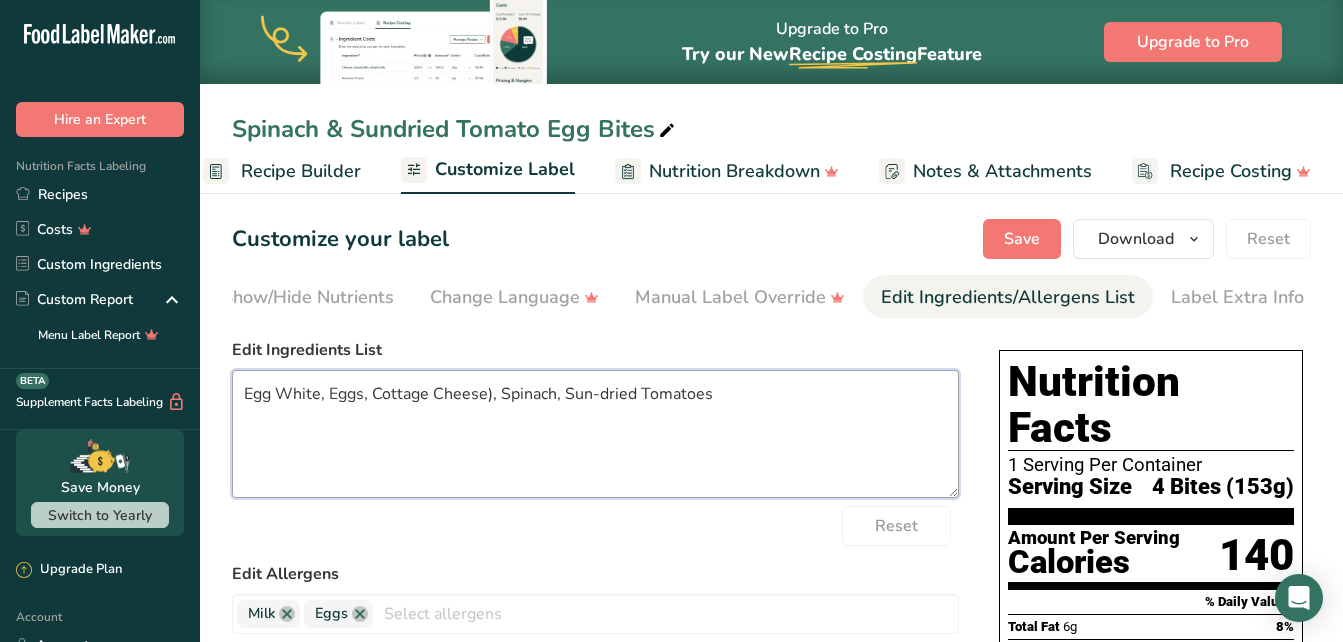 click on "Egg White, Eggs, Cottage Cheese), Spinach, Sun-dried Tomatoes" at bounding box center [595, 434] 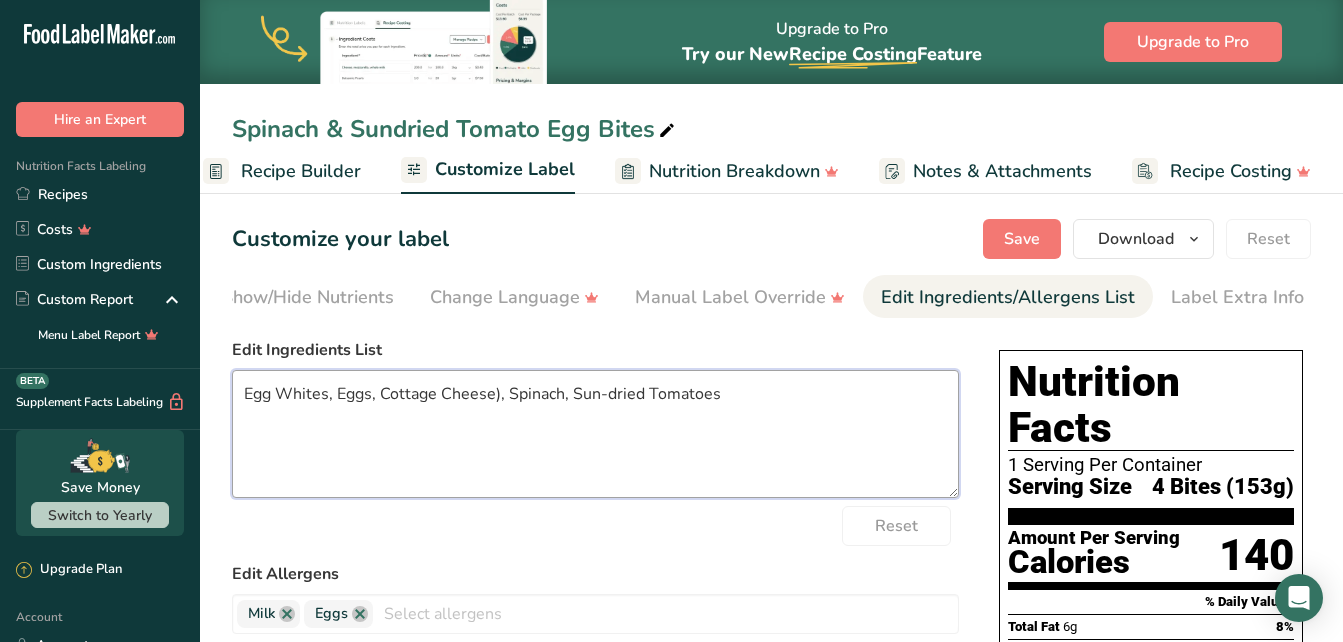 click on "Egg Whites, Eggs, Cottage Cheese), Spinach, Sun-dried Tomatoes" at bounding box center (595, 434) 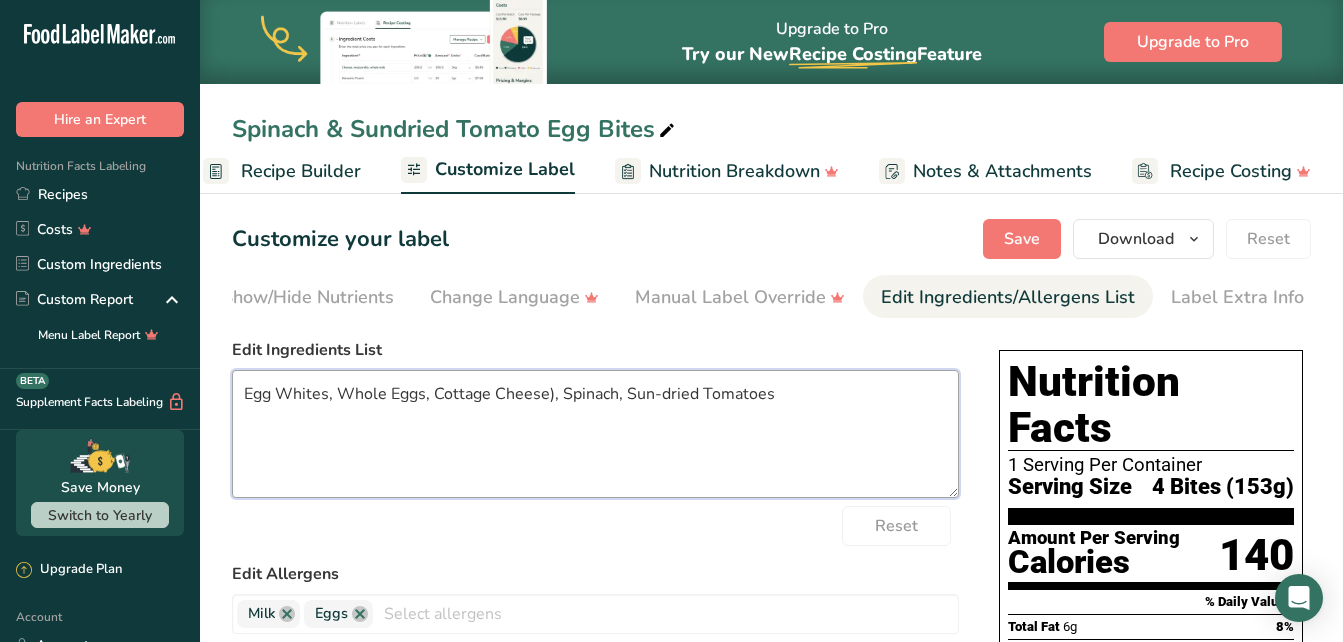 click on "Egg Whites, Whole Eggs, Cottage Cheese), Spinach, Sun-dried Tomatoes" at bounding box center (595, 434) 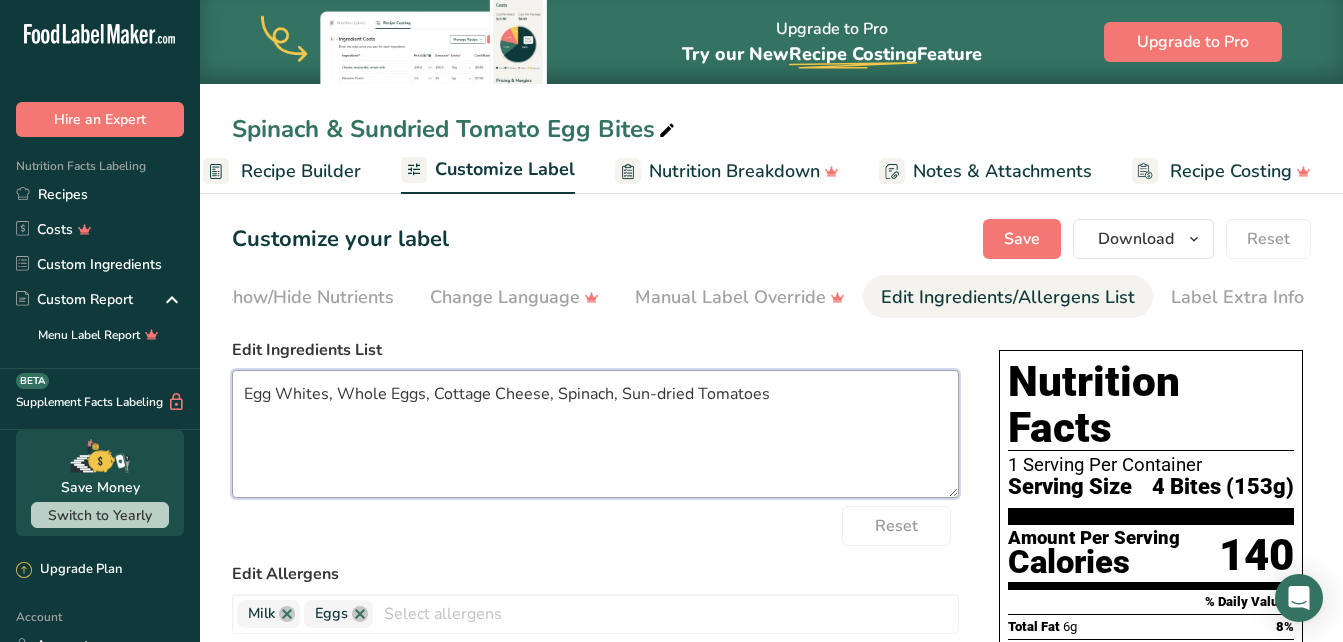 click on "Egg Whites, Whole Eggs, Cottage Cheese, Spinach, Sun-dried Tomatoes" at bounding box center (595, 434) 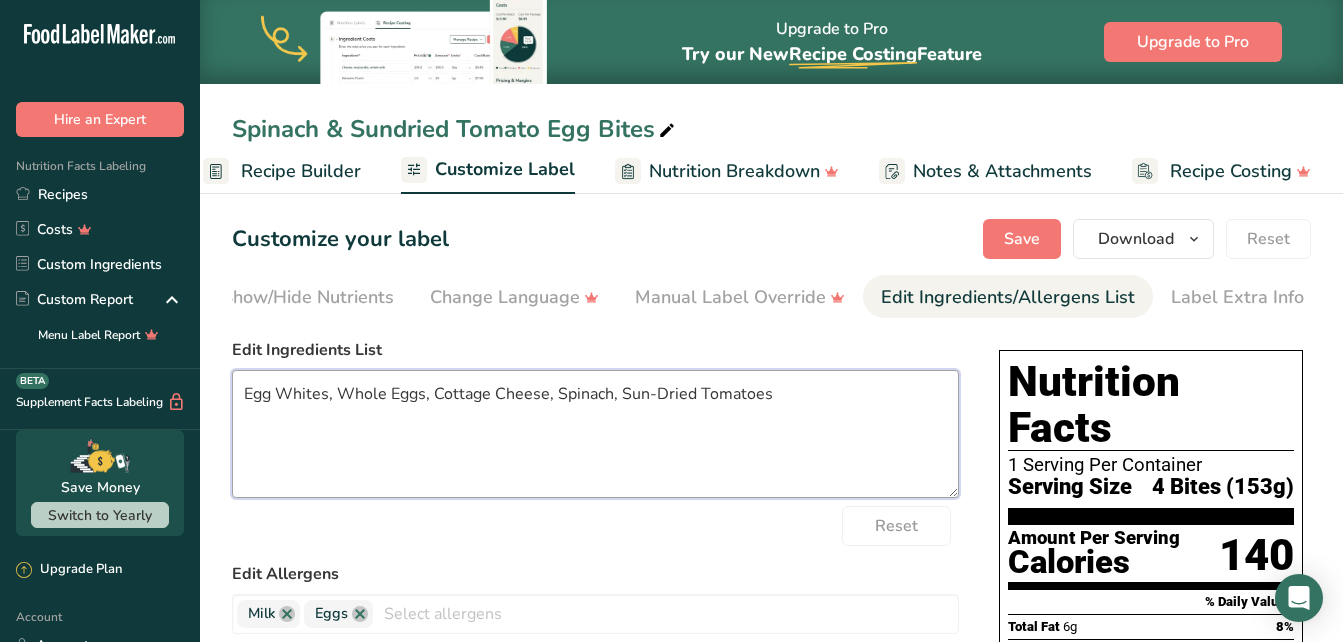 click on "Egg Whites, Whole Eggs, Cottage Cheese, Spinach, Sun-Dried Tomatoes" at bounding box center (595, 434) 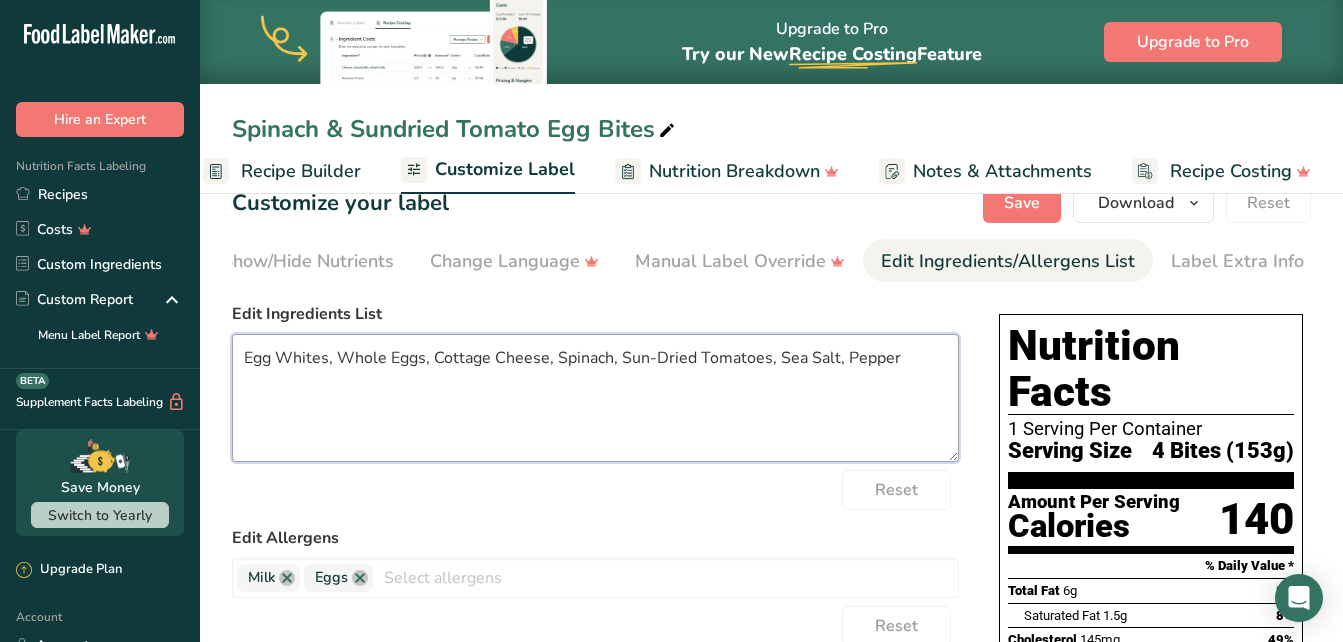 scroll, scrollTop: 58, scrollLeft: 0, axis: vertical 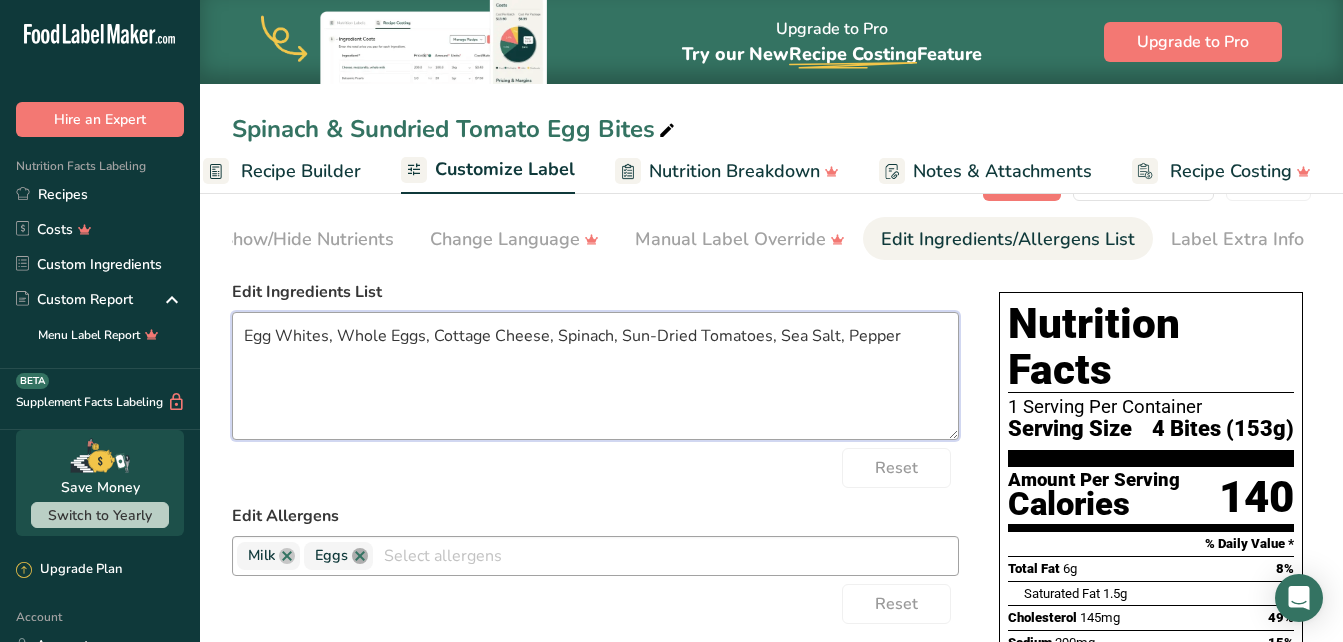type on "Egg Whites, Whole Eggs, Cottage Cheese, Spinach, Sun-Dried Tomatoes, Sea Salt, Pepper" 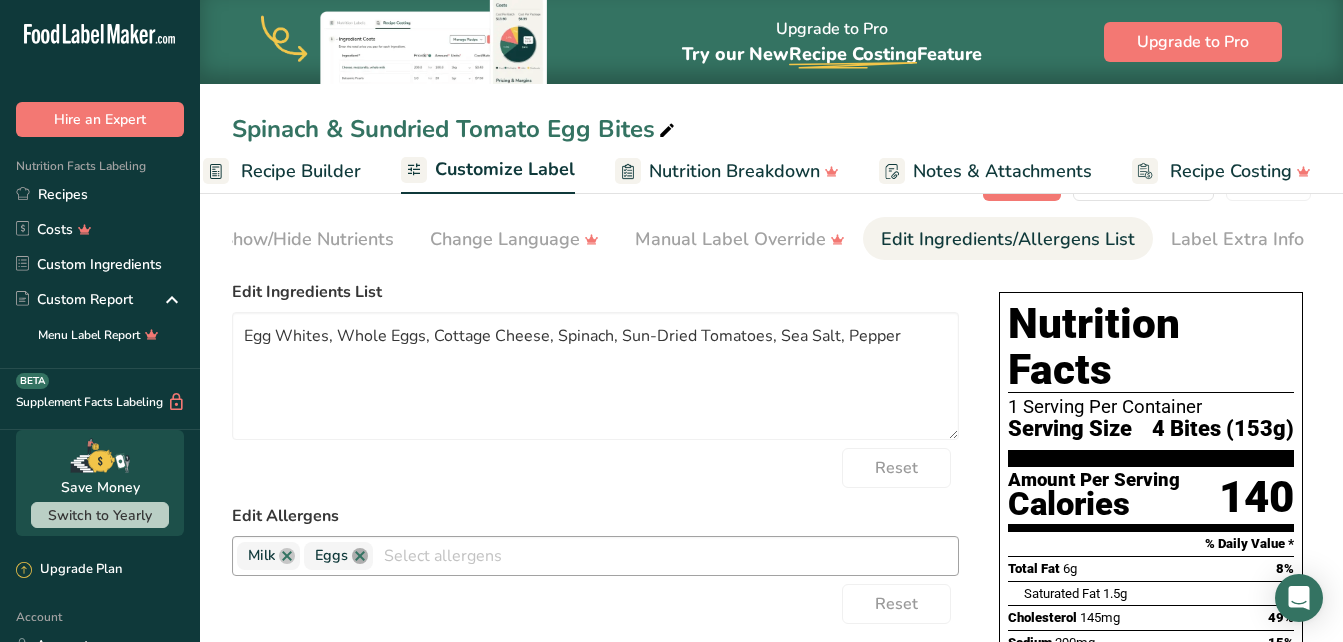 click at bounding box center [360, 556] 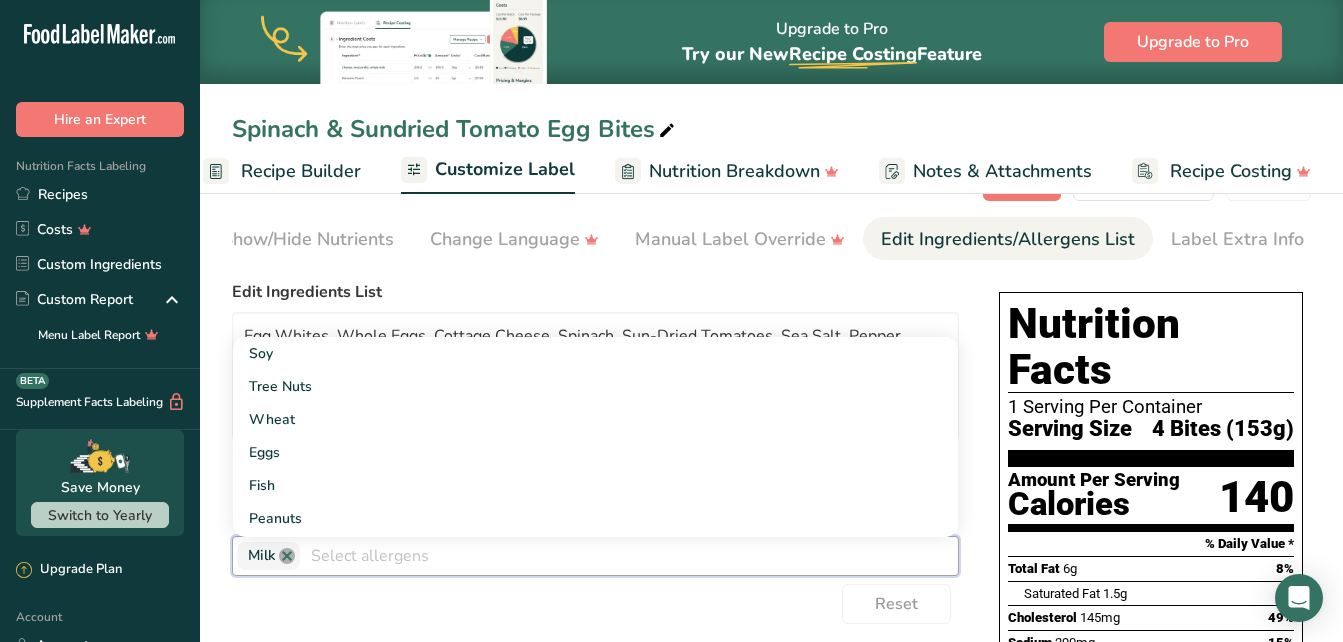 click at bounding box center [287, 556] 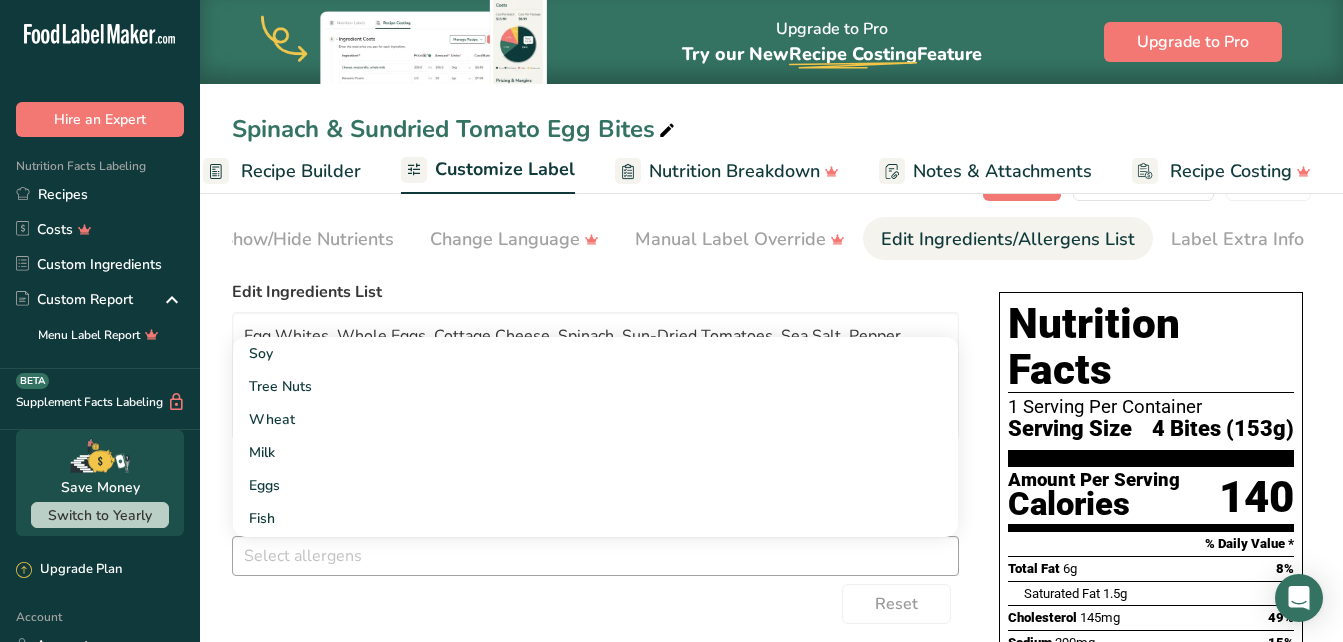 click on "Reset" at bounding box center (595, 604) 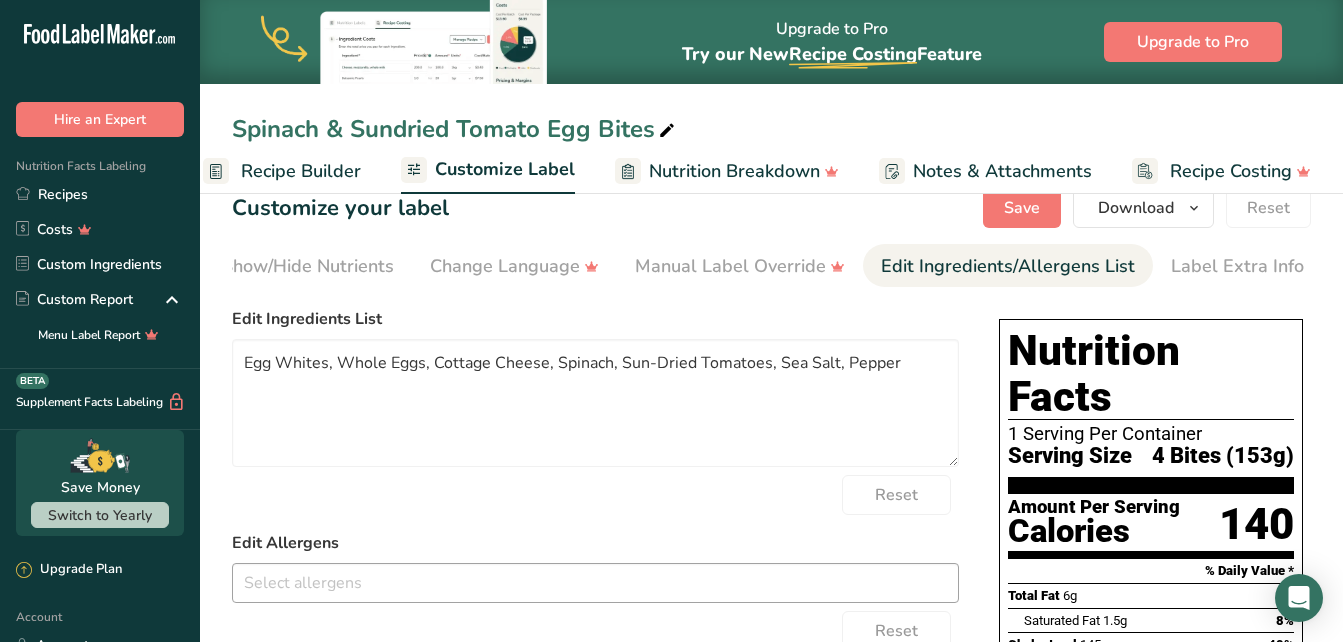 scroll, scrollTop: 0, scrollLeft: 0, axis: both 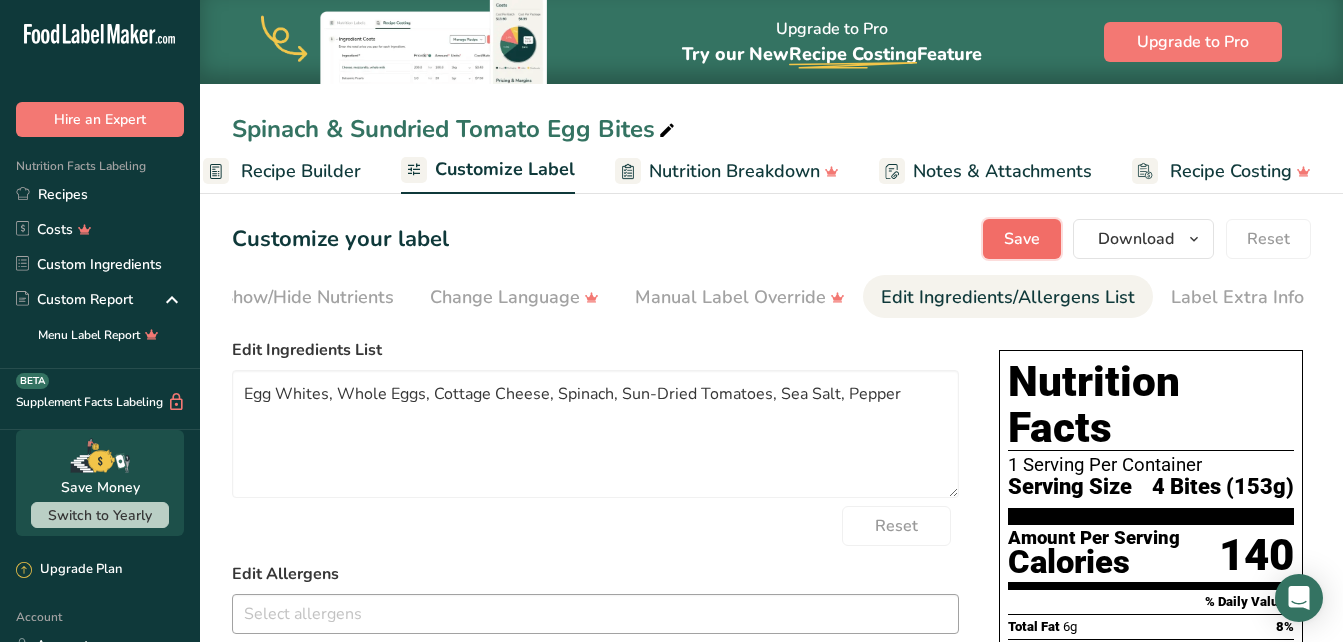 click on "Save" at bounding box center (1022, 239) 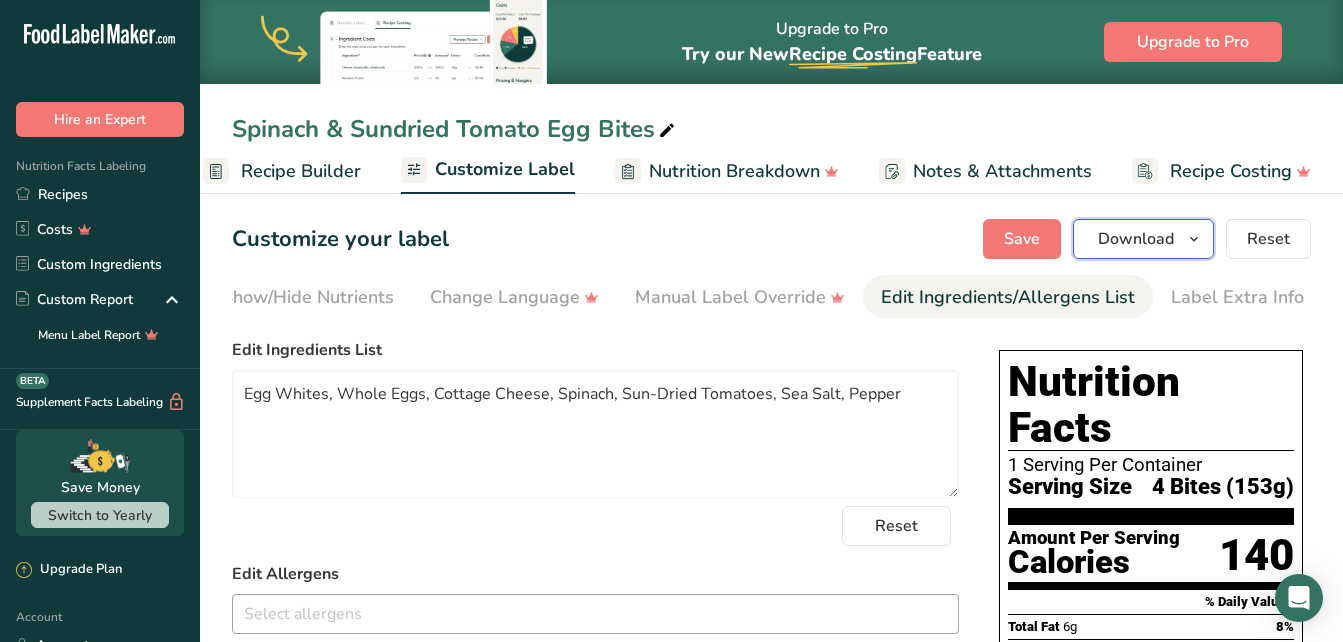 click on "Download" at bounding box center (1136, 239) 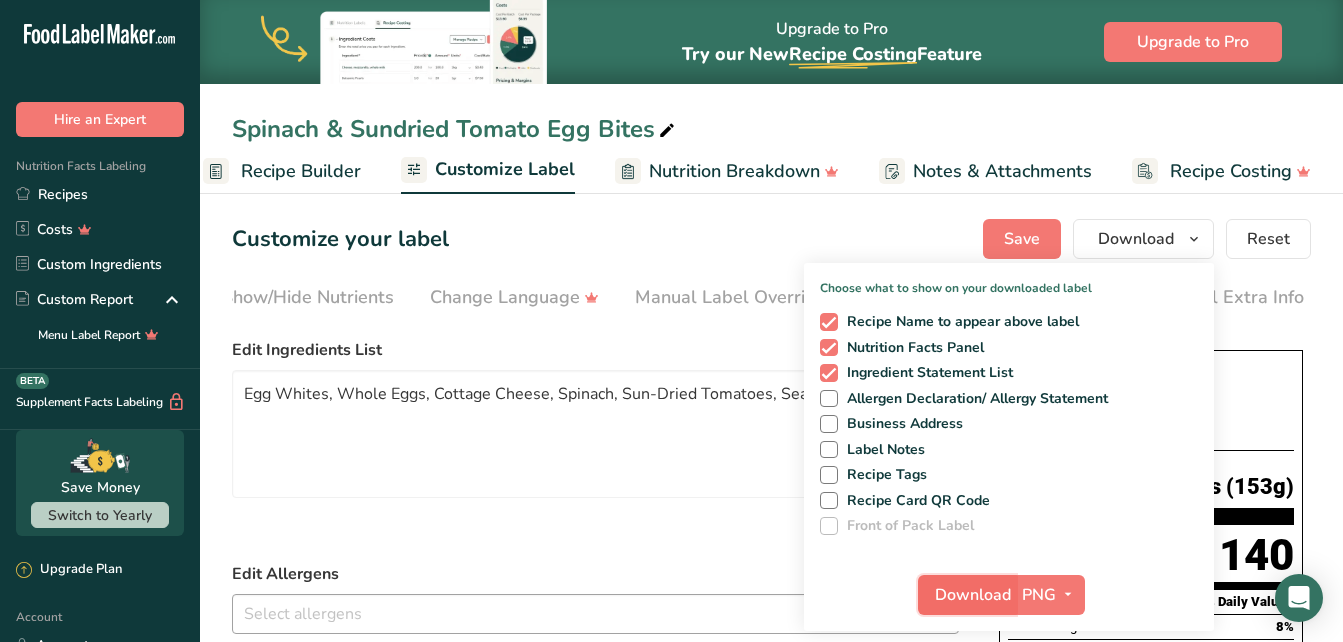 click on "Download" at bounding box center (973, 595) 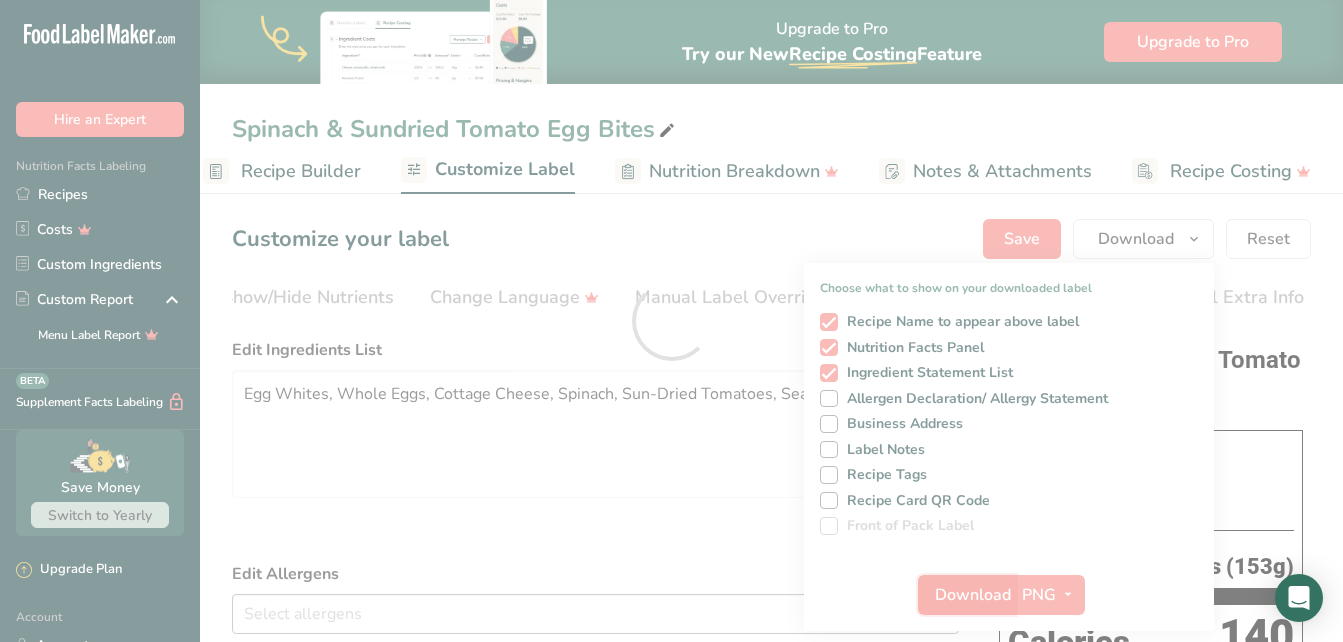 scroll, scrollTop: 0, scrollLeft: 0, axis: both 